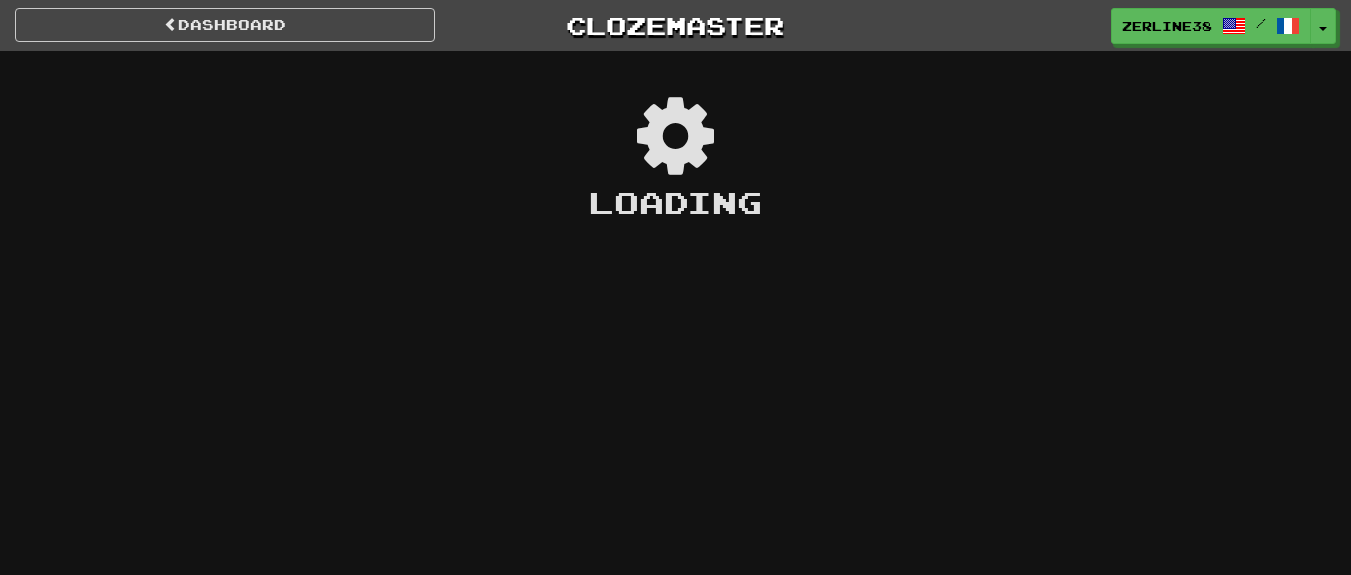 scroll, scrollTop: 0, scrollLeft: 0, axis: both 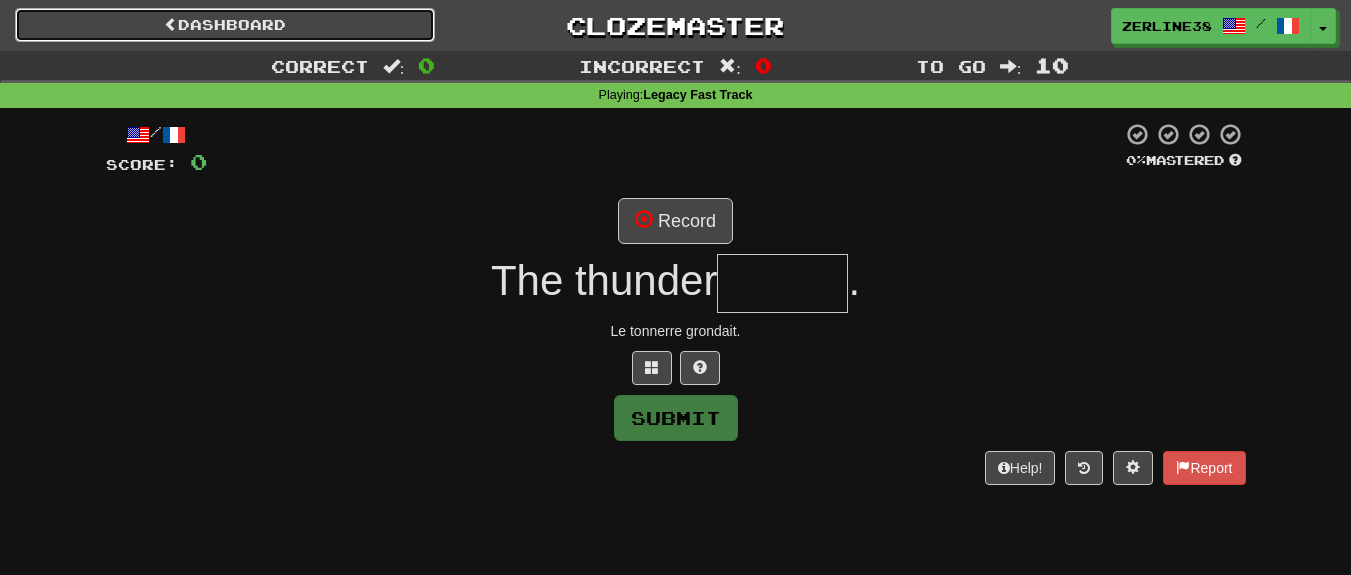 click on "Dashboard" at bounding box center [225, 25] 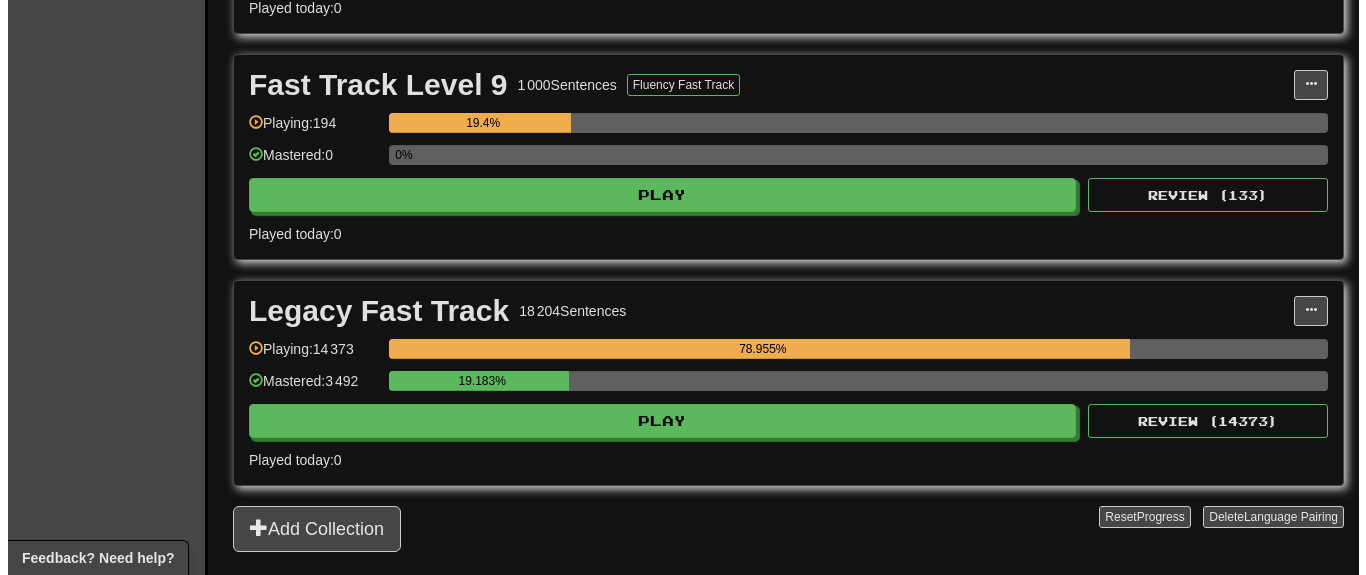 scroll, scrollTop: 2160, scrollLeft: 0, axis: vertical 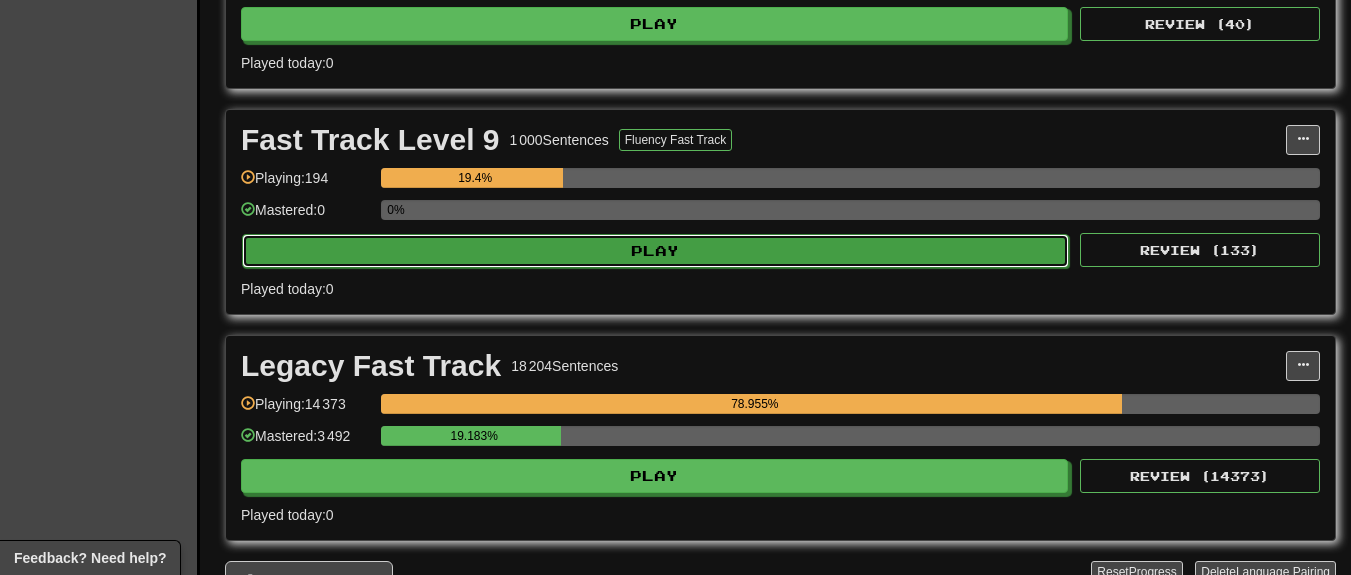 click on "Play" at bounding box center (655, 251) 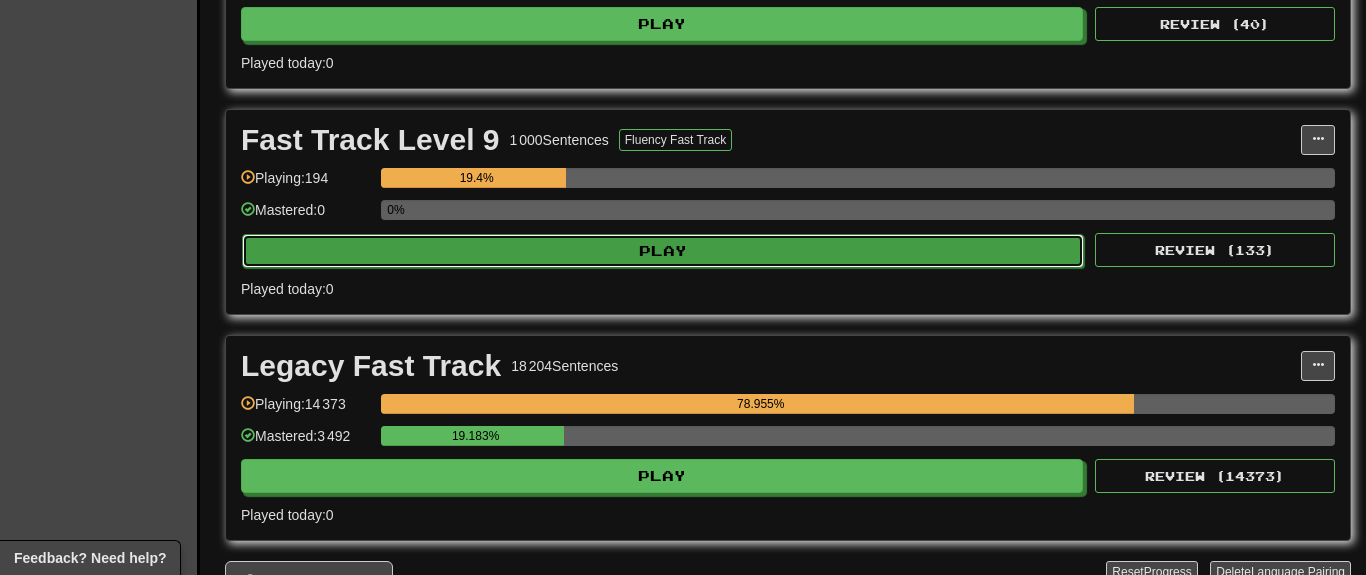 select on "**" 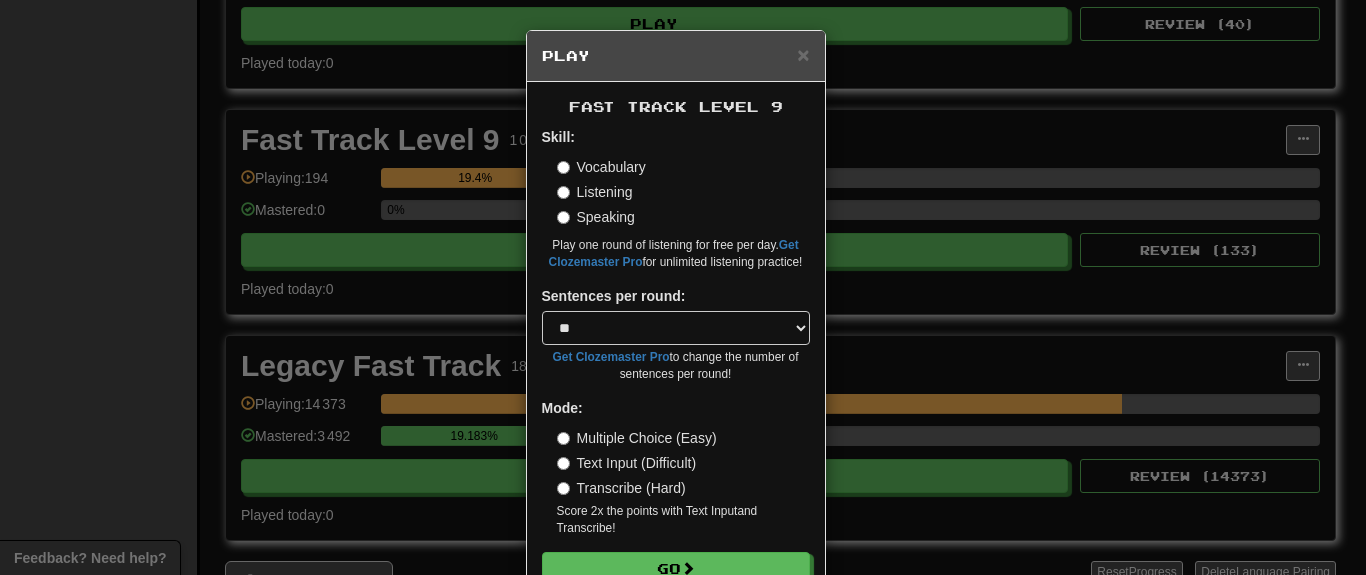 click on "Transcribe (Hard)" at bounding box center [621, 488] 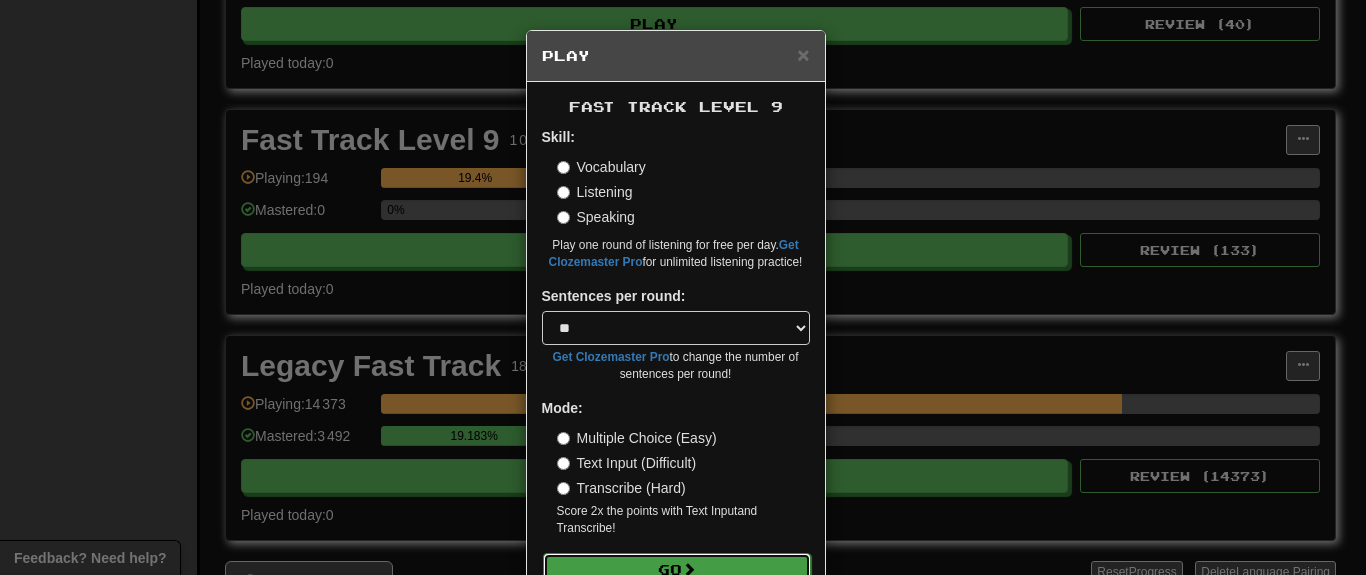 click on "Go" at bounding box center (677, 570) 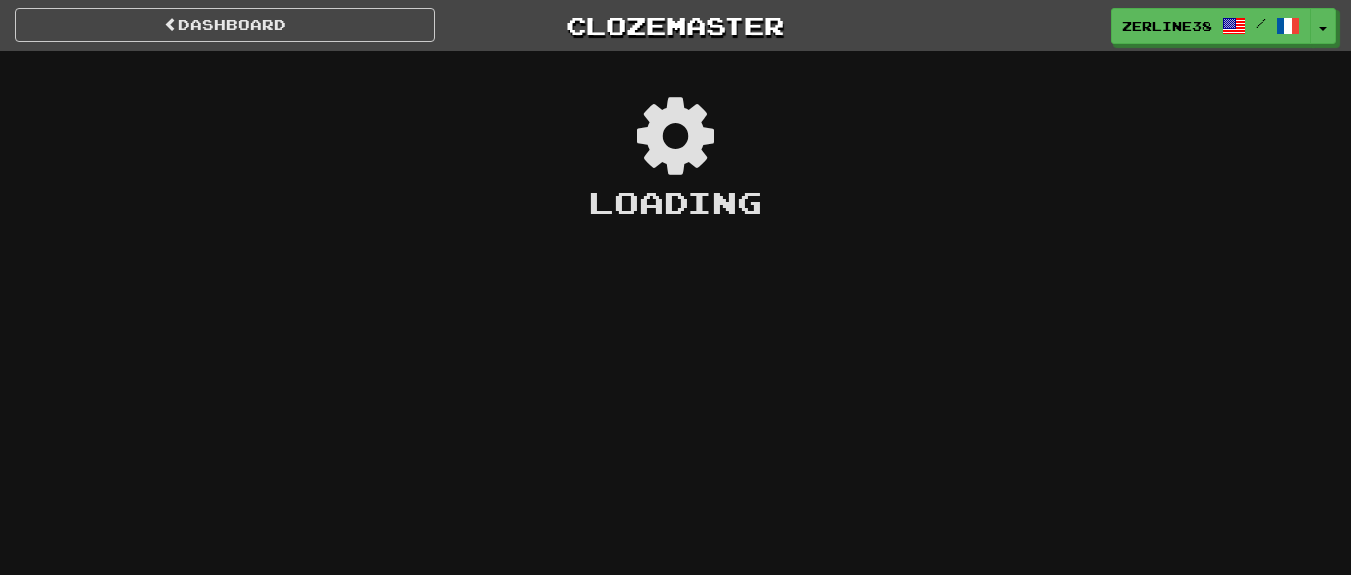 scroll, scrollTop: 0, scrollLeft: 0, axis: both 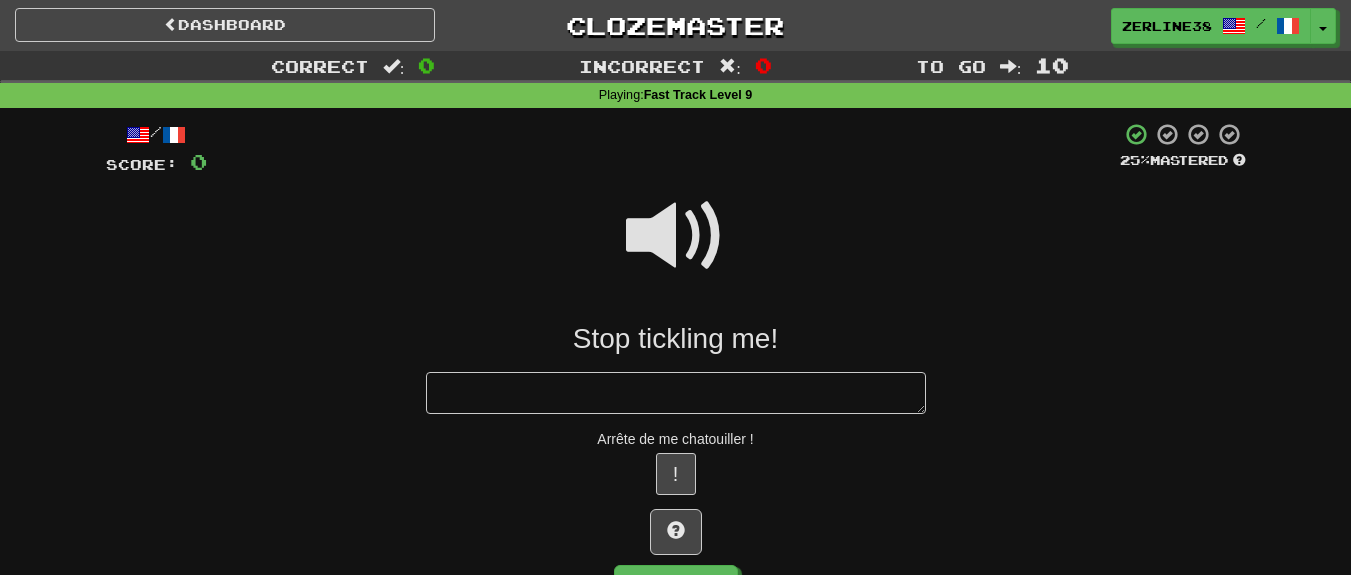 type on "*" 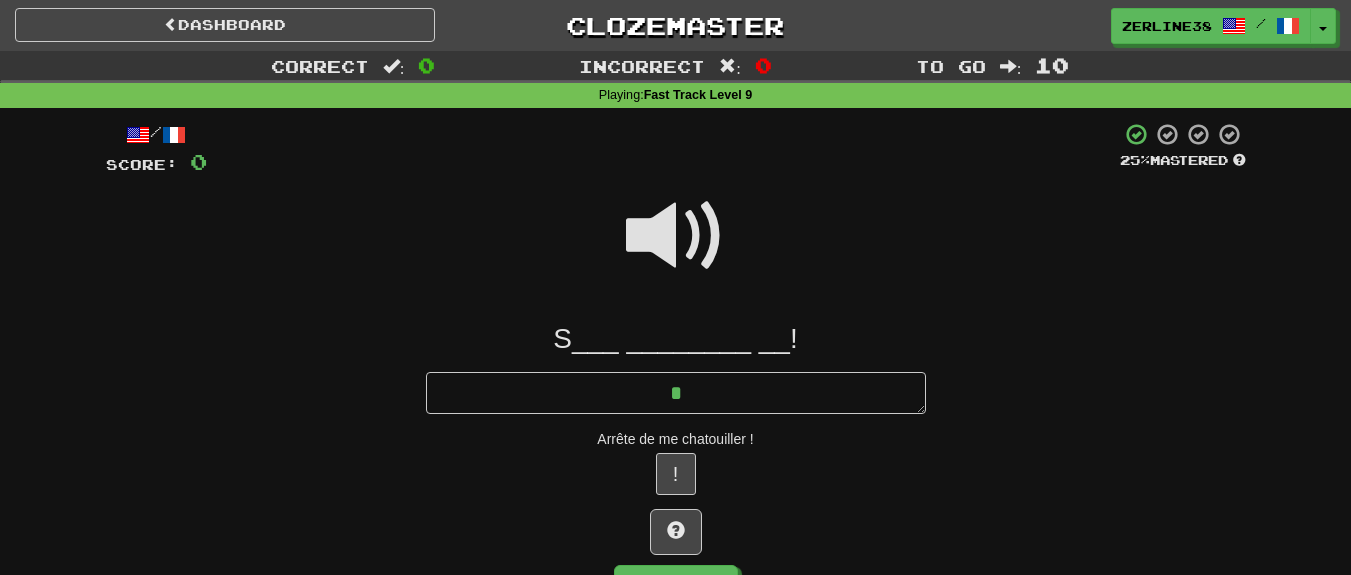 type on "*" 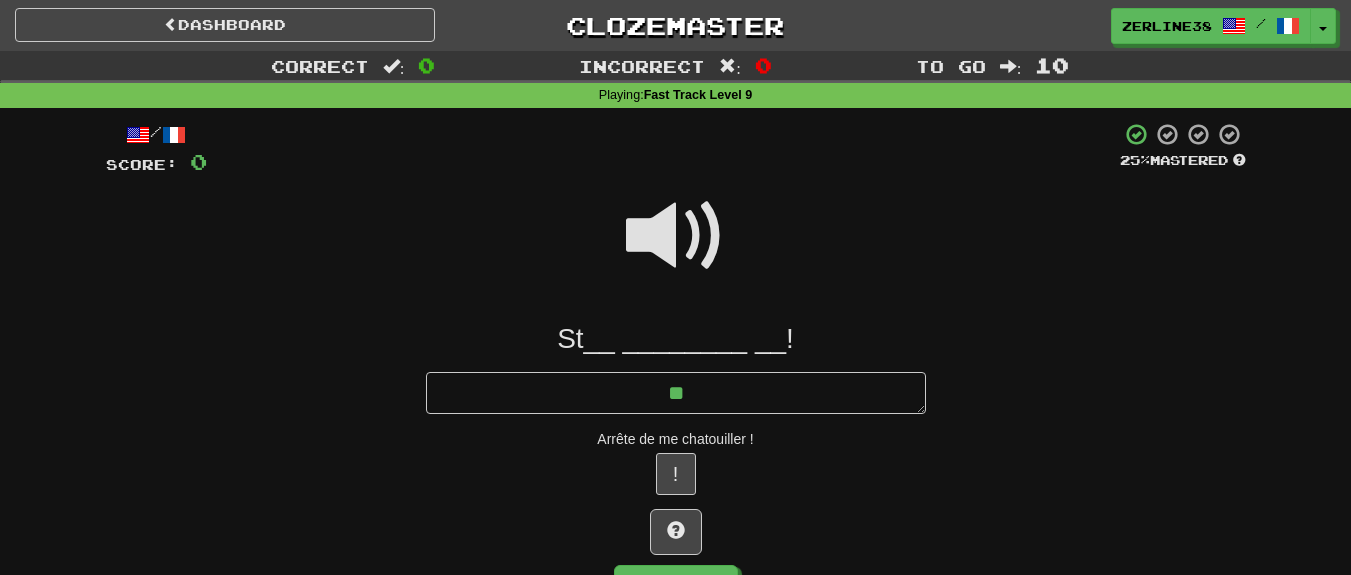 type on "*" 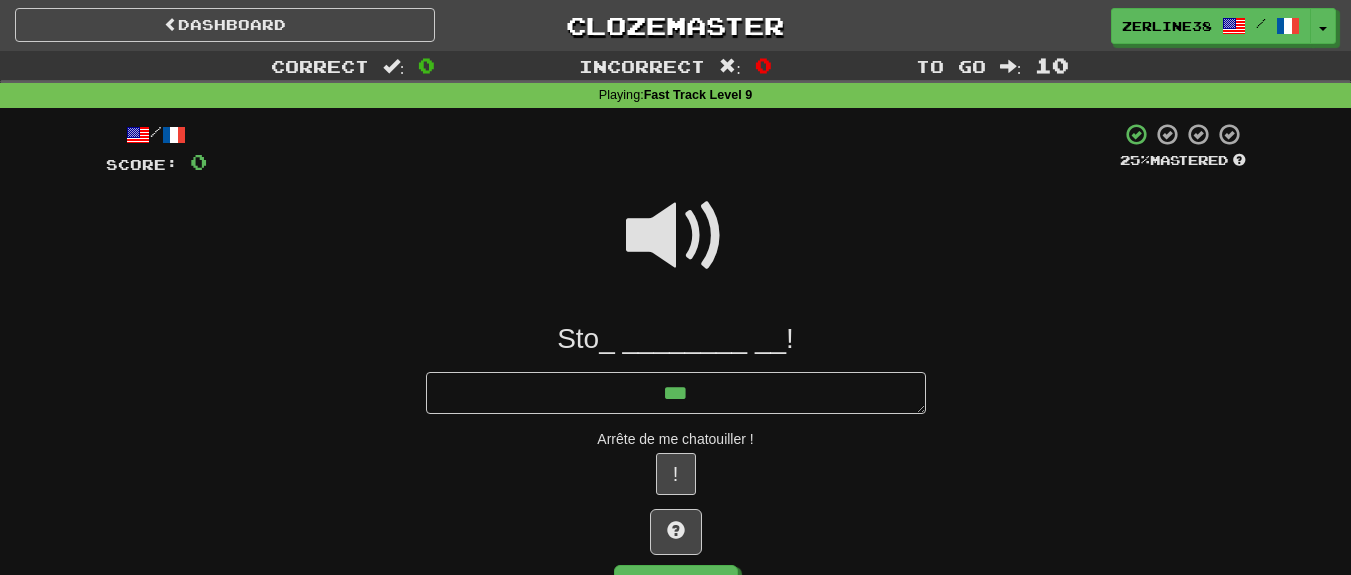 type on "*" 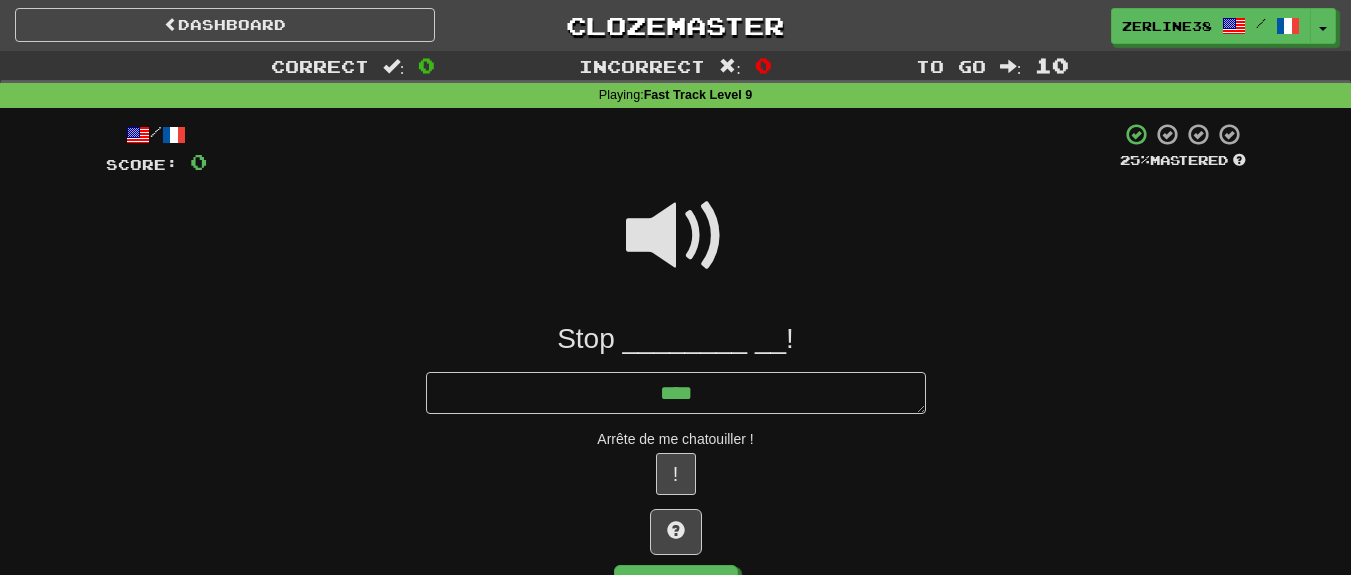 type on "*" 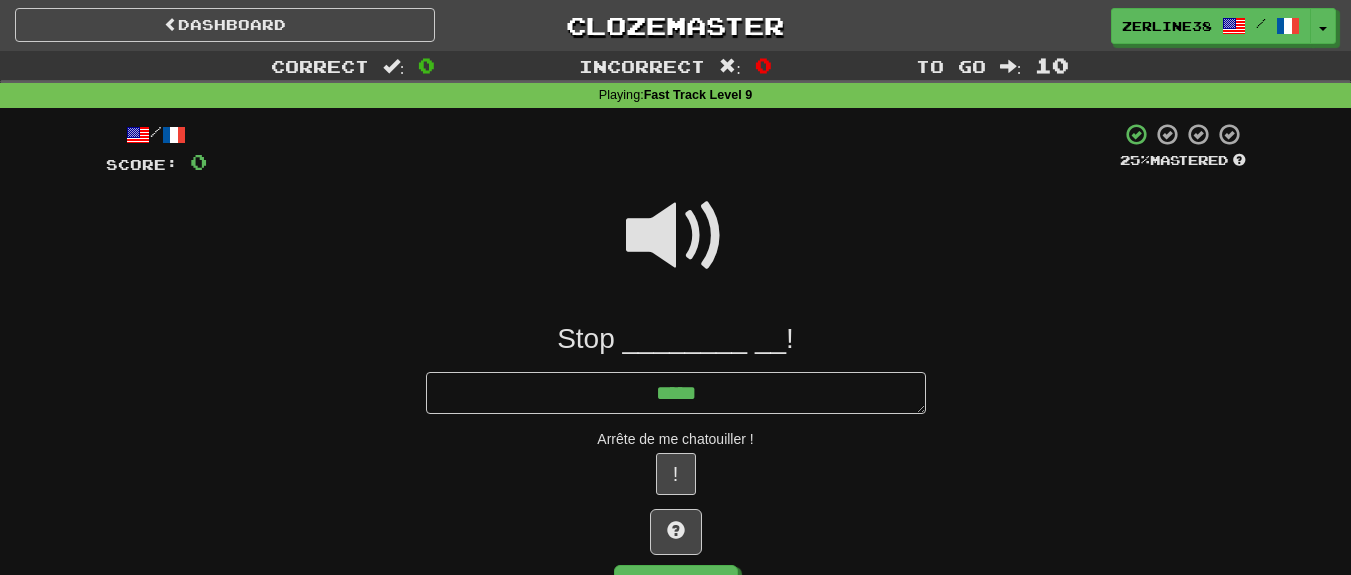 type on "*" 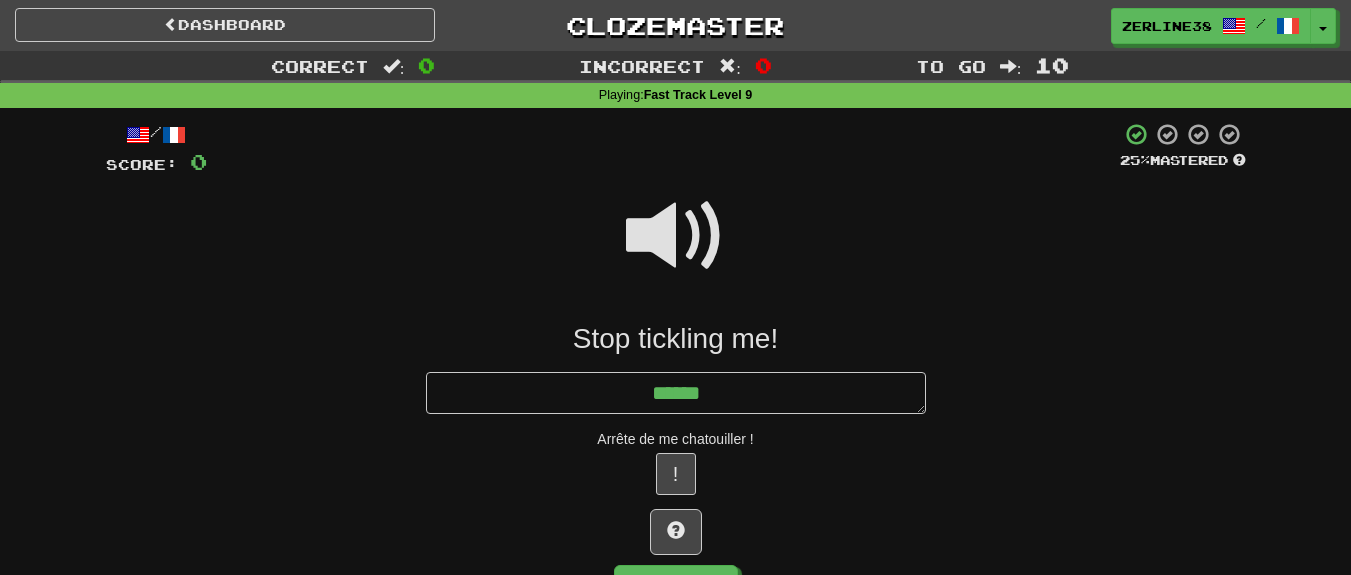 type on "*" 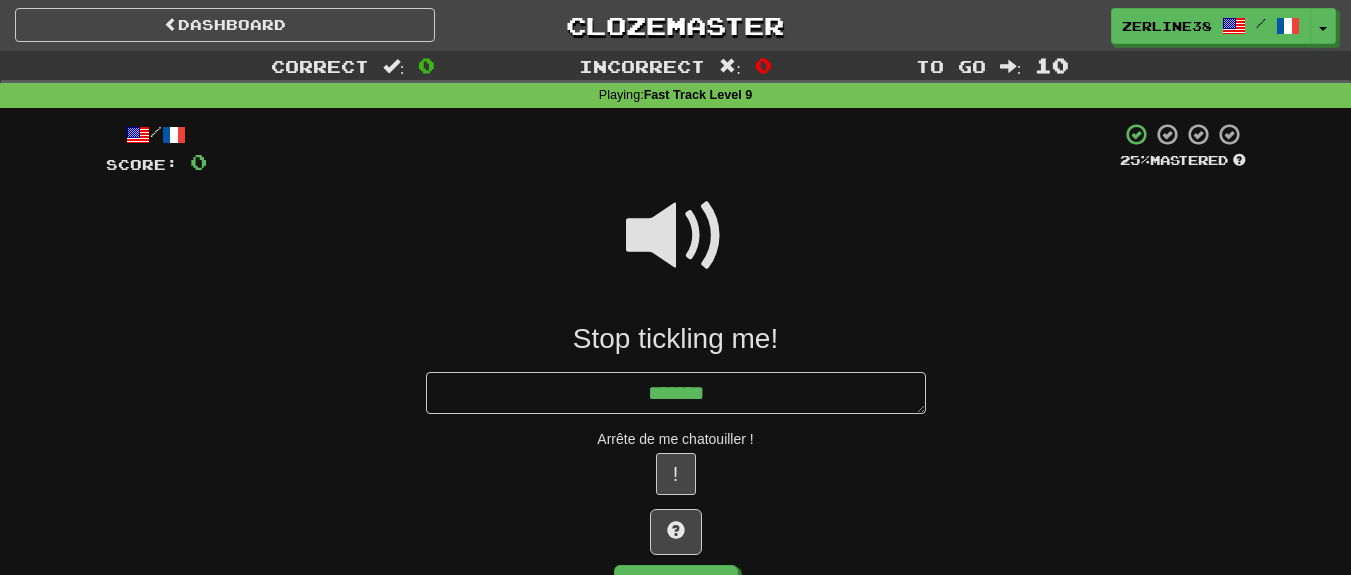 type on "*" 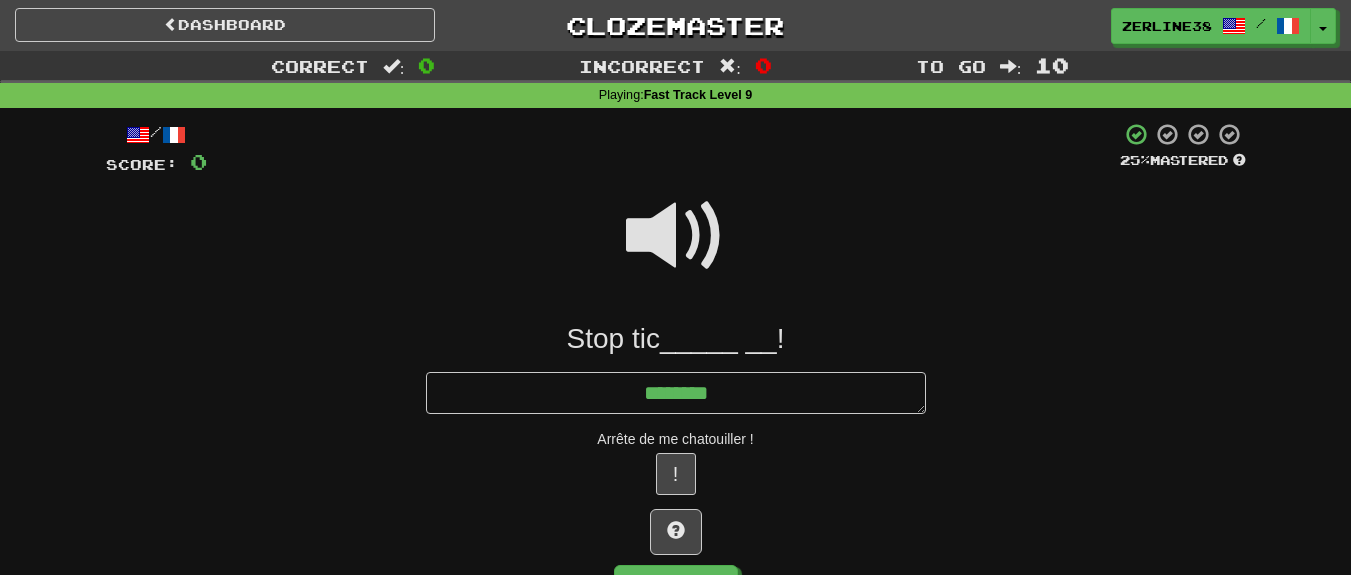 type on "*" 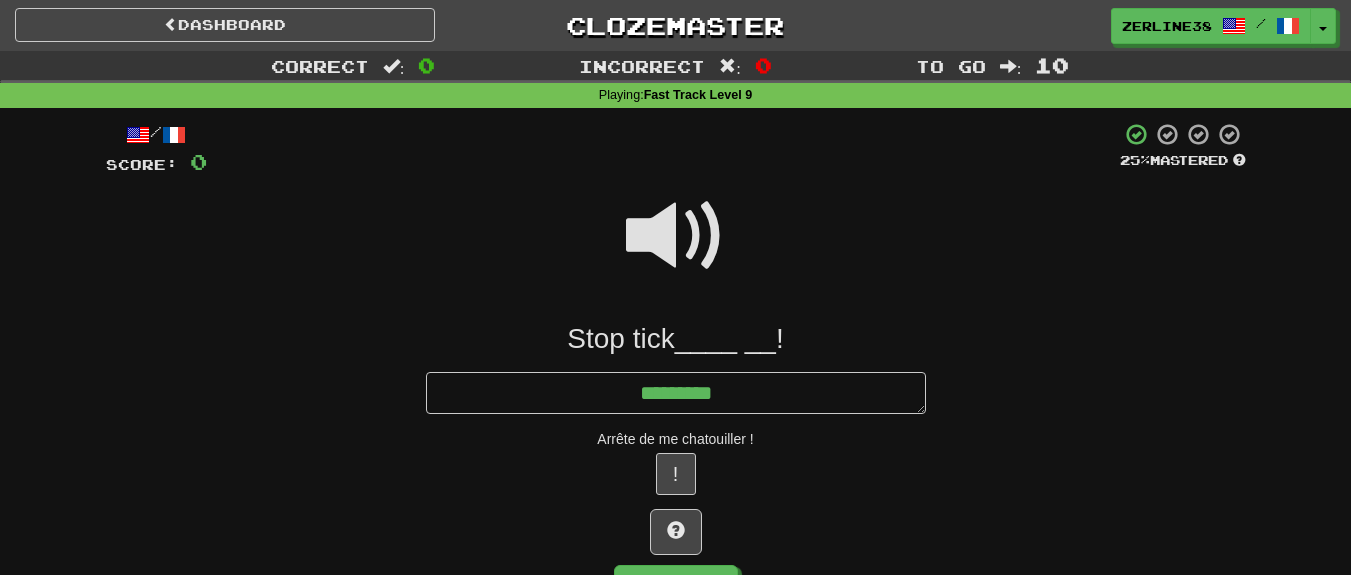 type on "*" 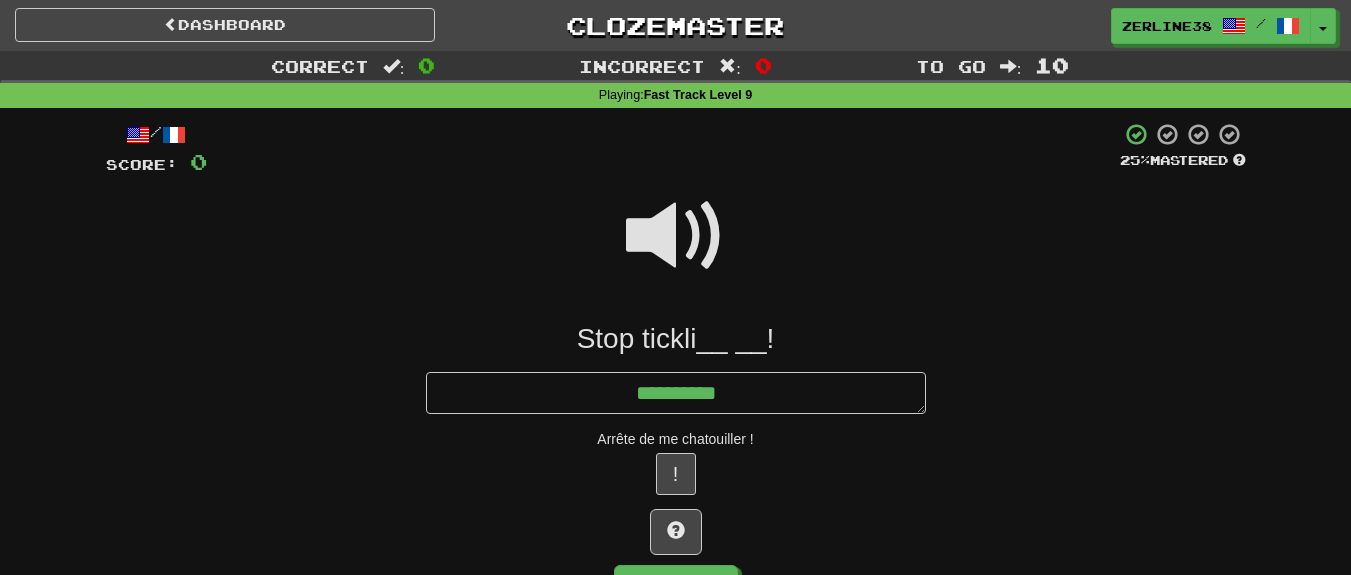 type on "*" 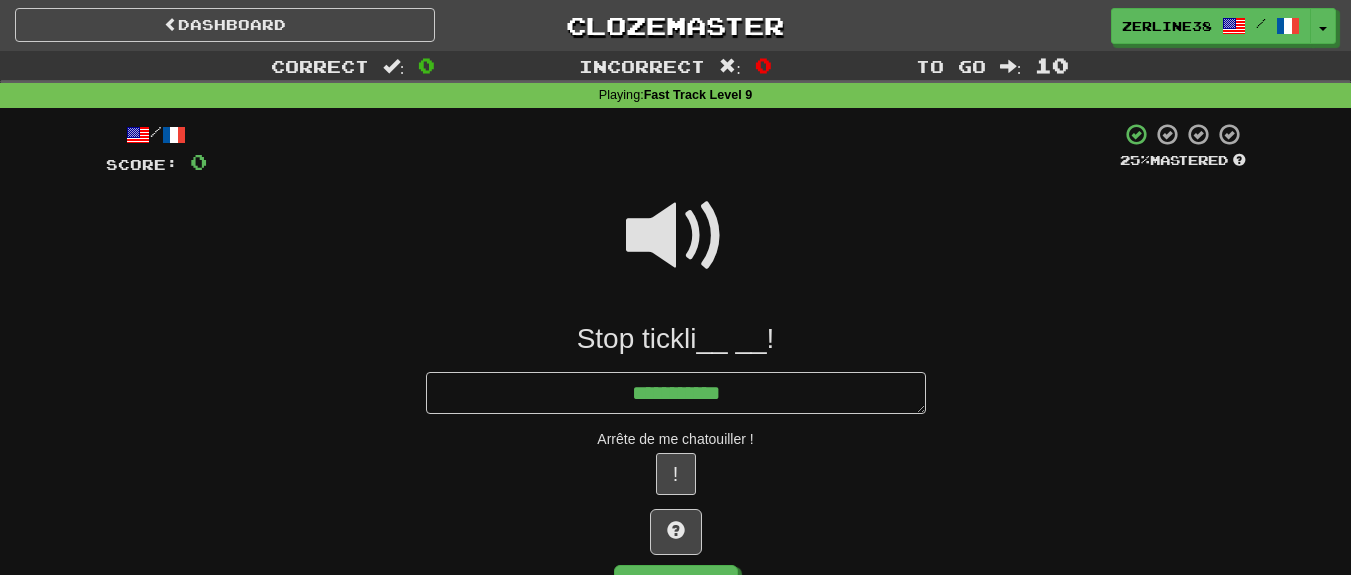 type on "*" 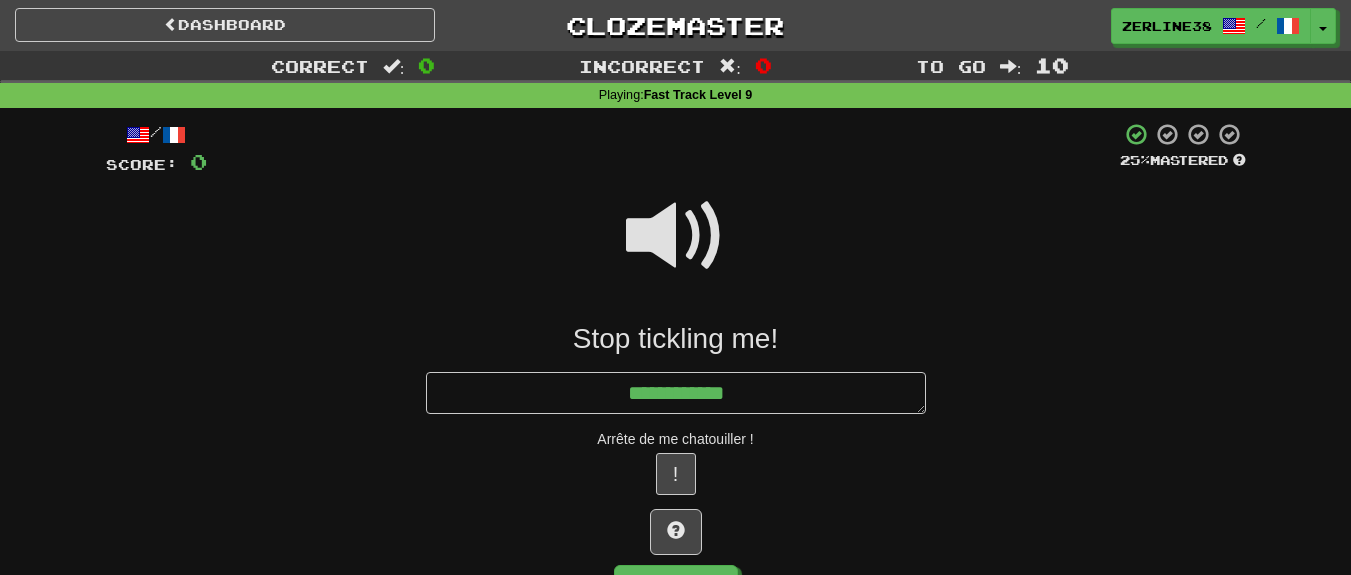 type on "*" 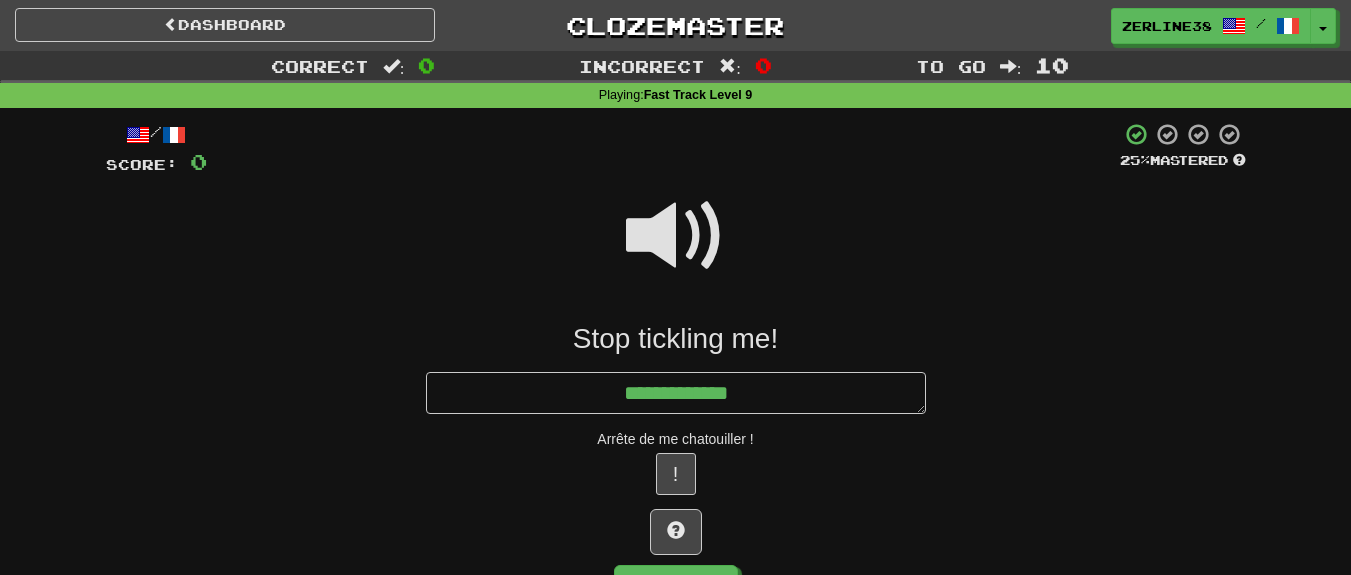 type on "*" 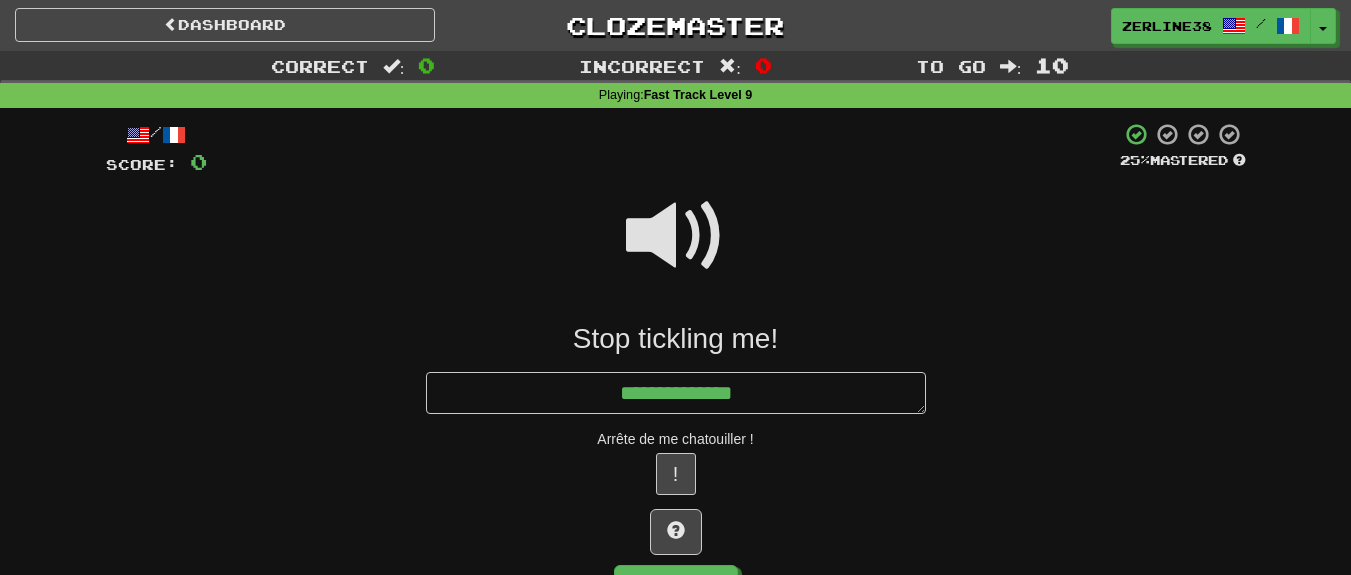 type on "*" 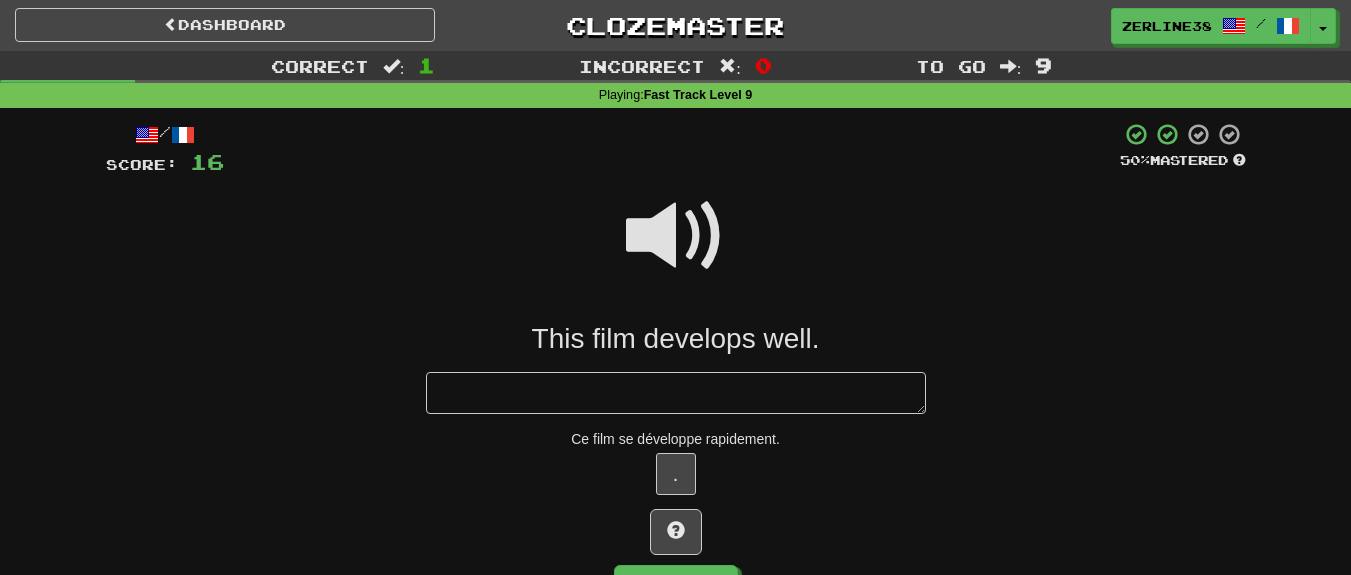 type on "*" 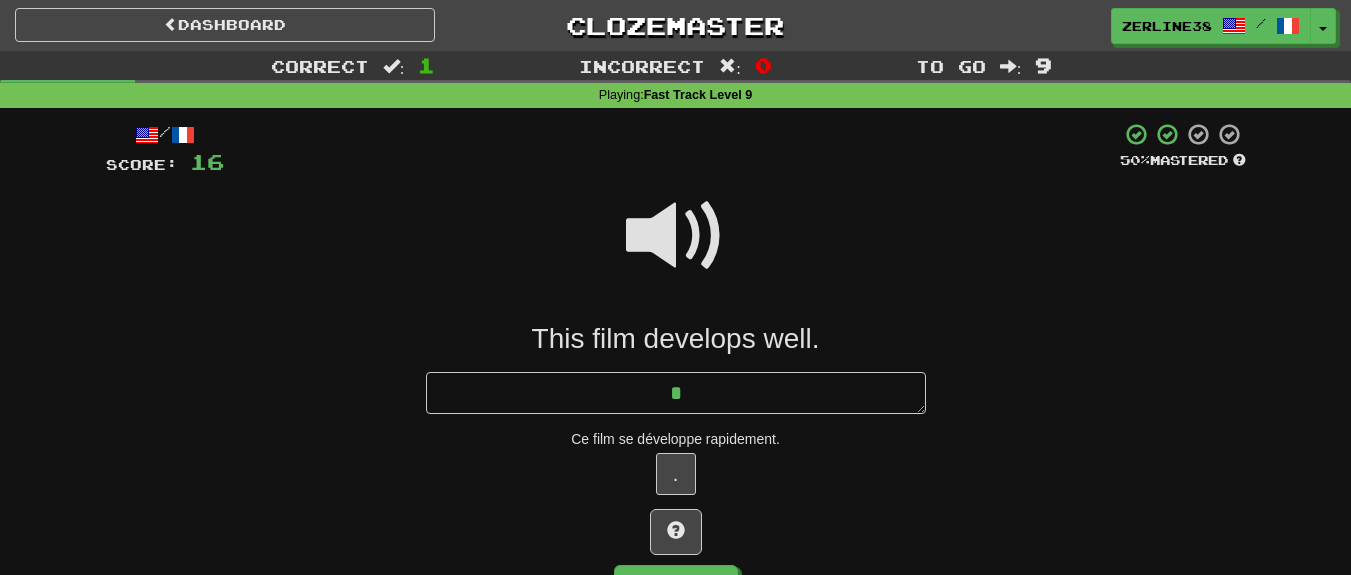 type on "*" 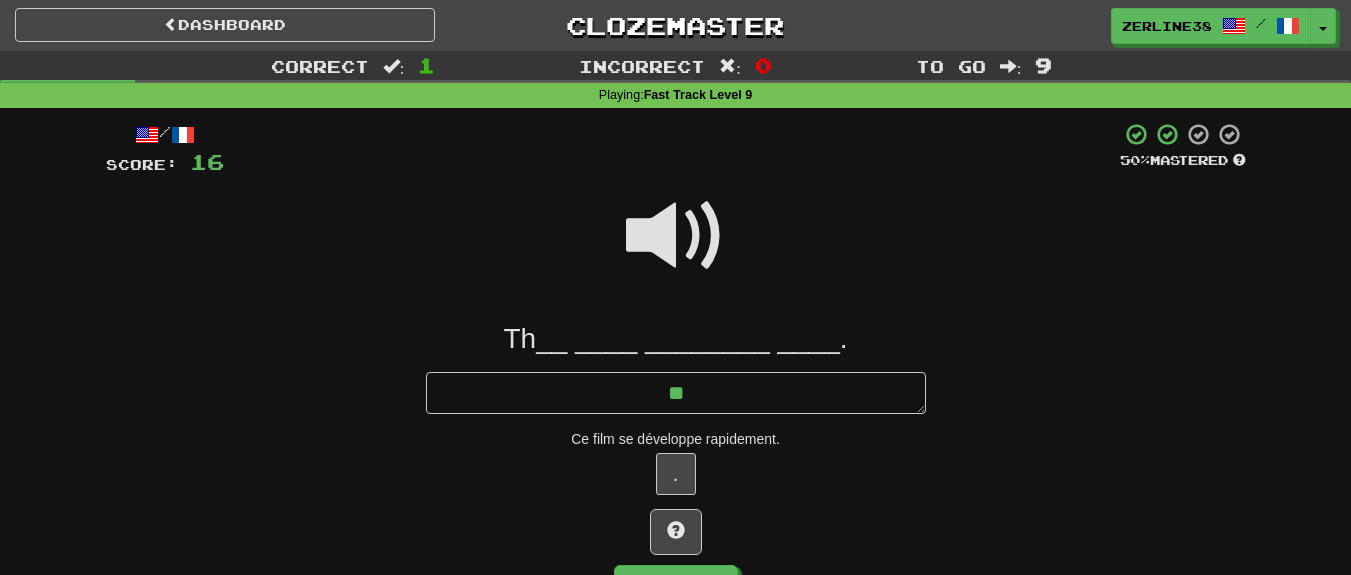 type on "*" 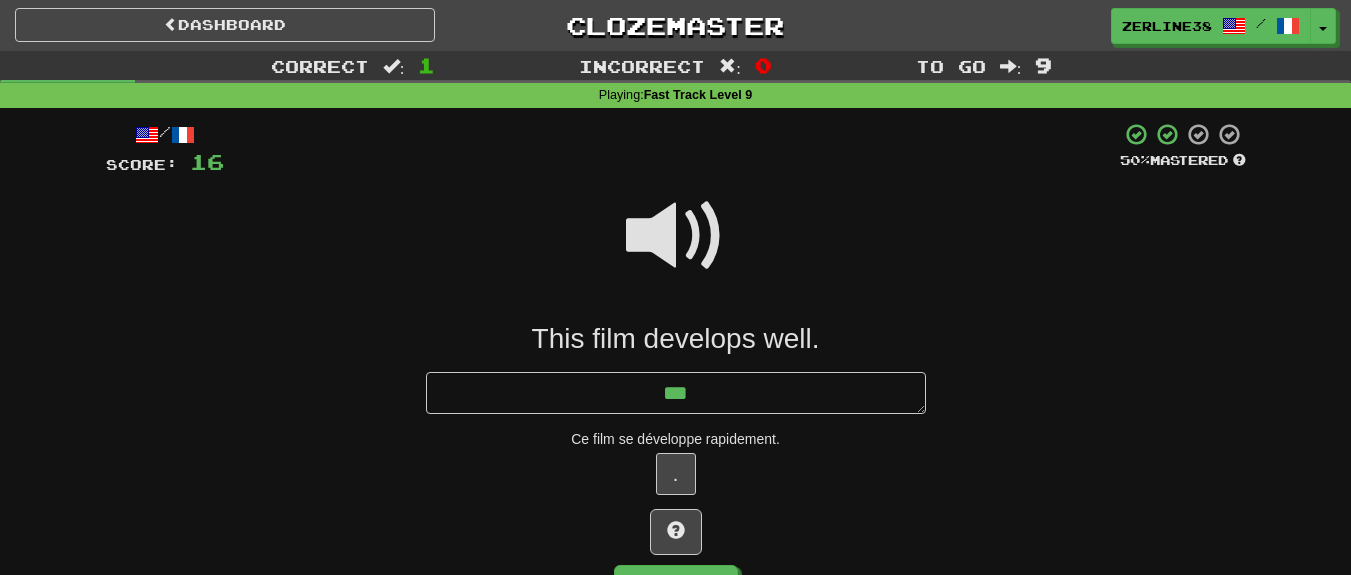 type on "*" 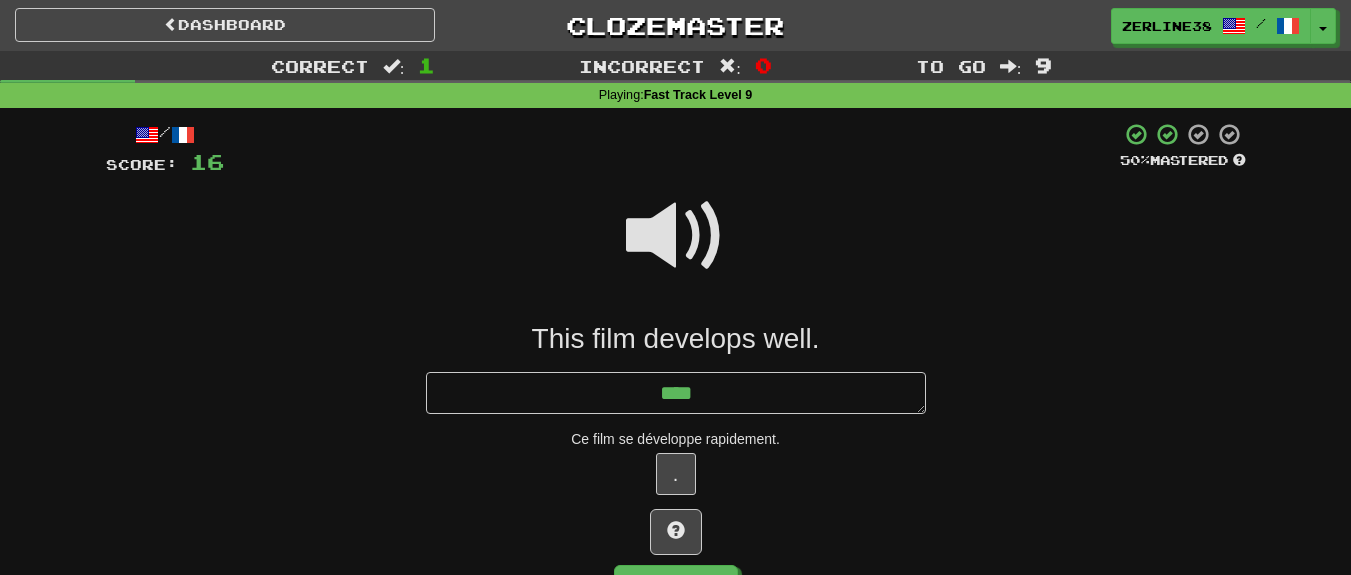 type on "*" 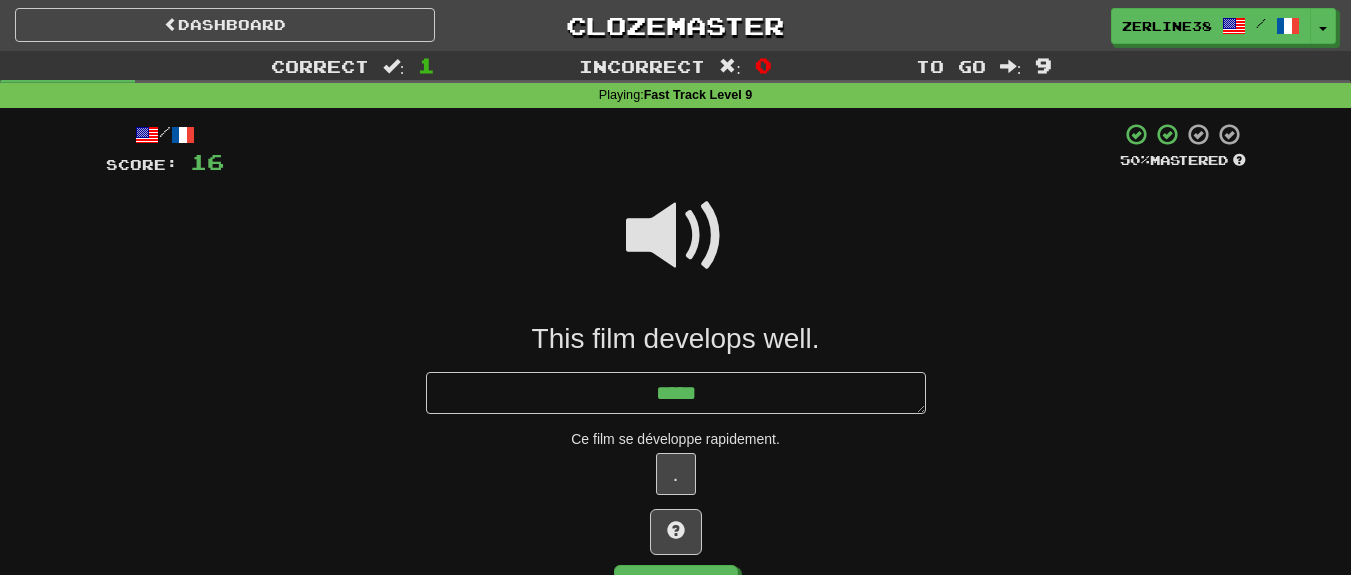 type on "*" 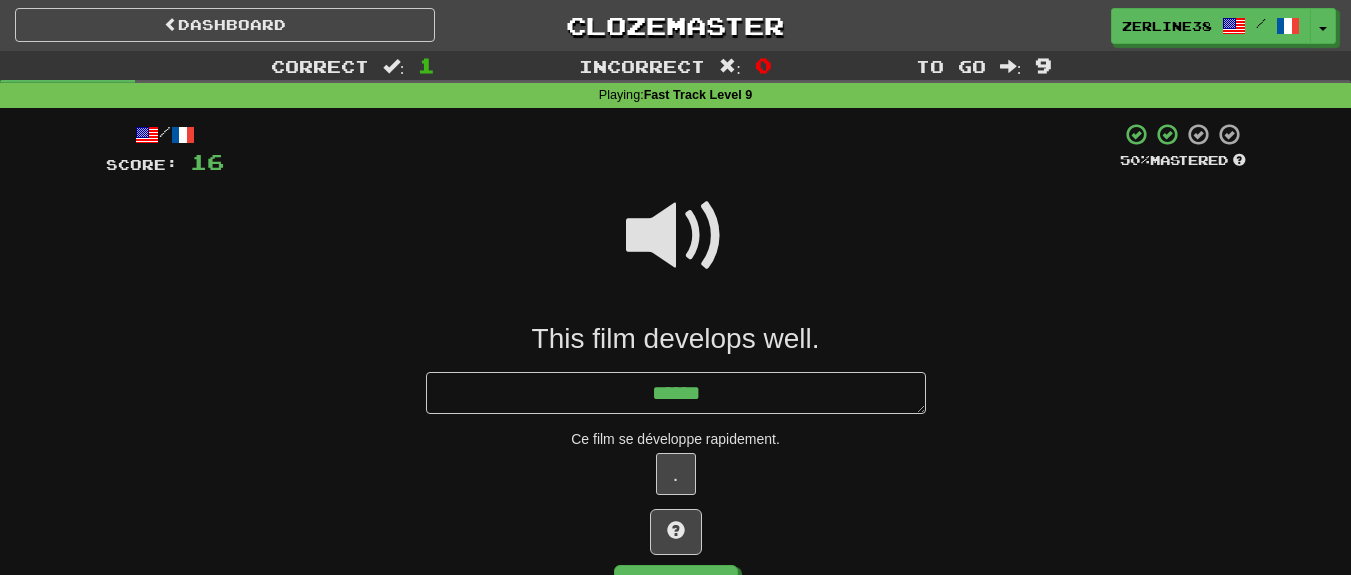 type on "*" 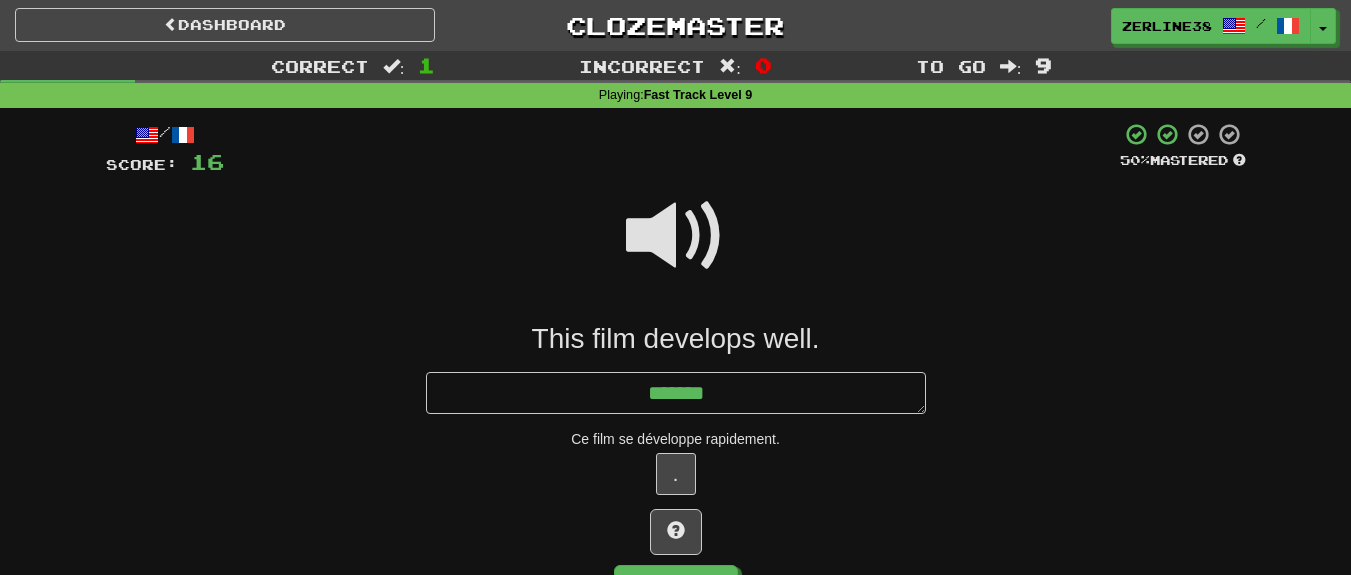 type on "*" 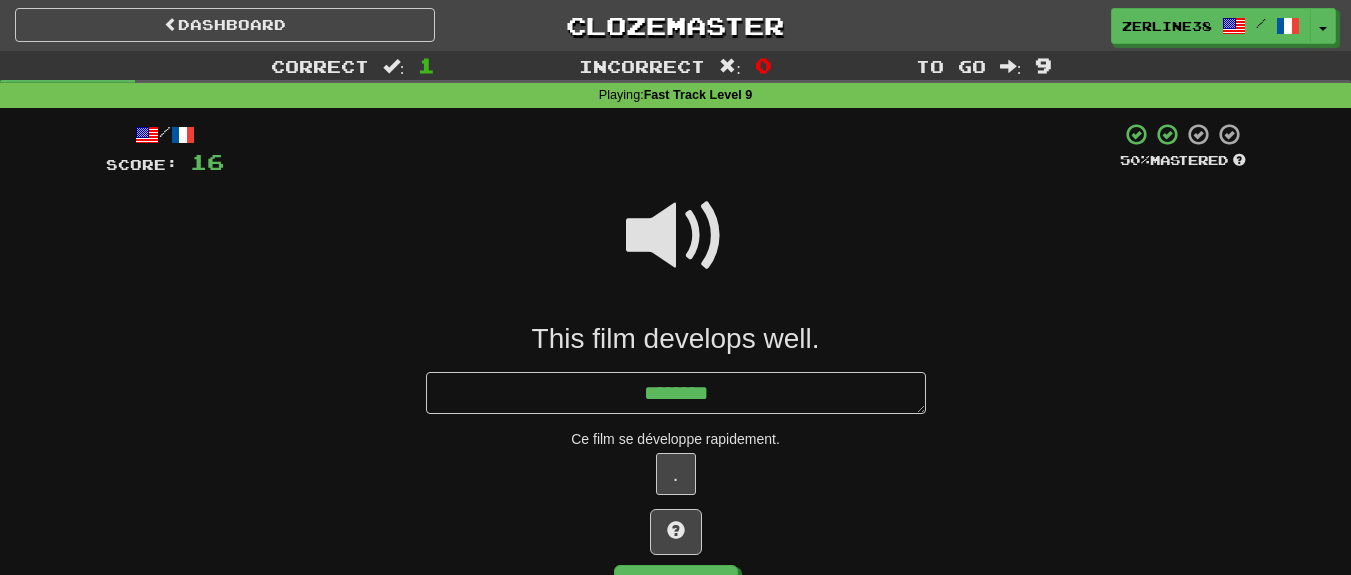 type on "*" 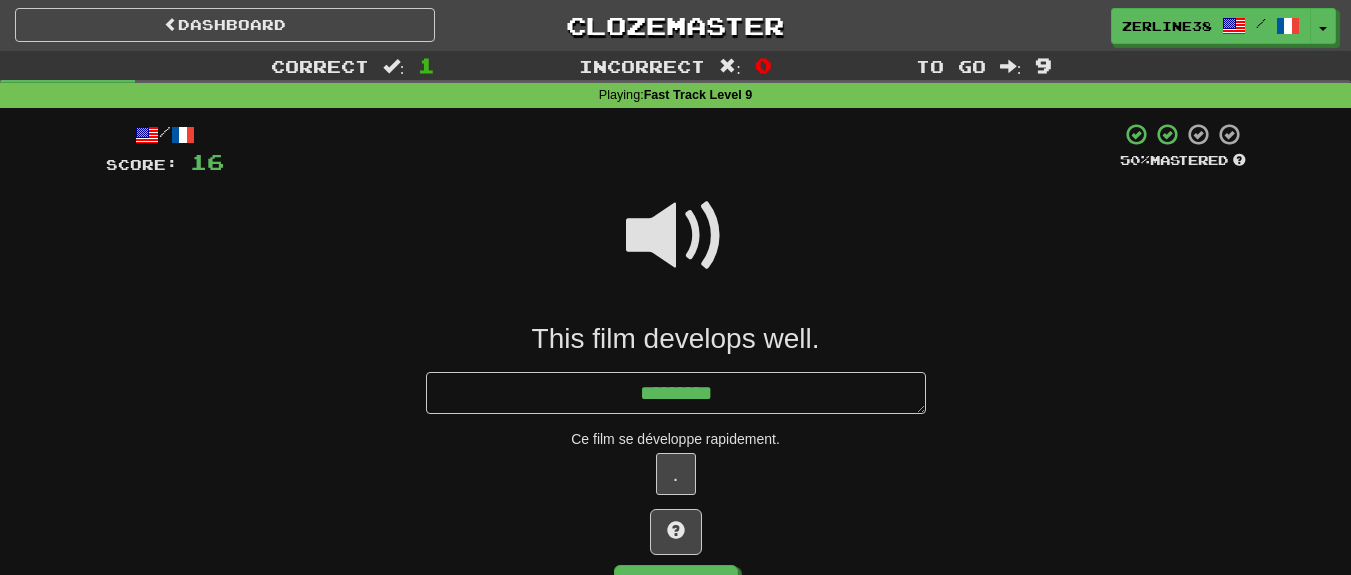 type on "*" 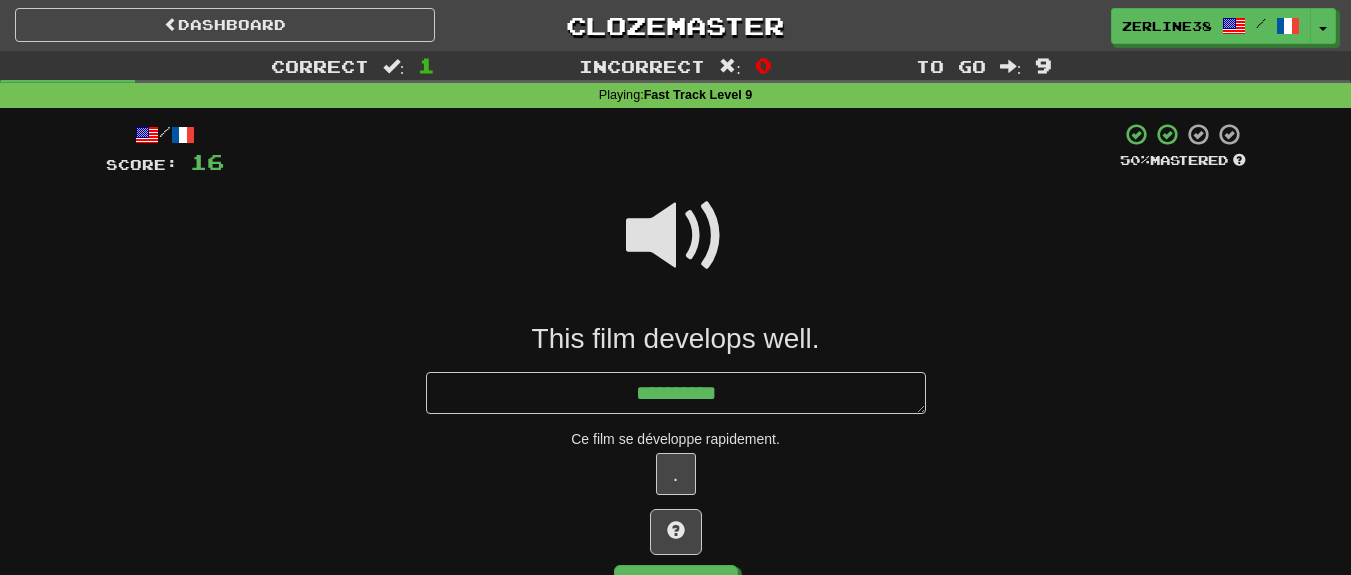 type on "*" 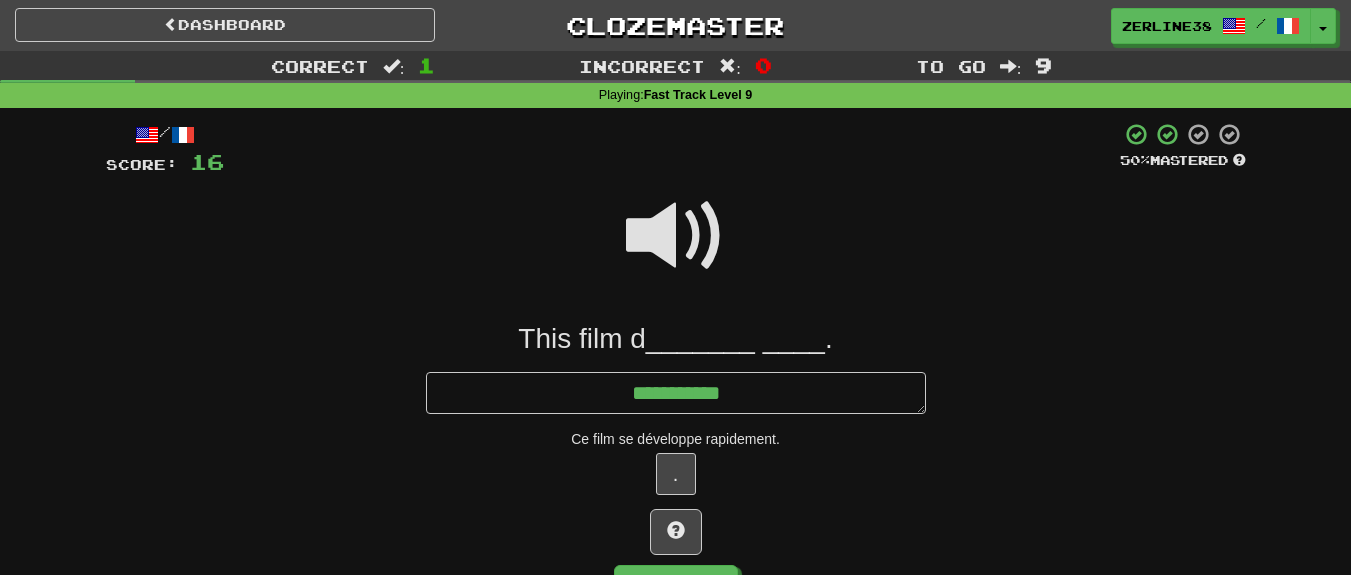 type on "*" 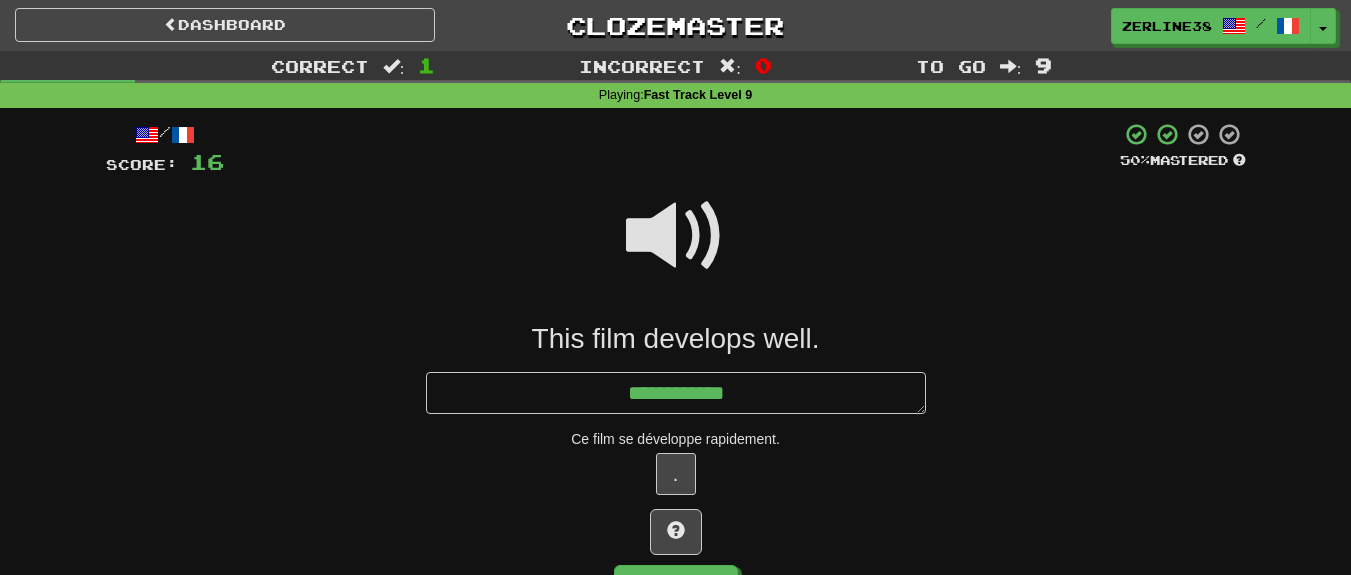 type on "*" 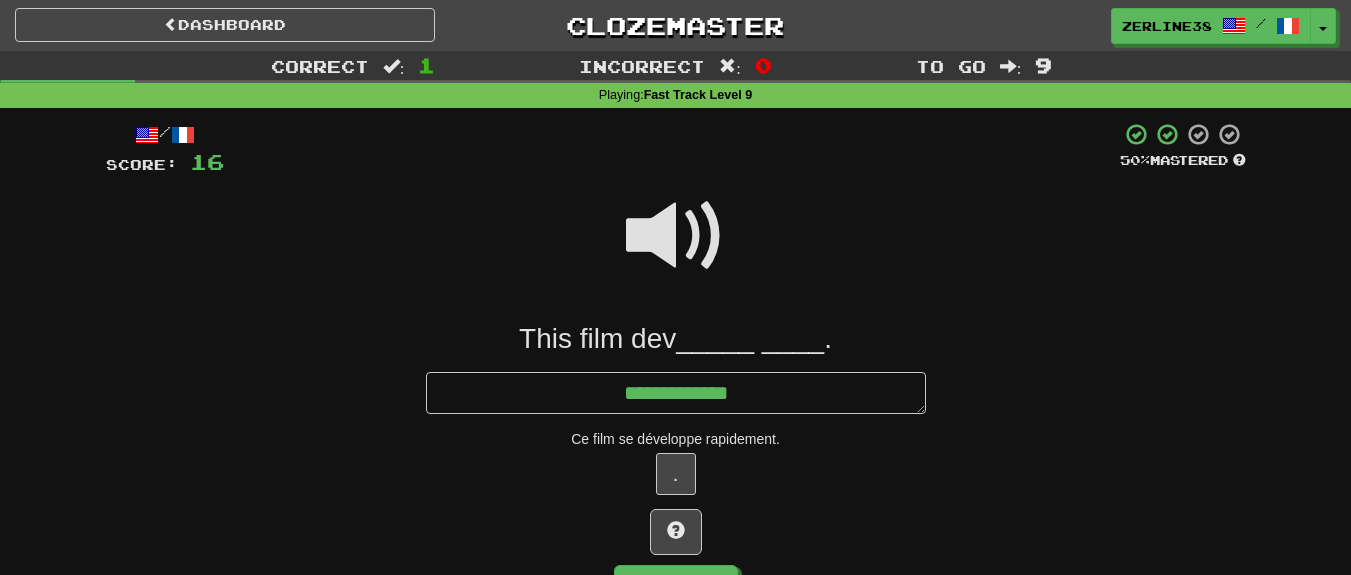 type on "*" 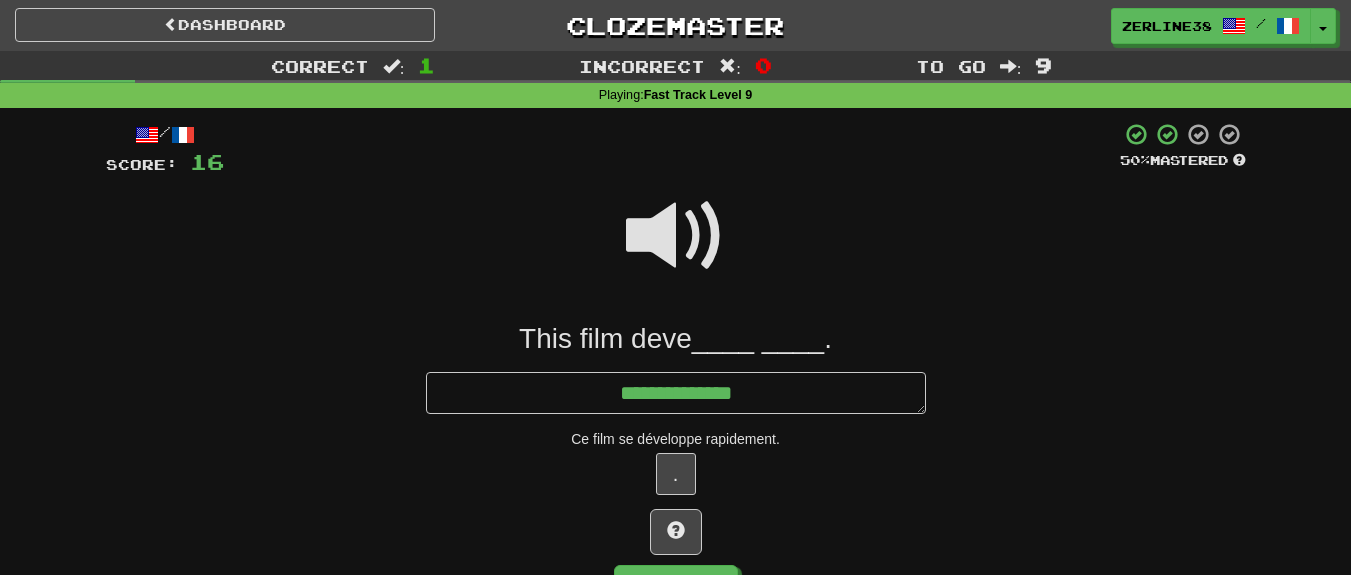 type on "*" 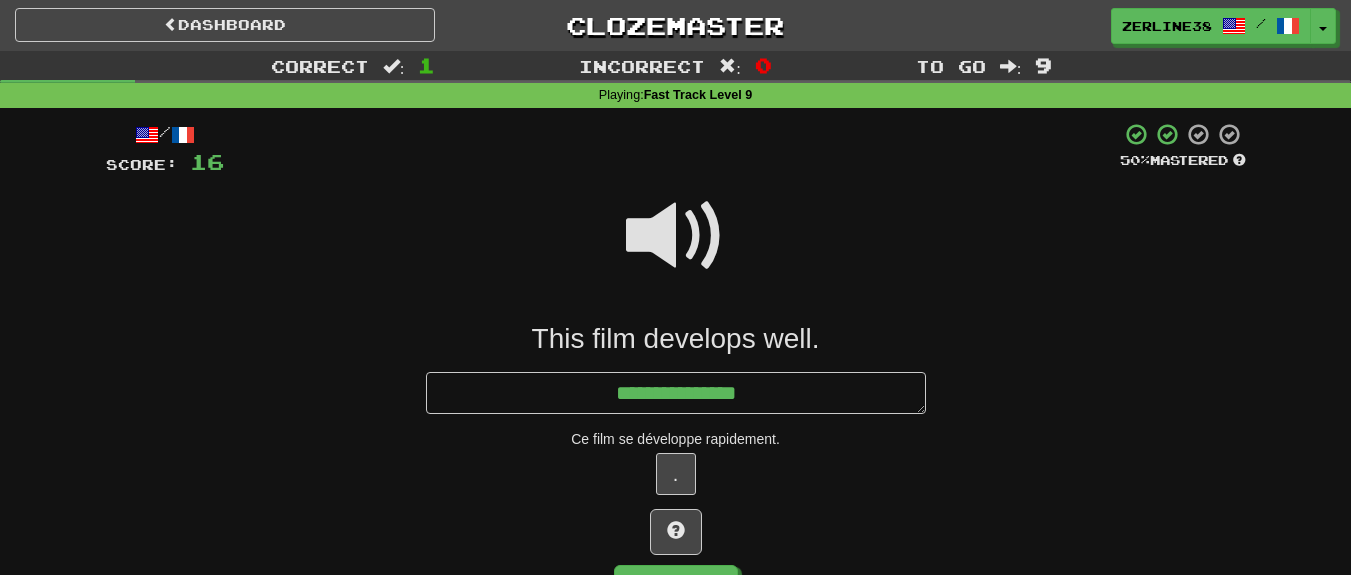 type on "*" 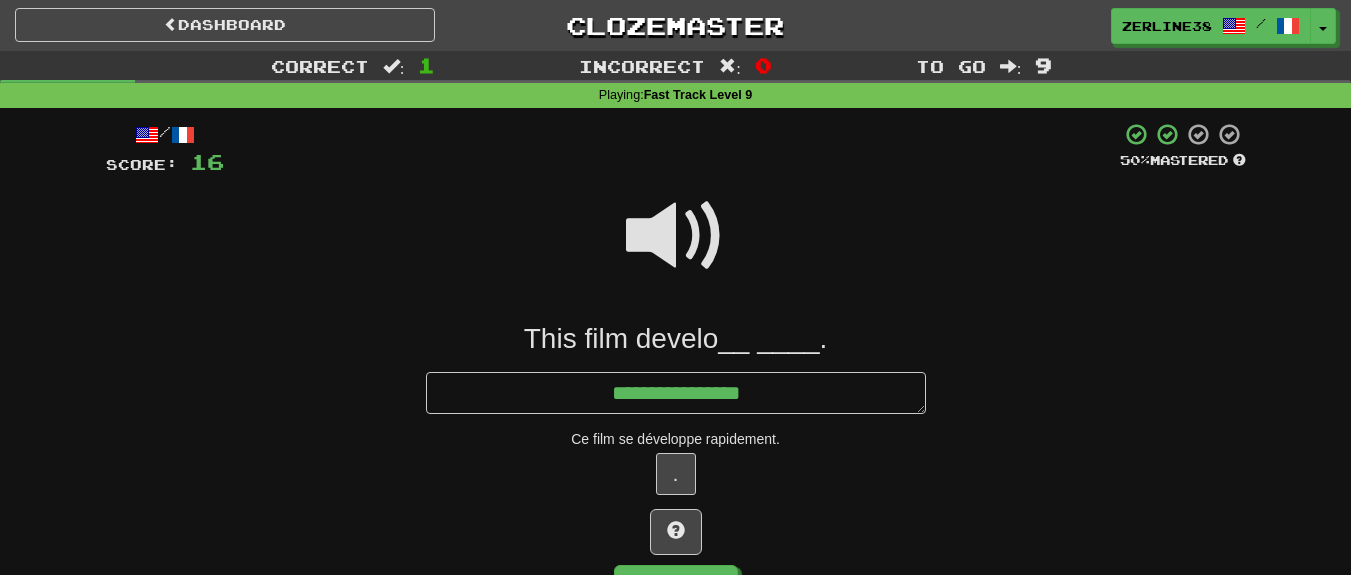 type on "*" 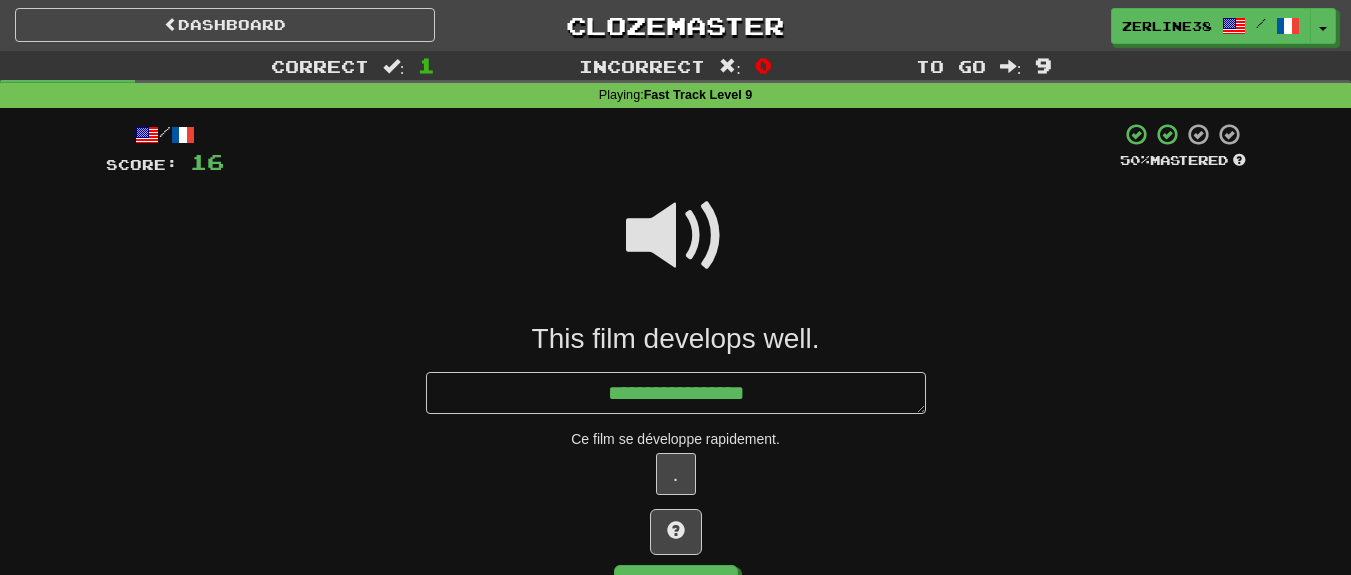 type on "*" 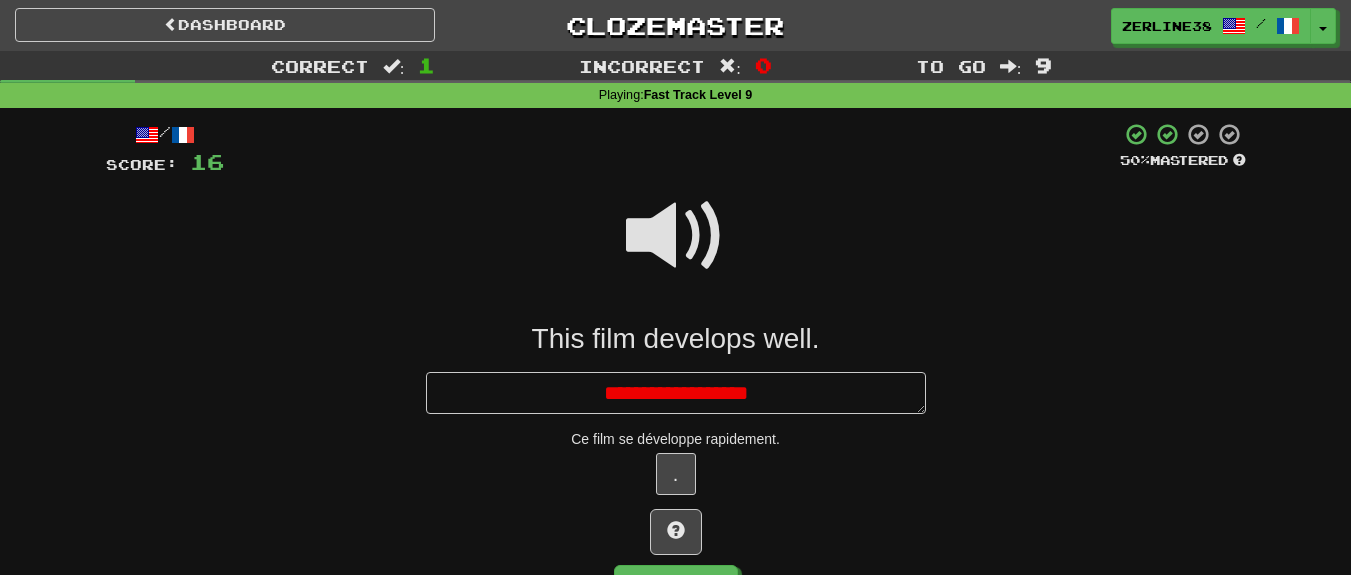type on "*" 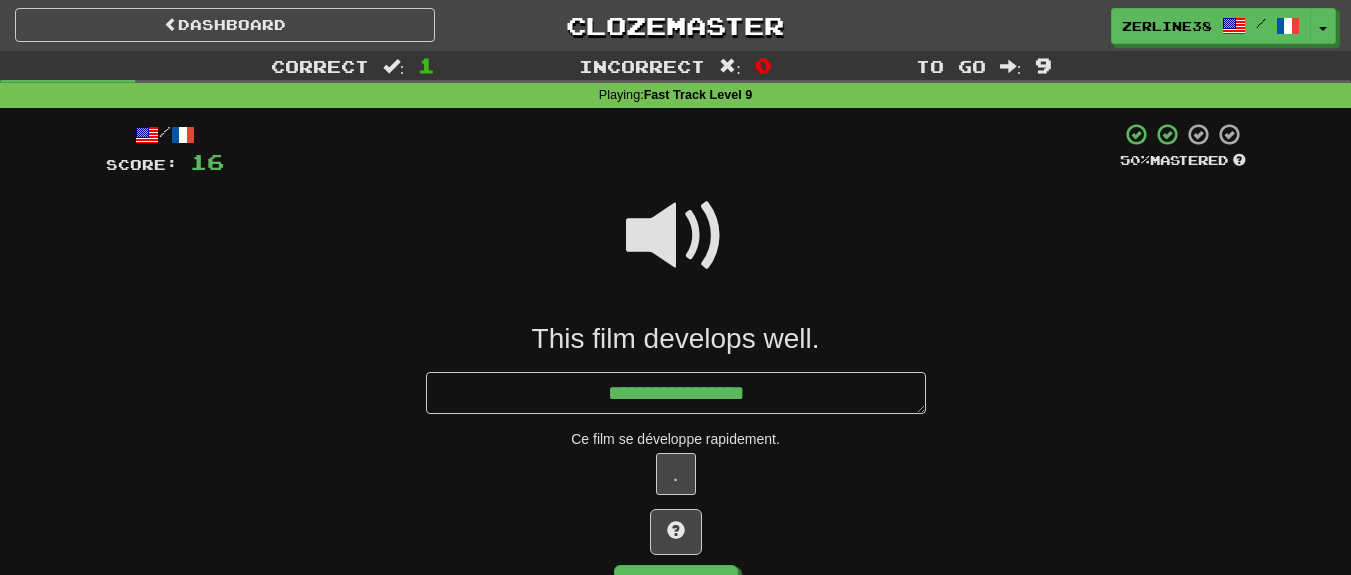 type on "*" 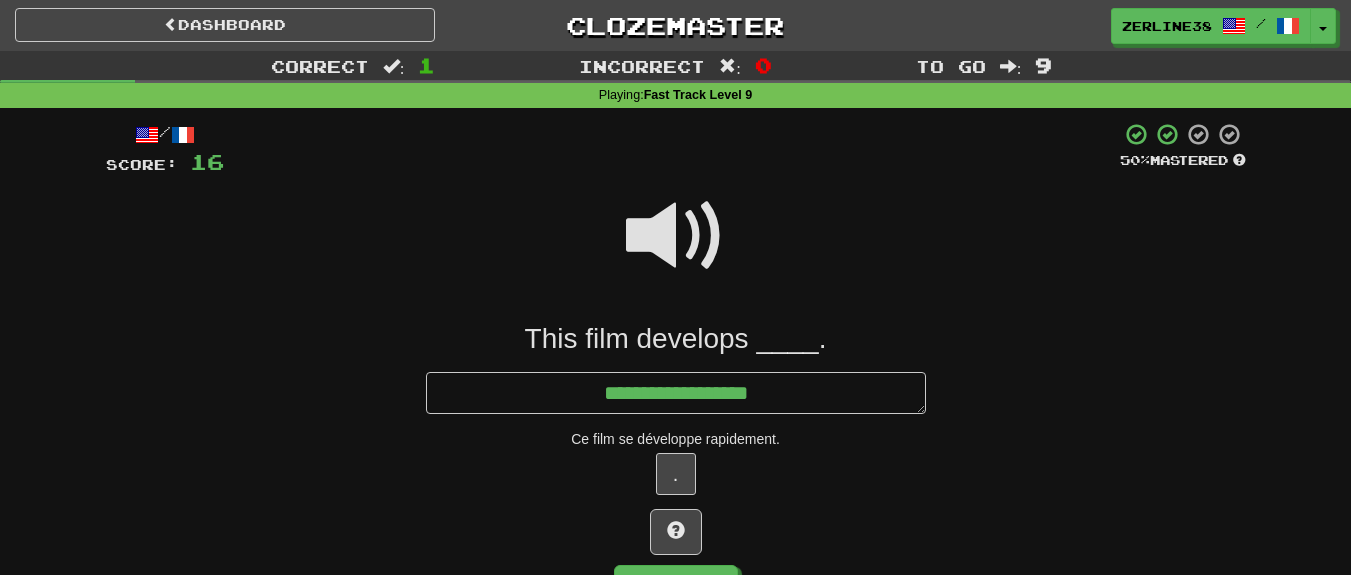 type on "*" 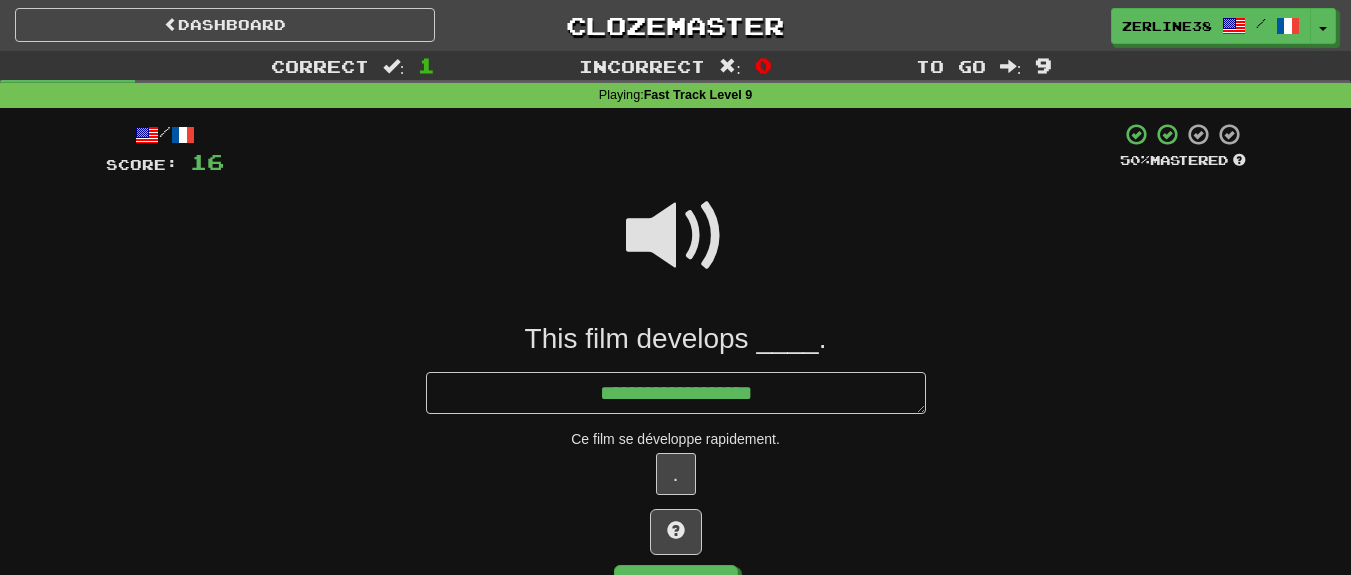 type on "*" 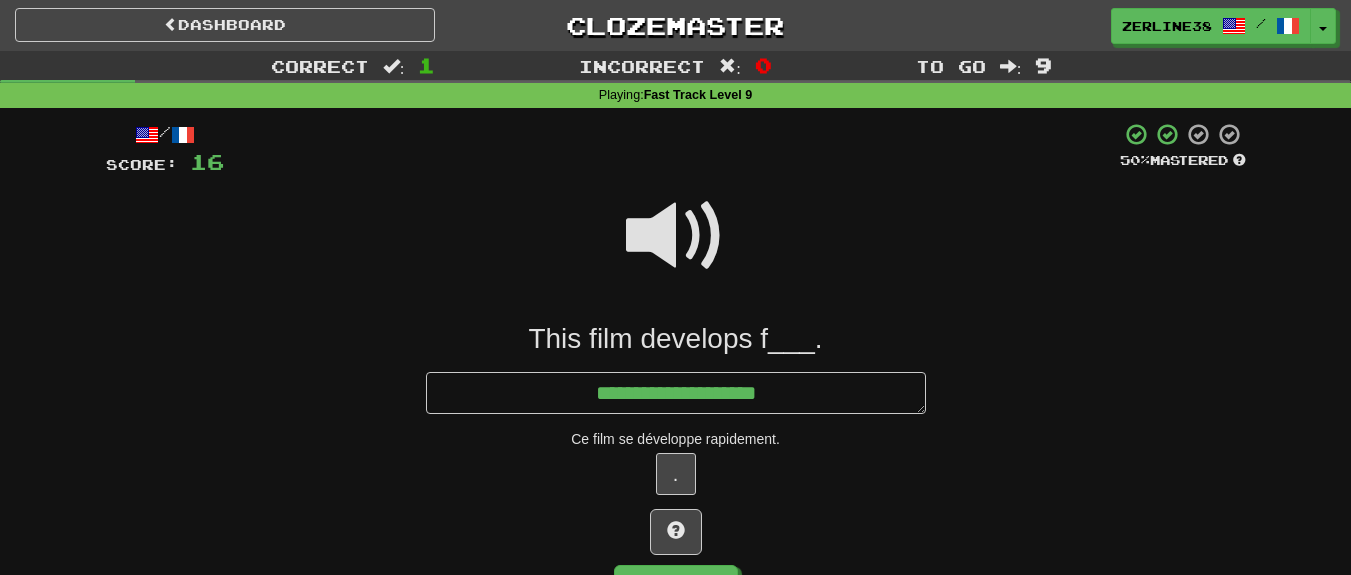 type on "*" 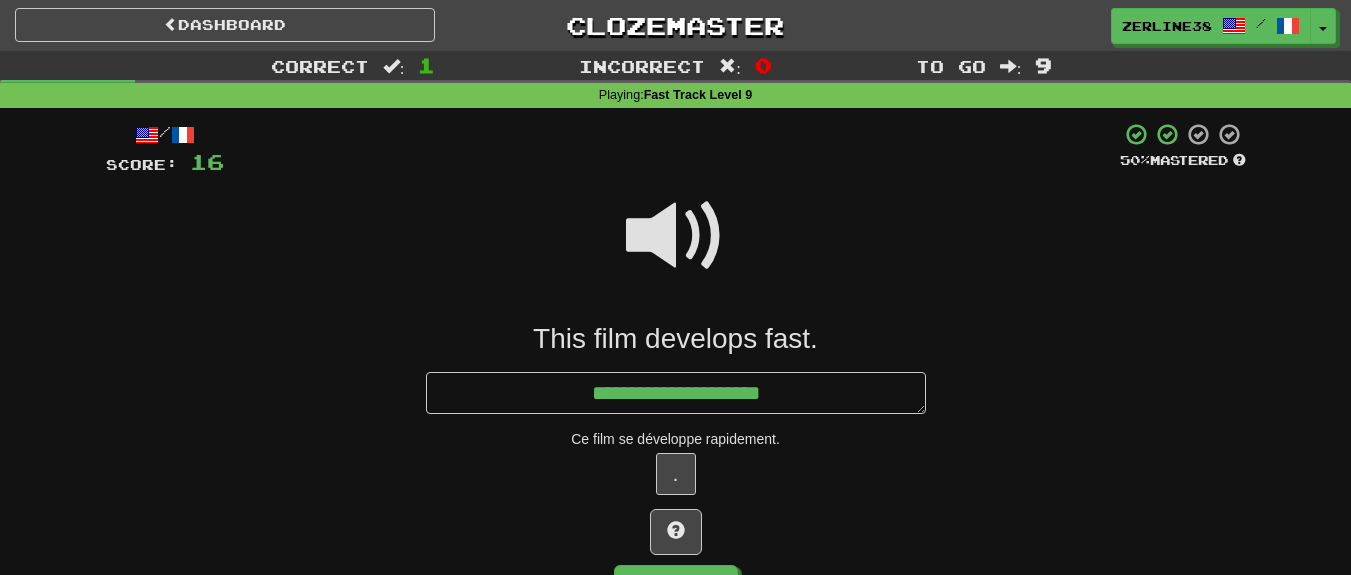 type on "*" 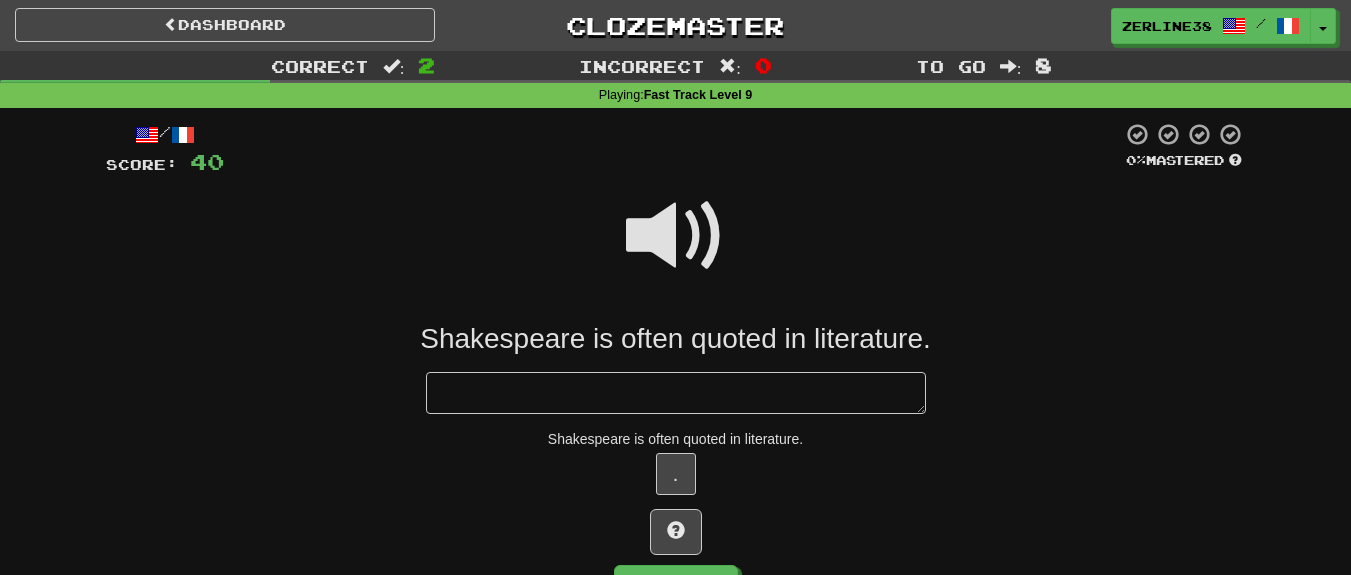 type on "*" 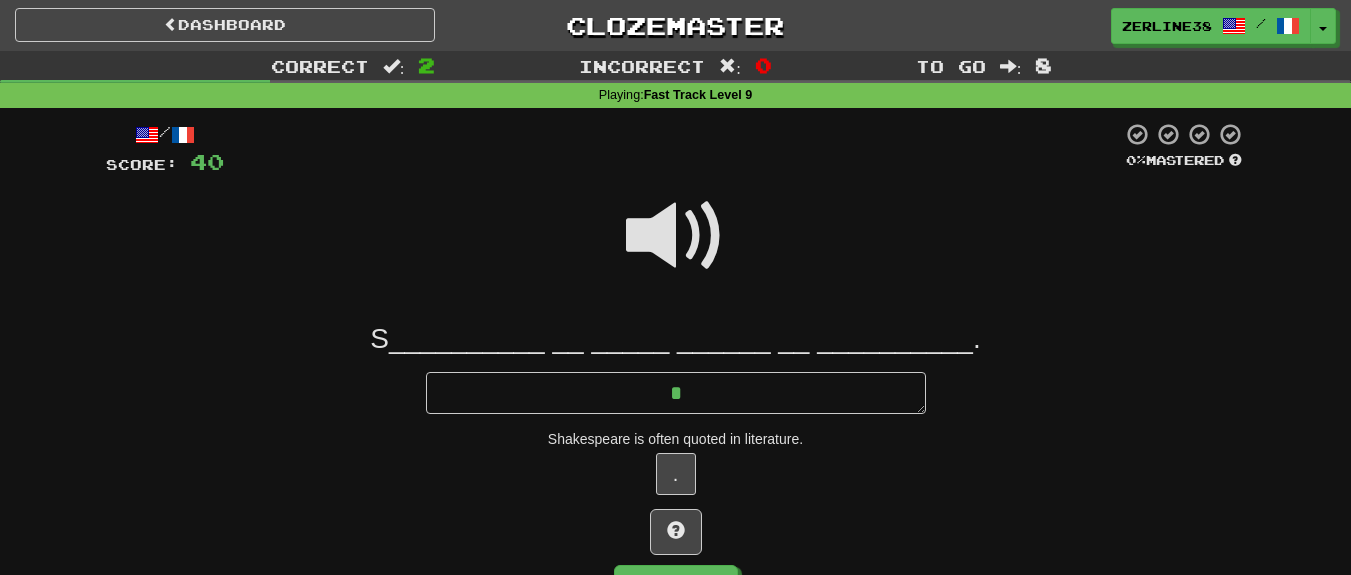 type on "*" 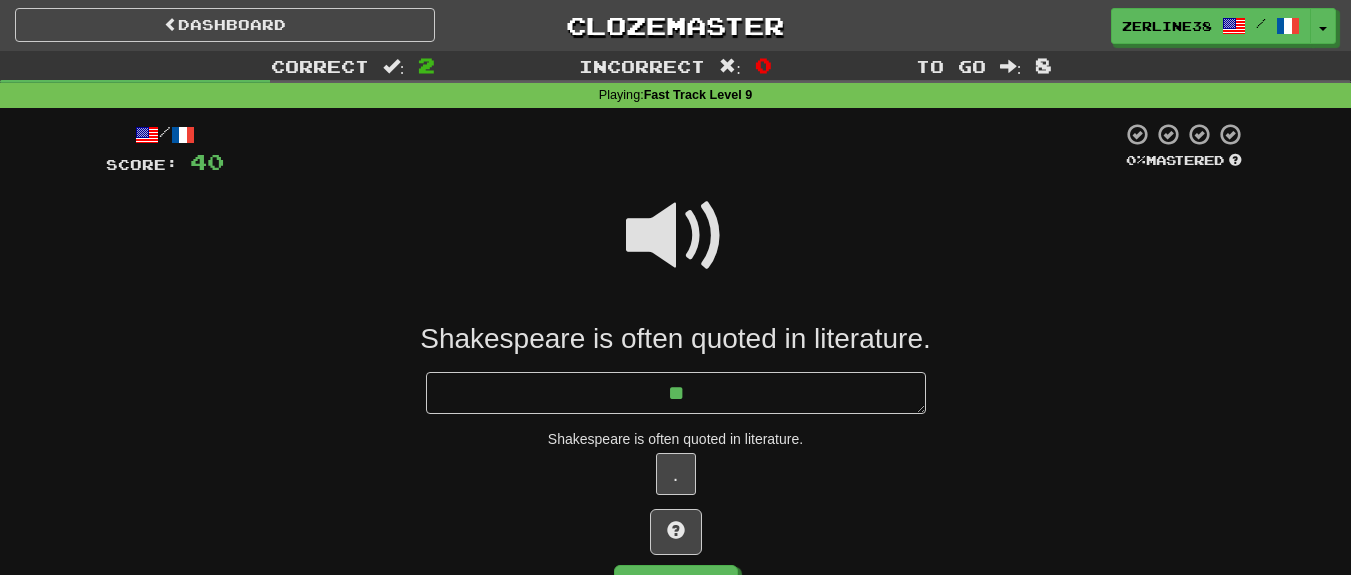 type on "*" 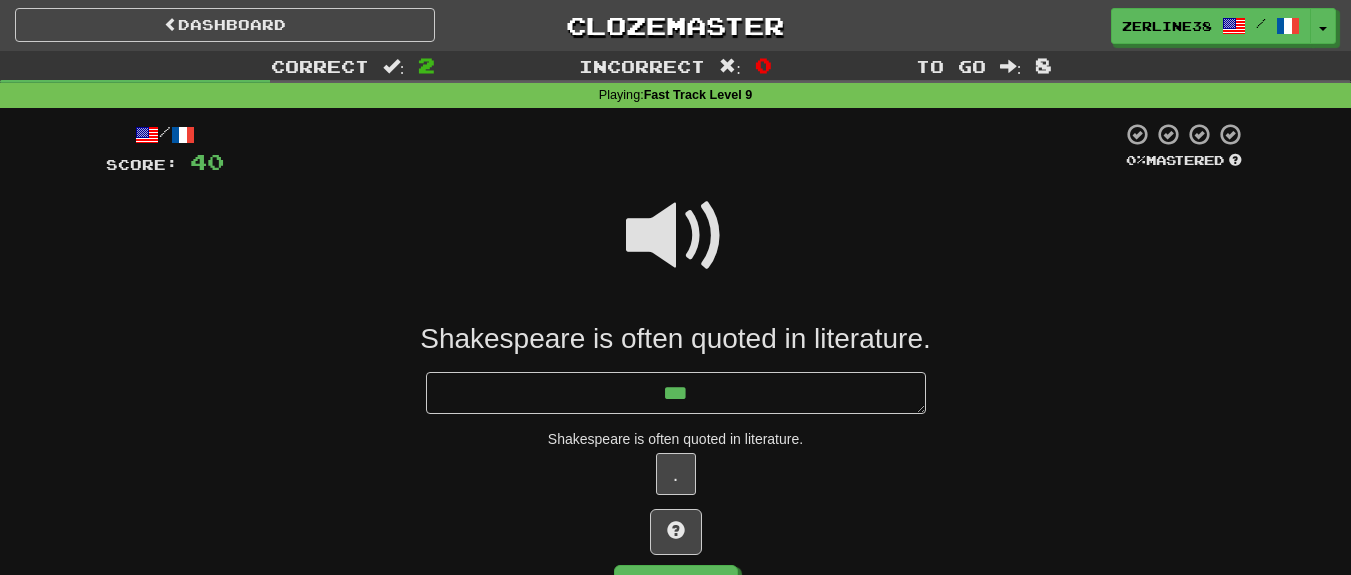type on "****" 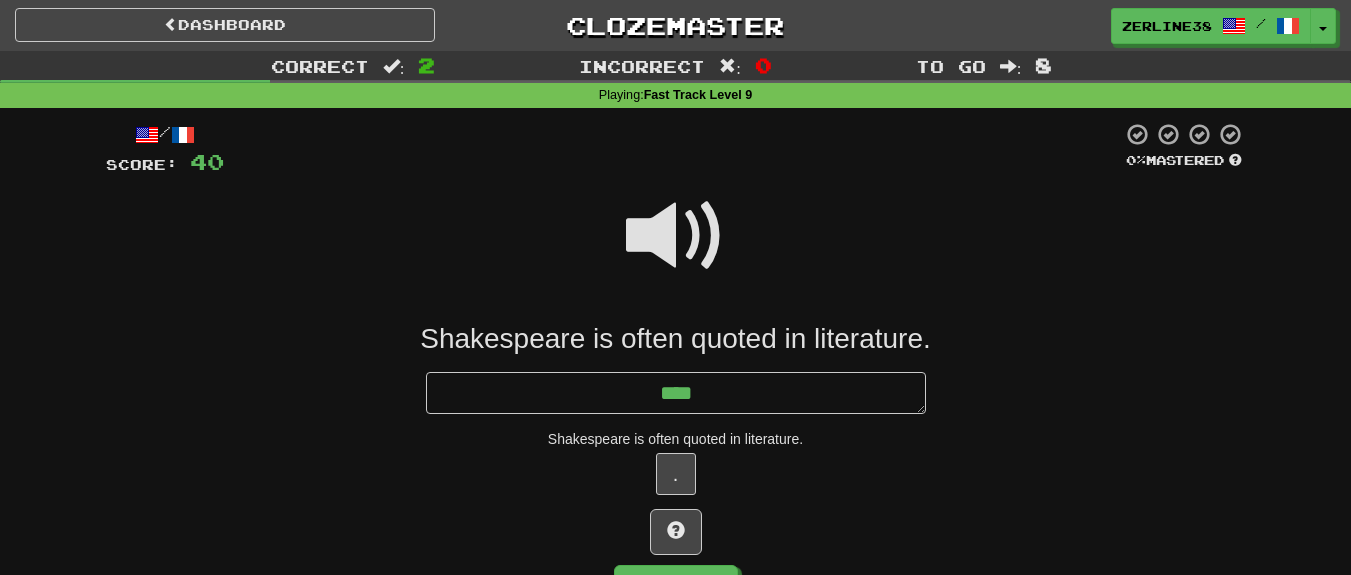 type on "*" 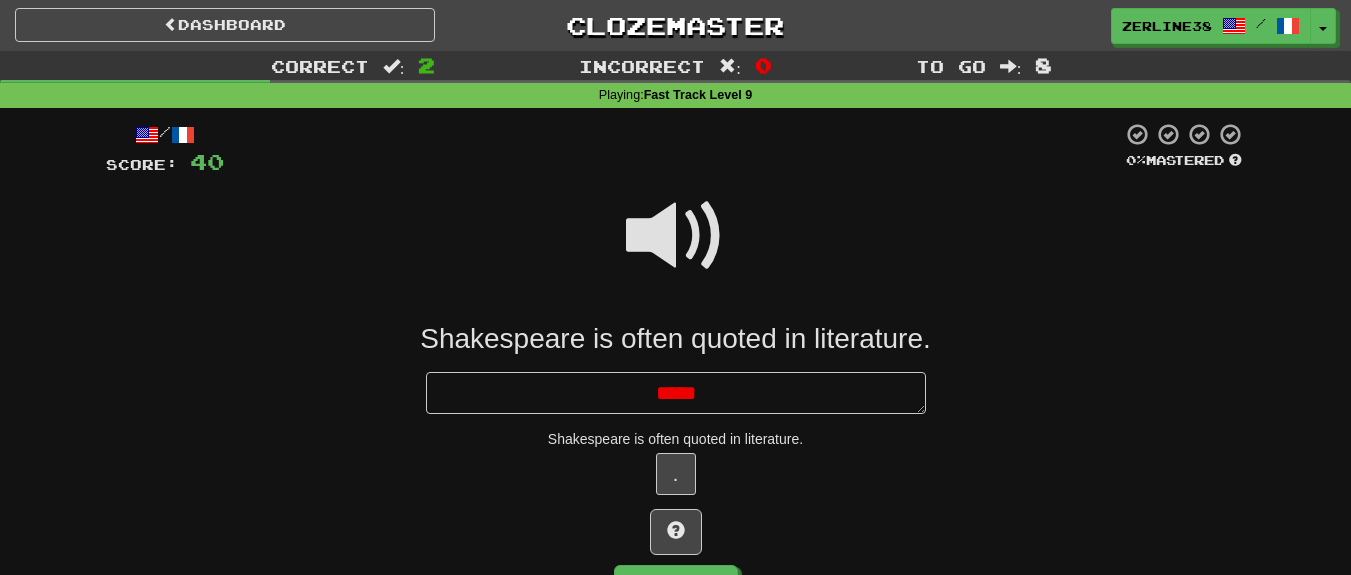 type on "*" 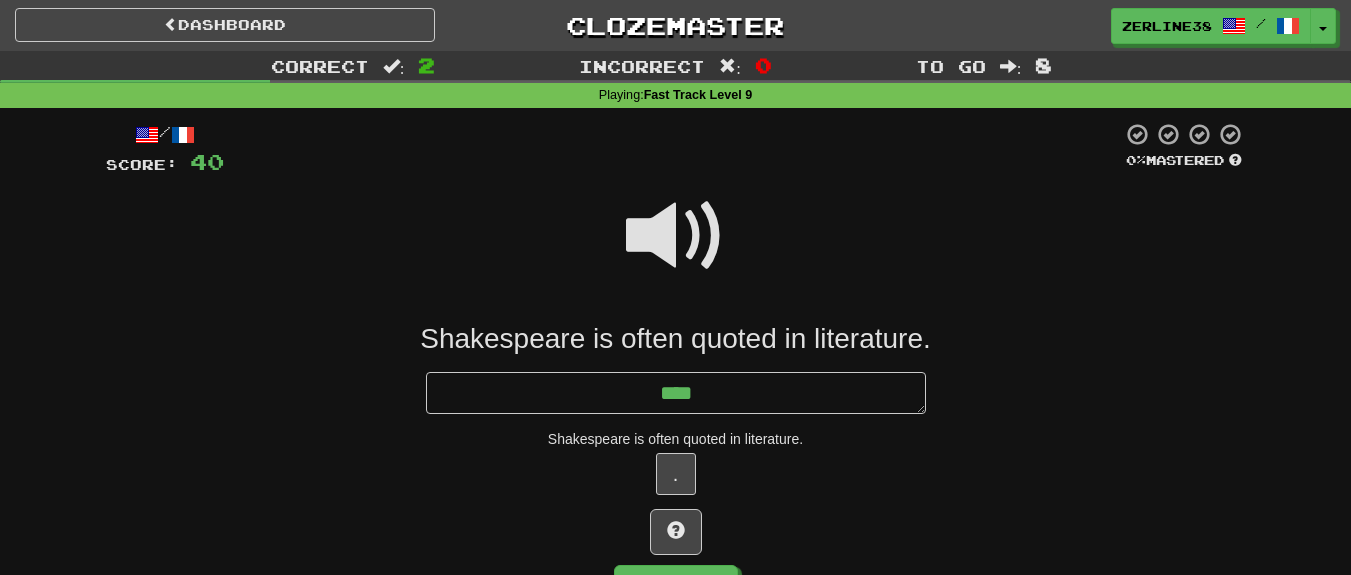 type on "*" 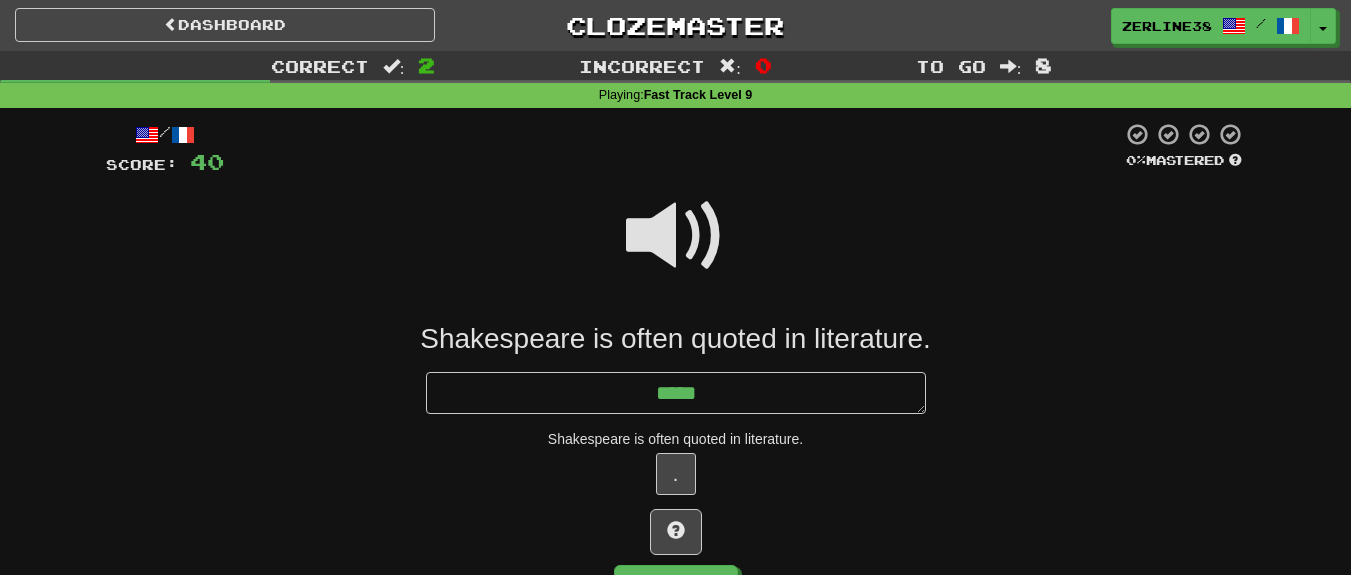 type on "*" 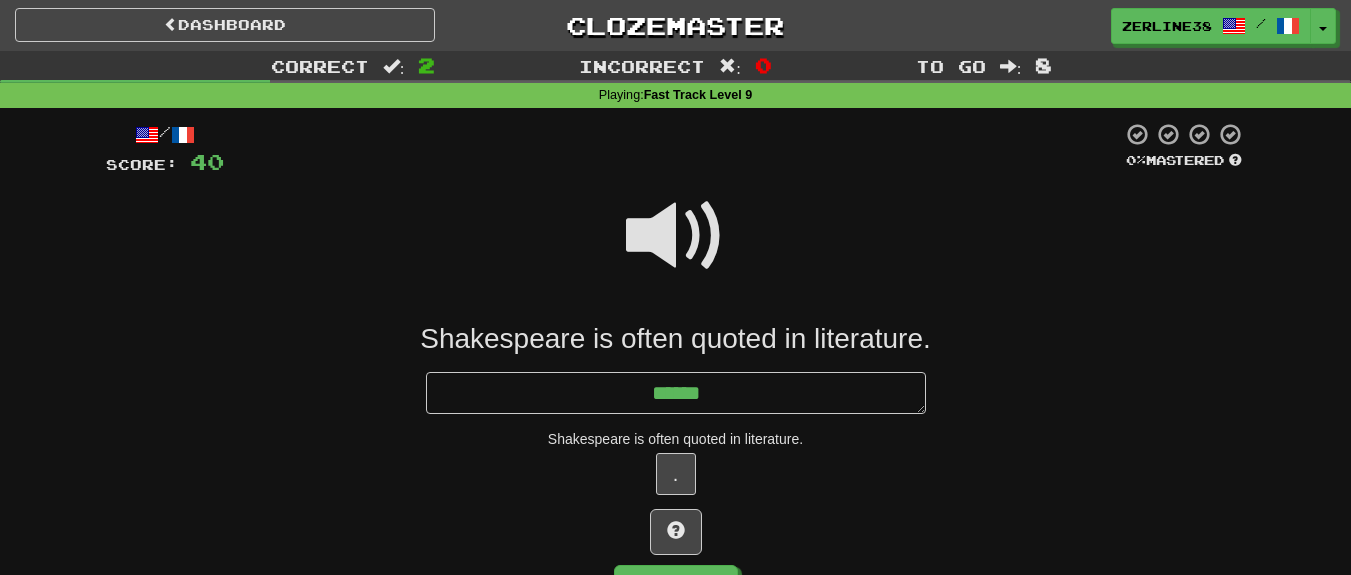 type on "*" 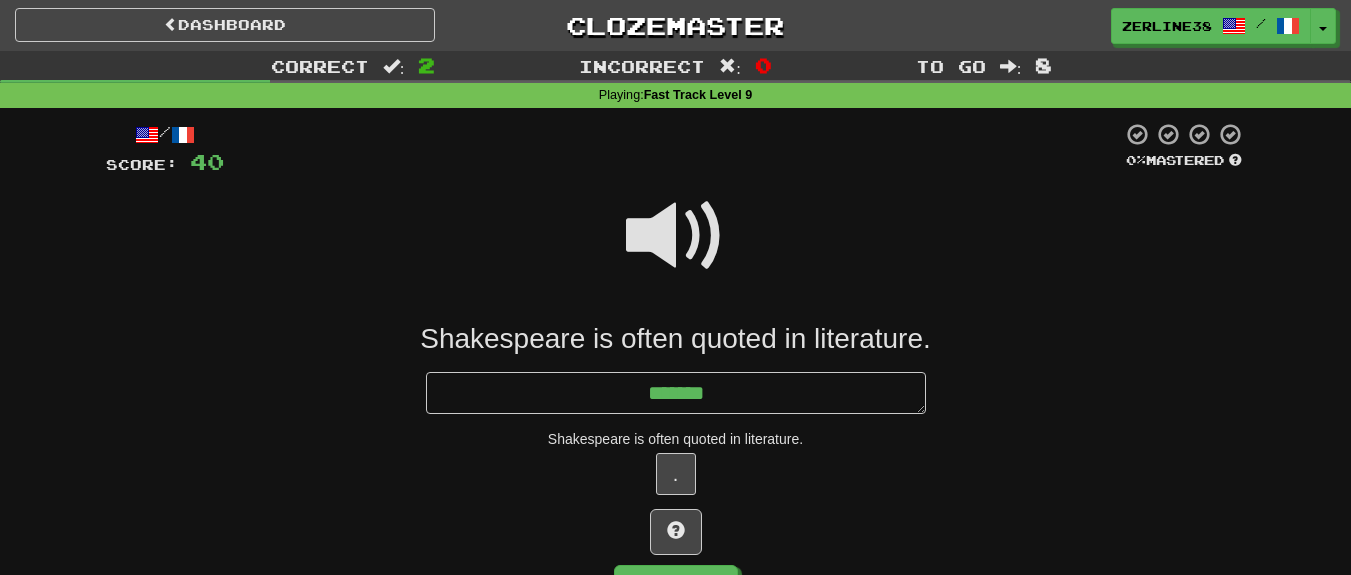 type on "*" 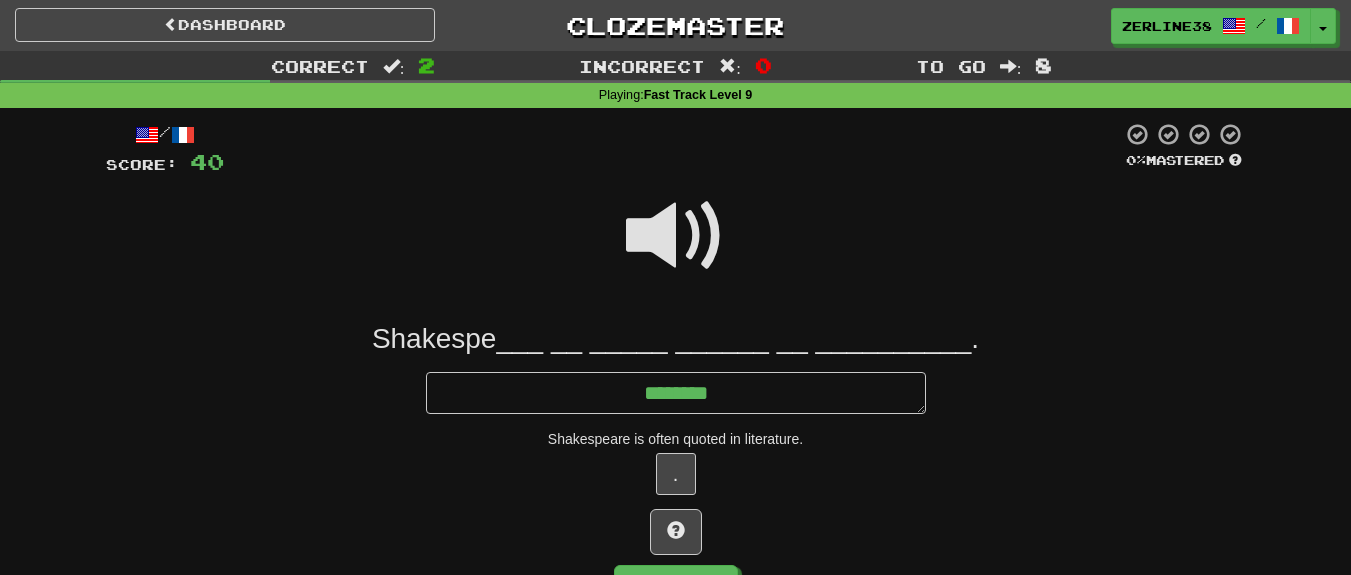 type on "*" 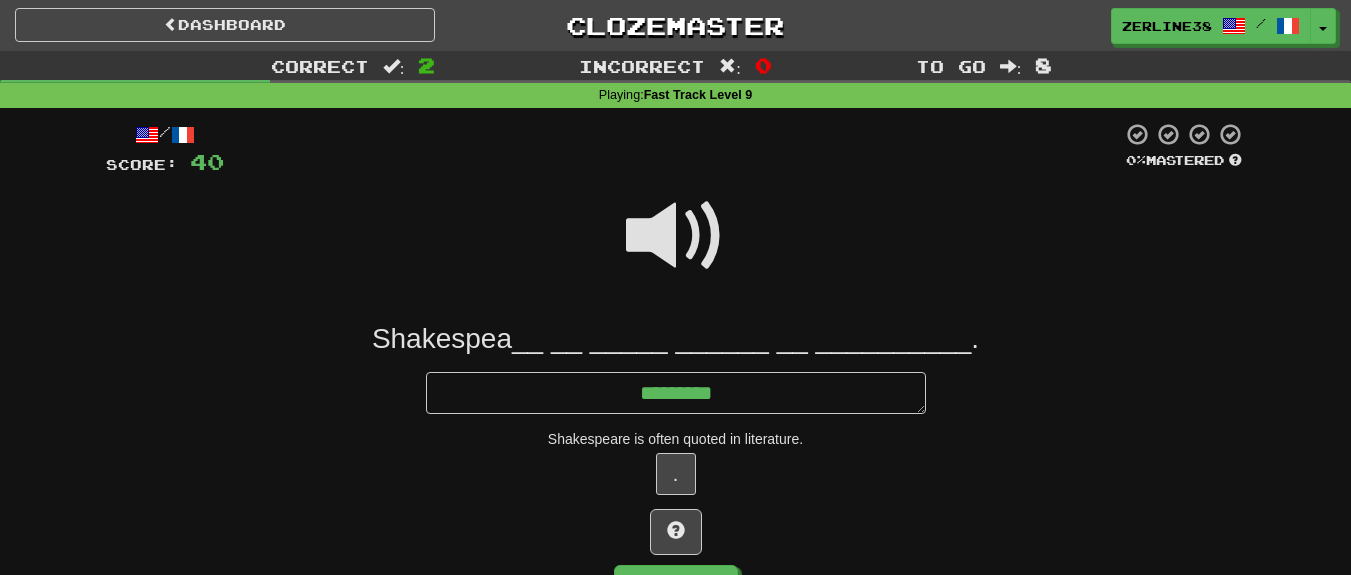 type on "*" 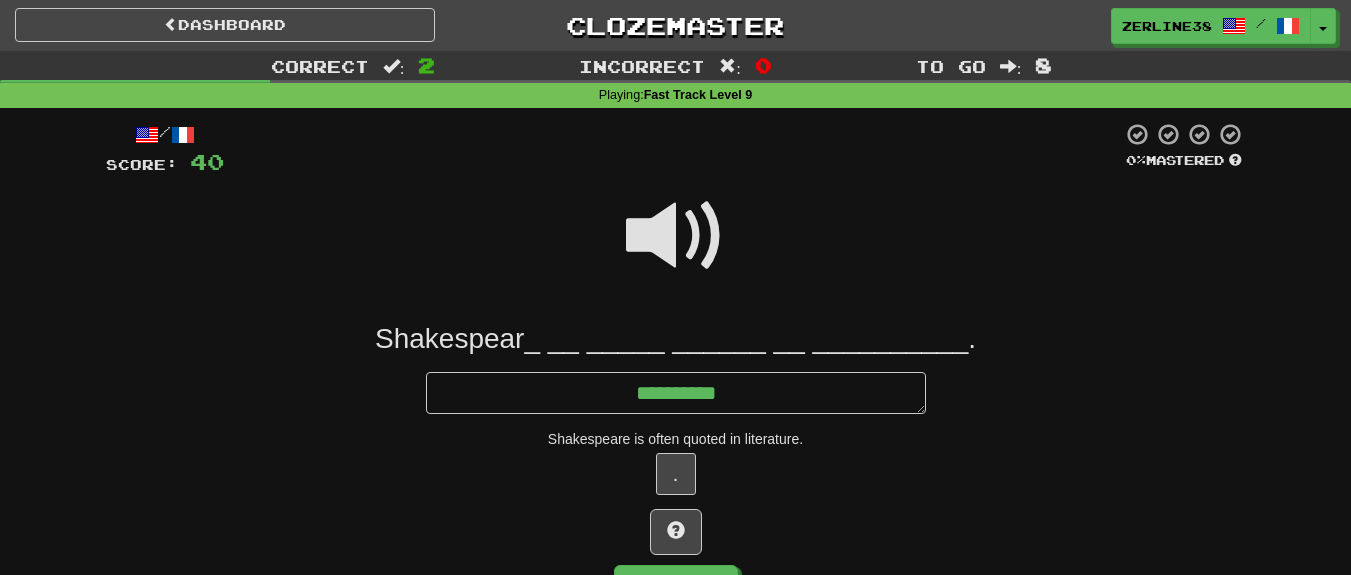 type on "*" 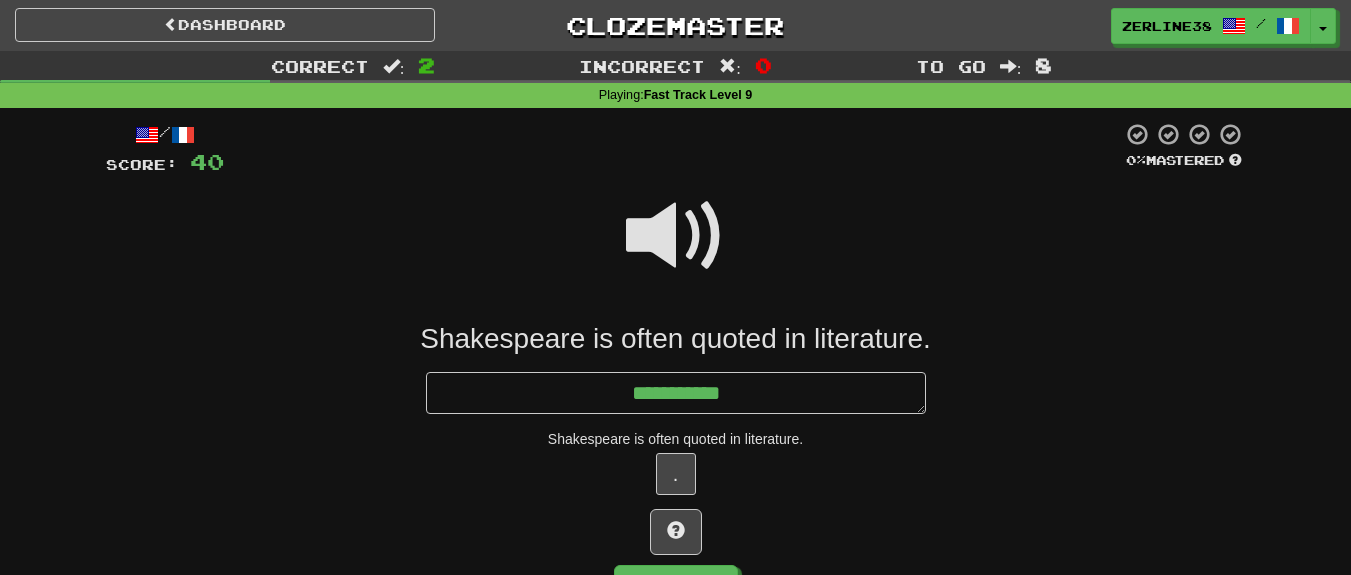 type on "*" 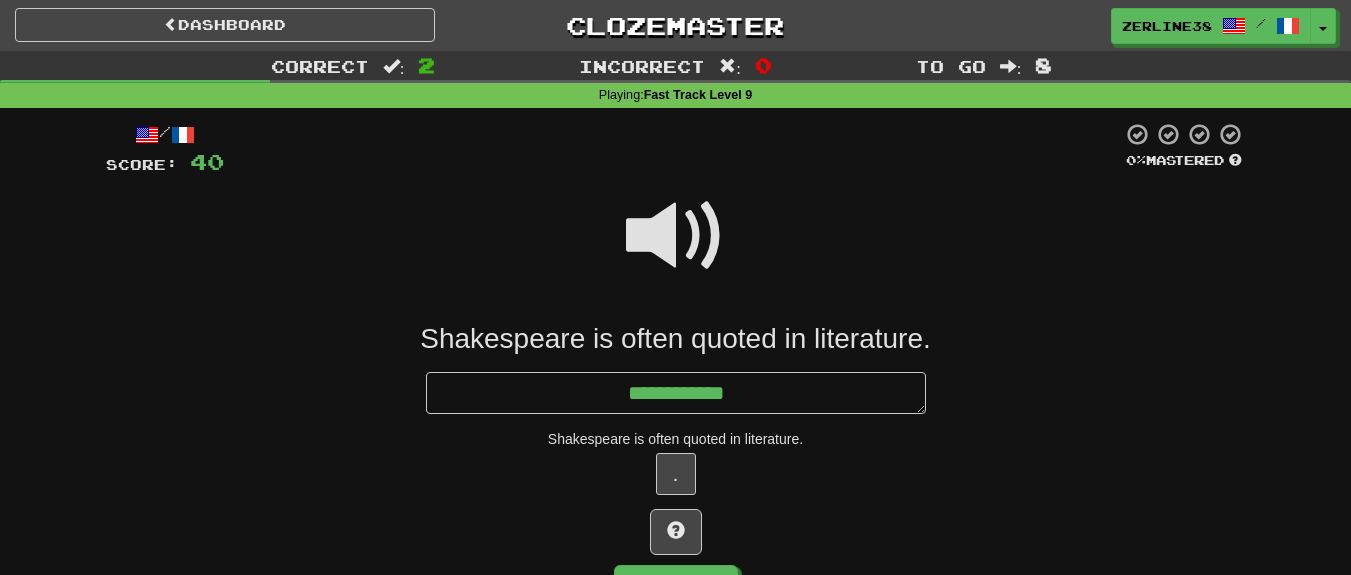 type on "*" 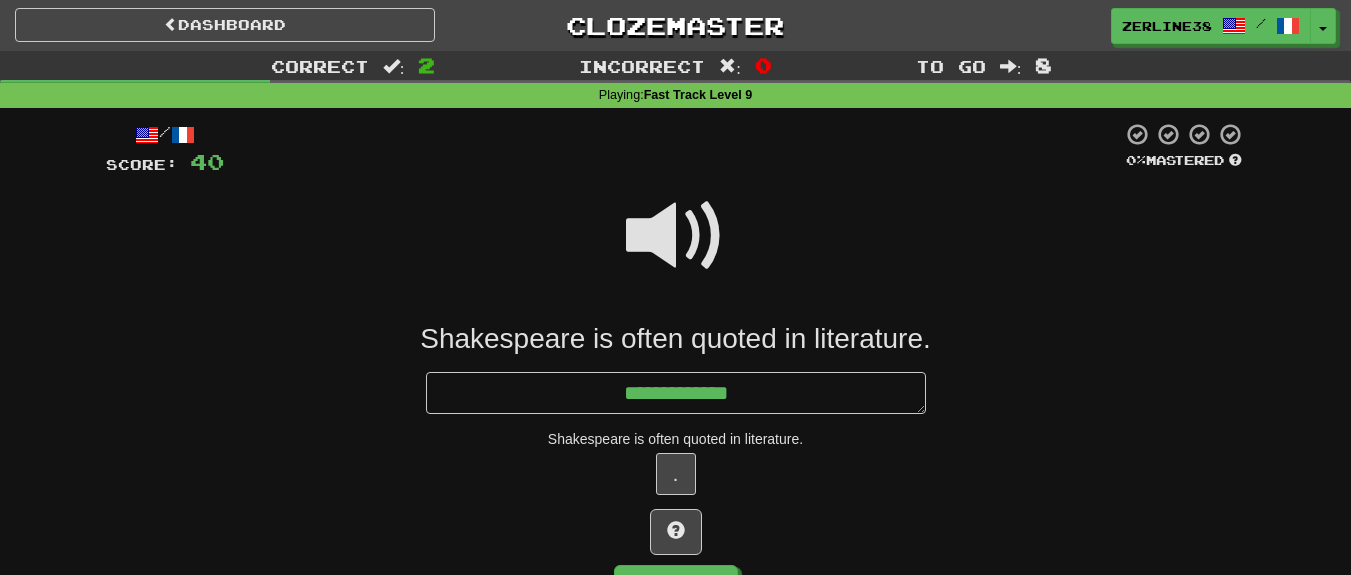 type on "*" 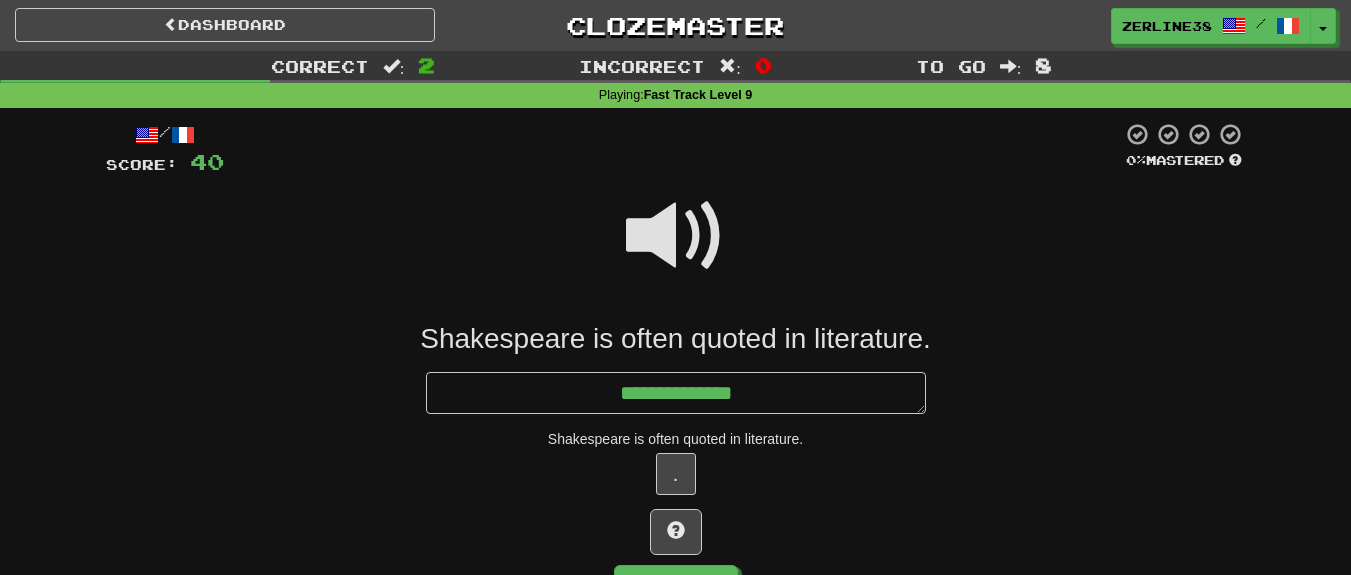 type on "*" 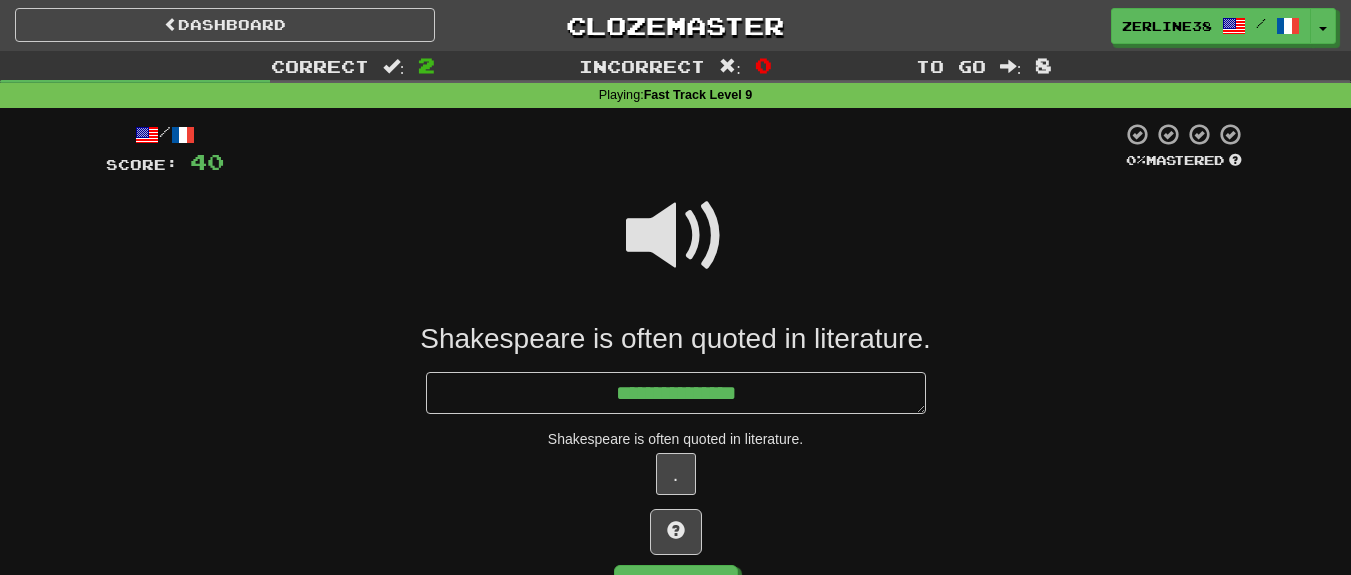 type on "*" 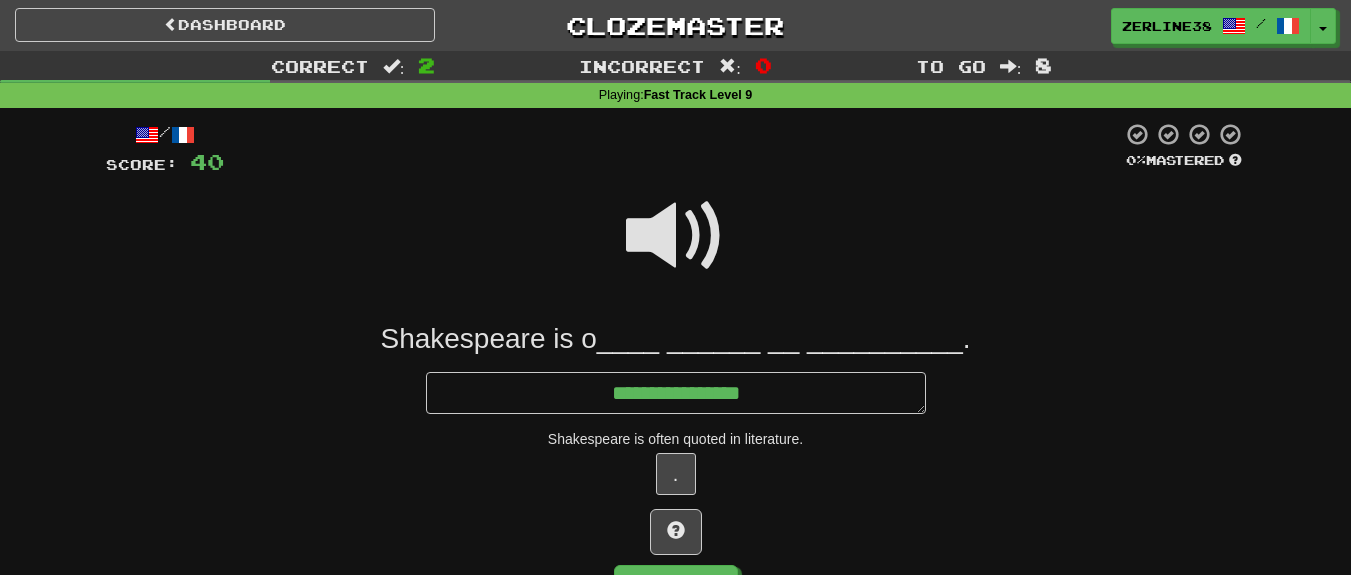 type on "*" 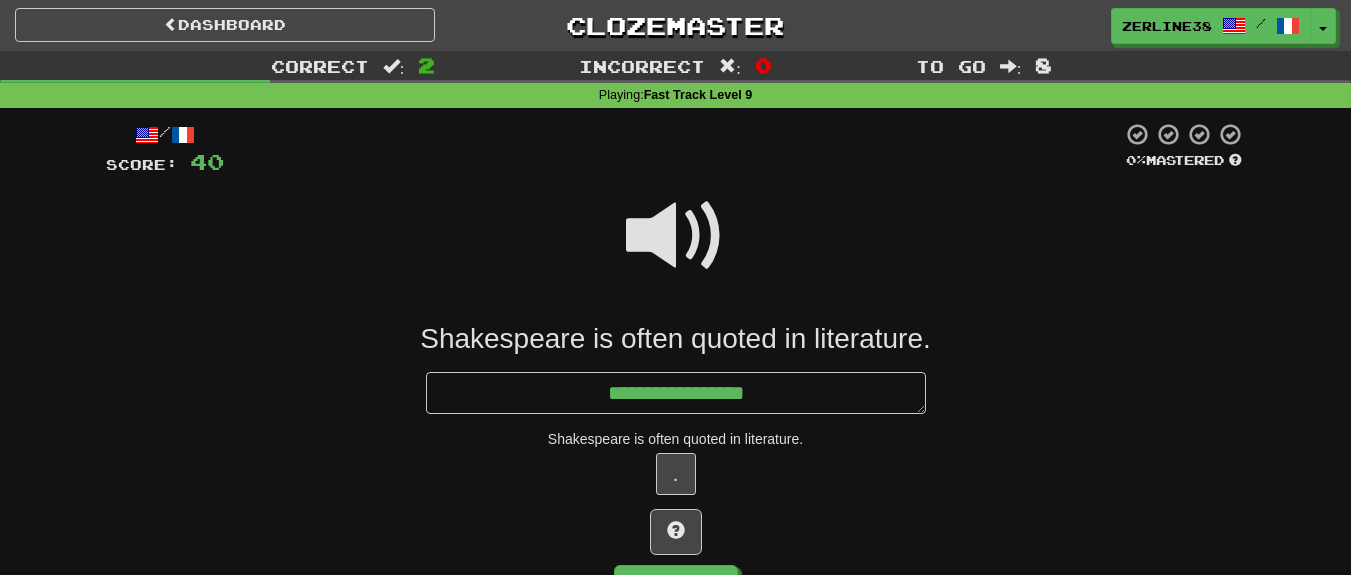 type on "*" 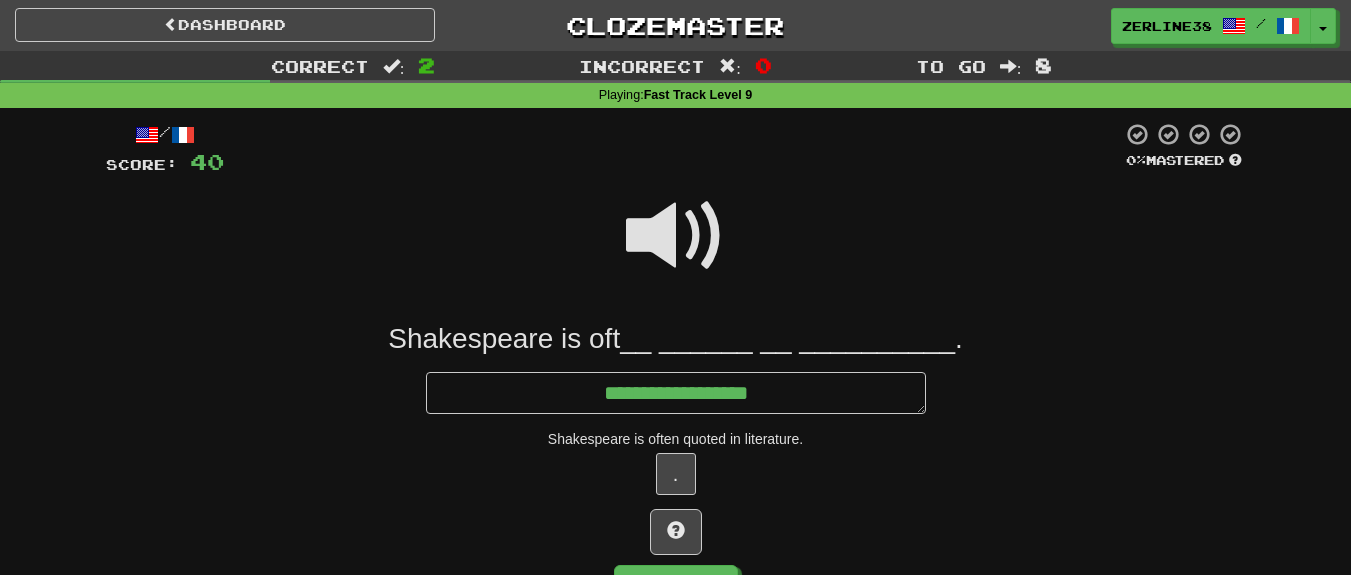 type on "*" 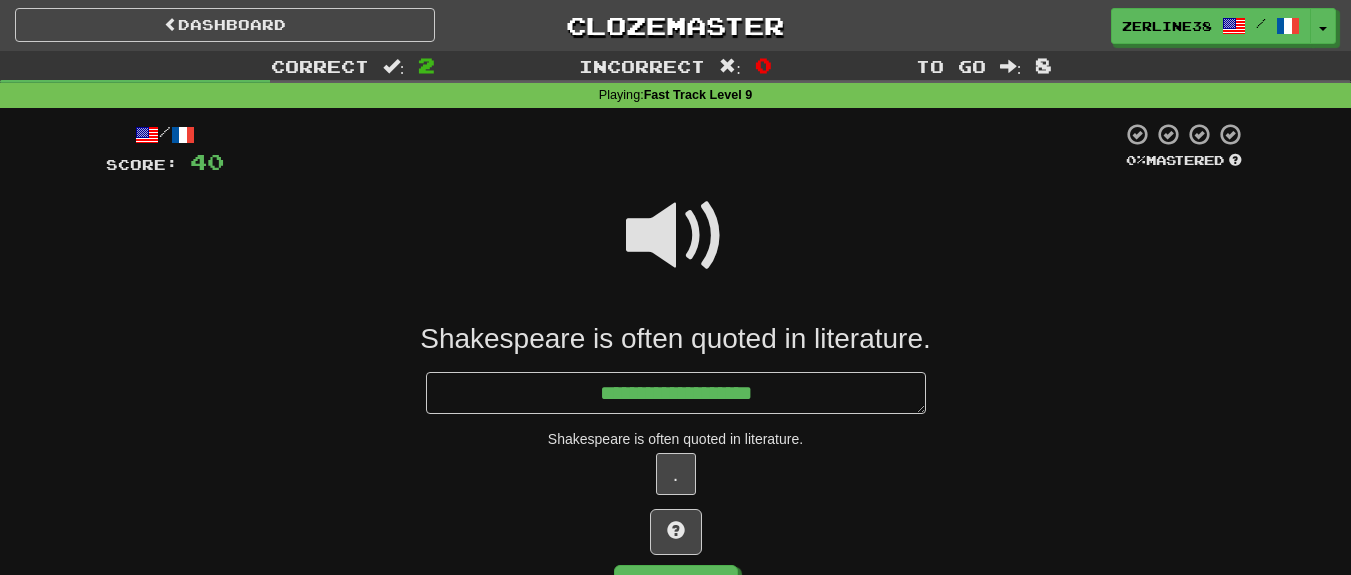 type on "*" 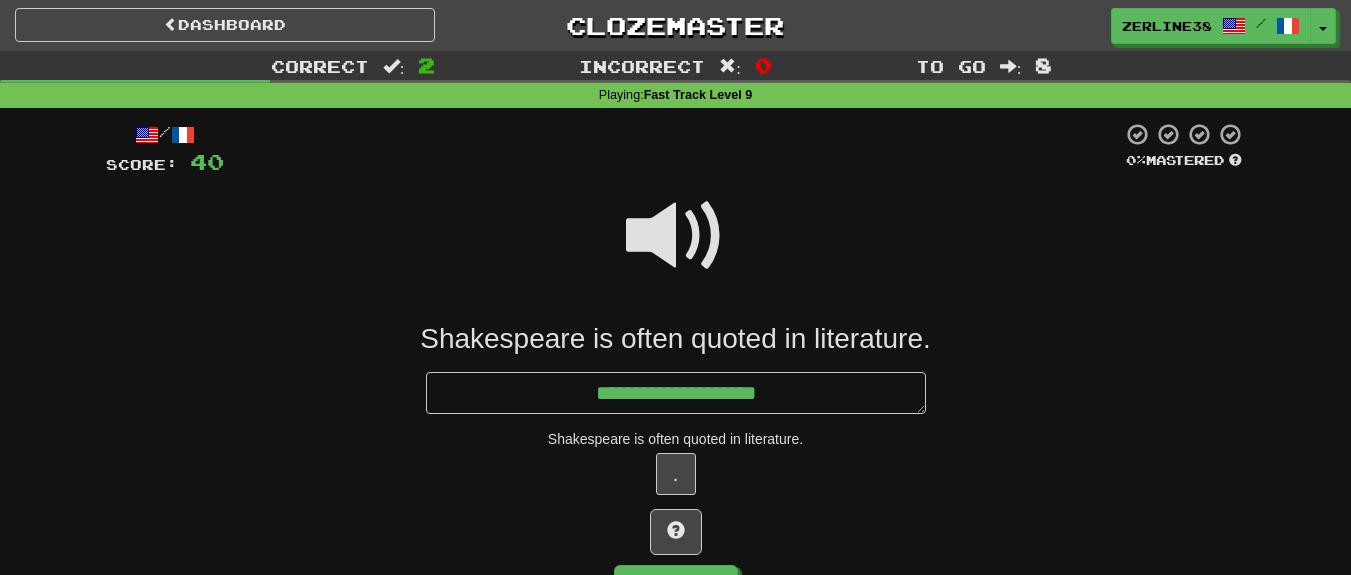 type on "*" 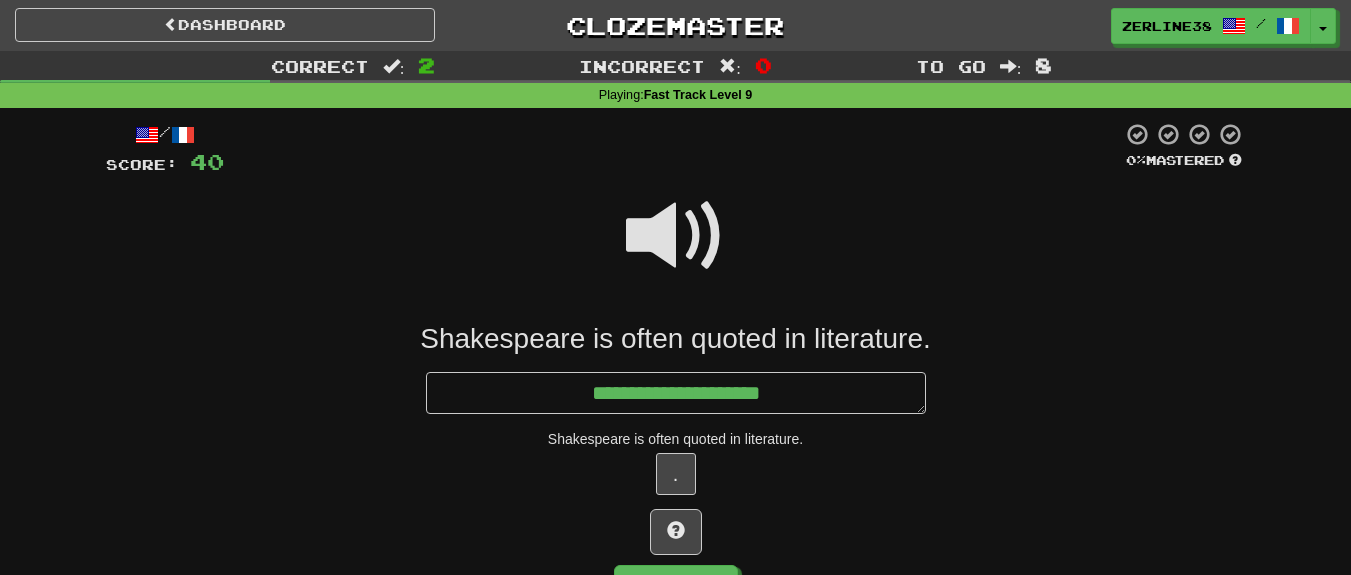 type on "*" 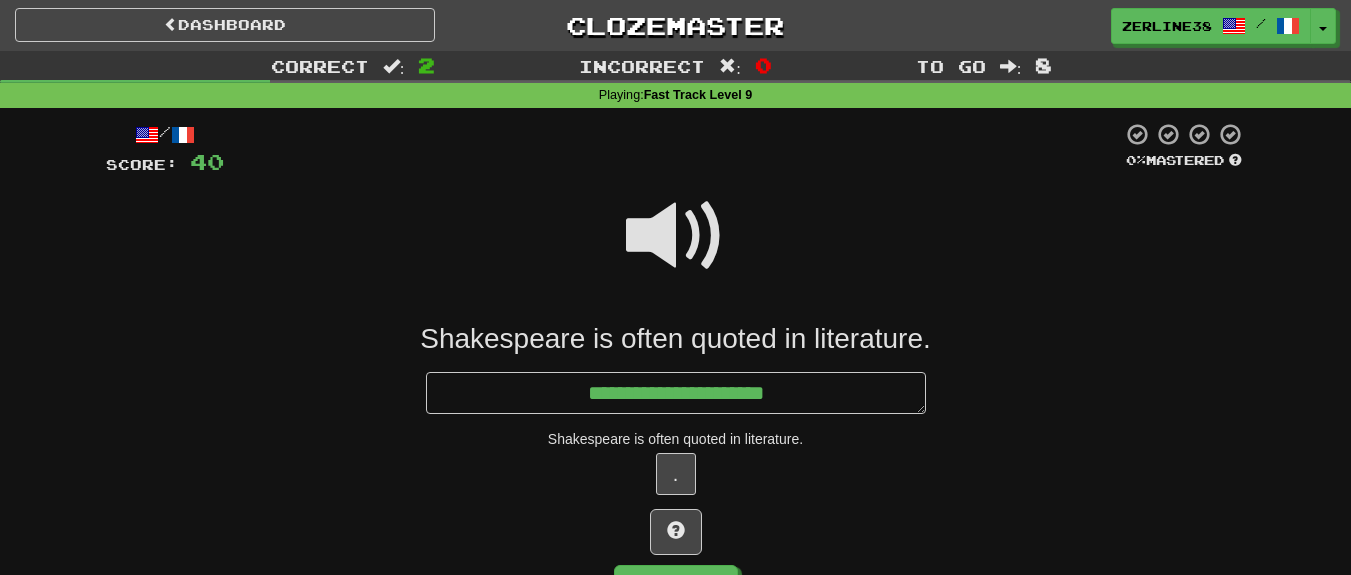 type on "**********" 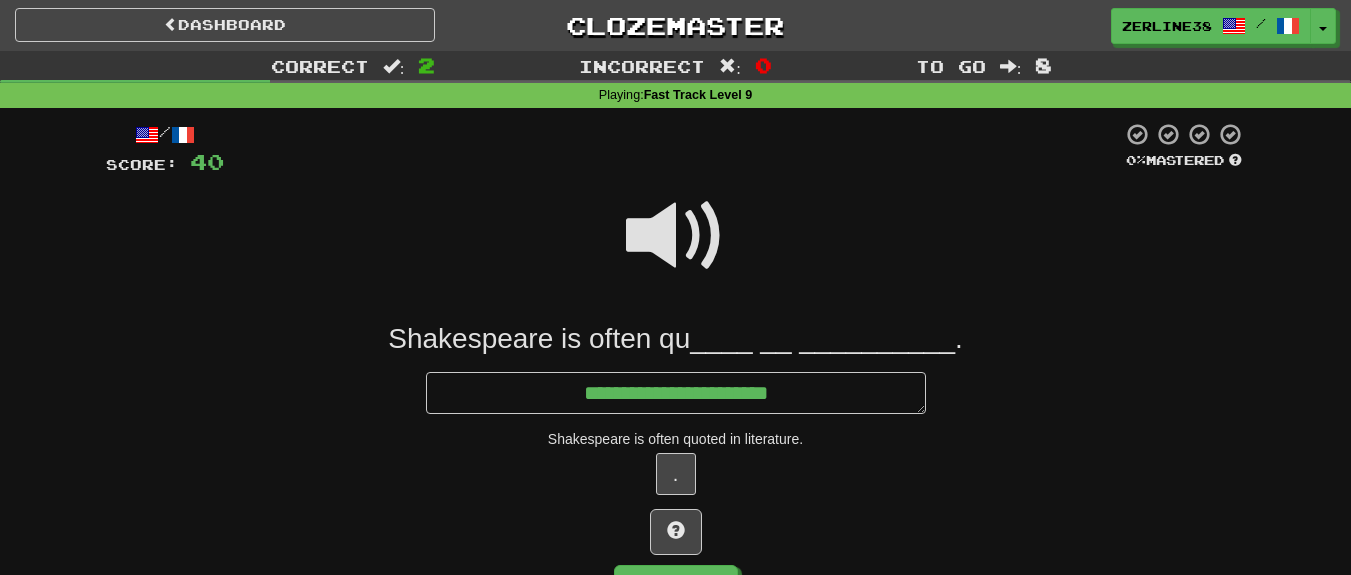 type on "*" 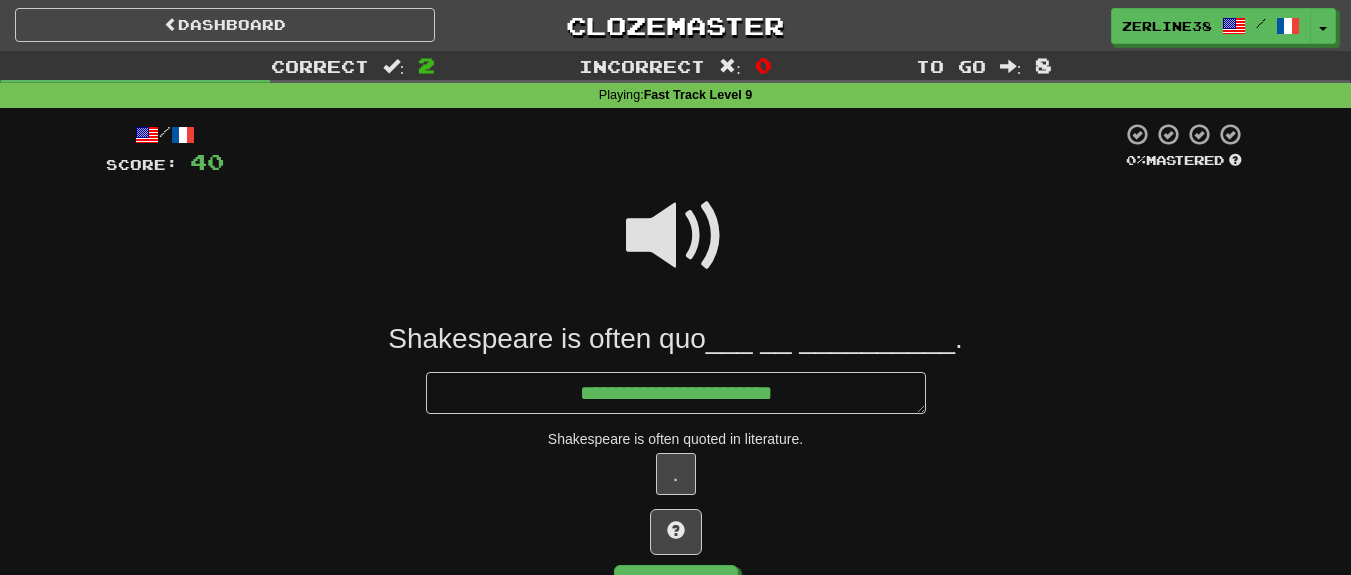 type on "*" 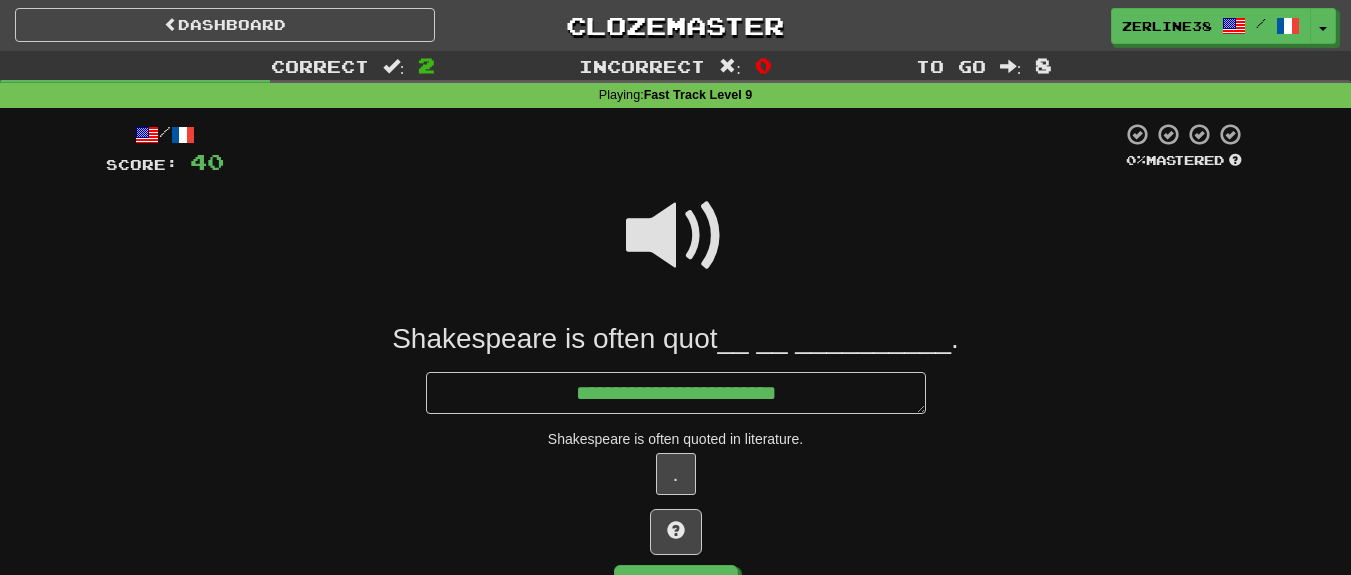 type on "*" 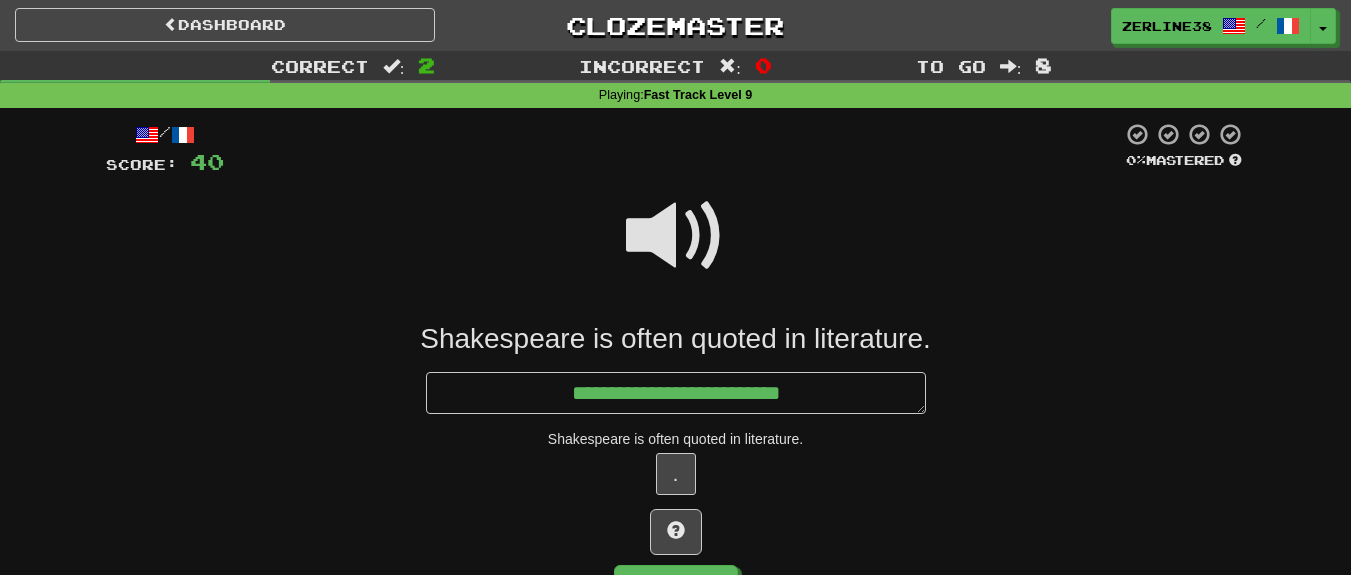 type on "*" 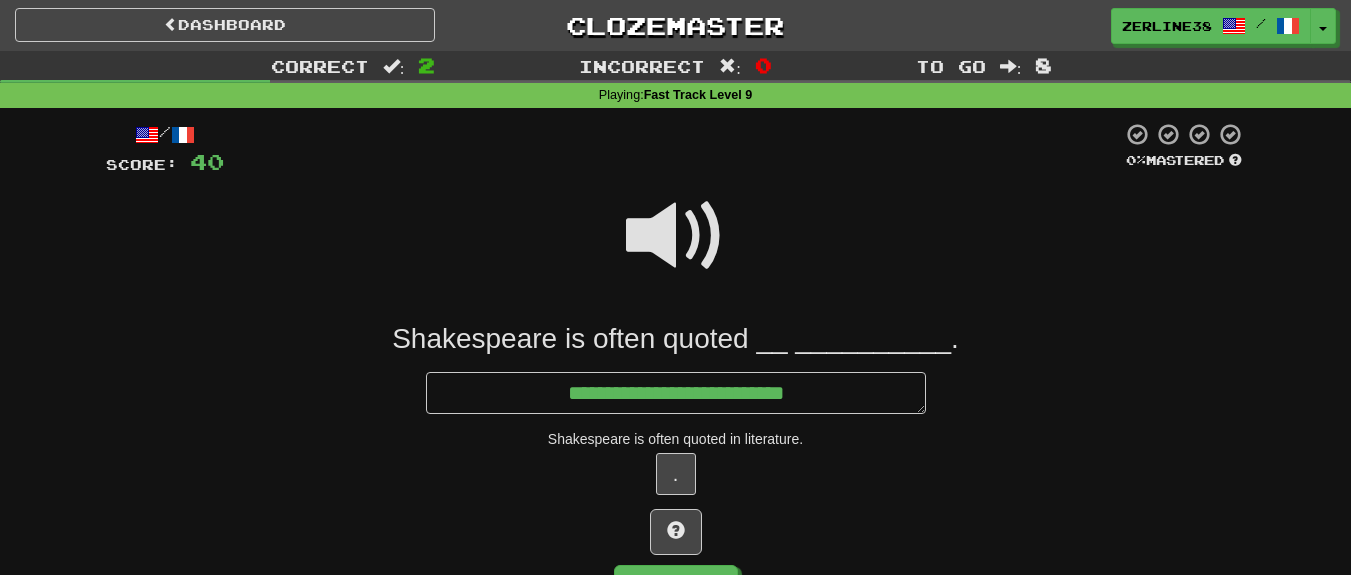 type on "*" 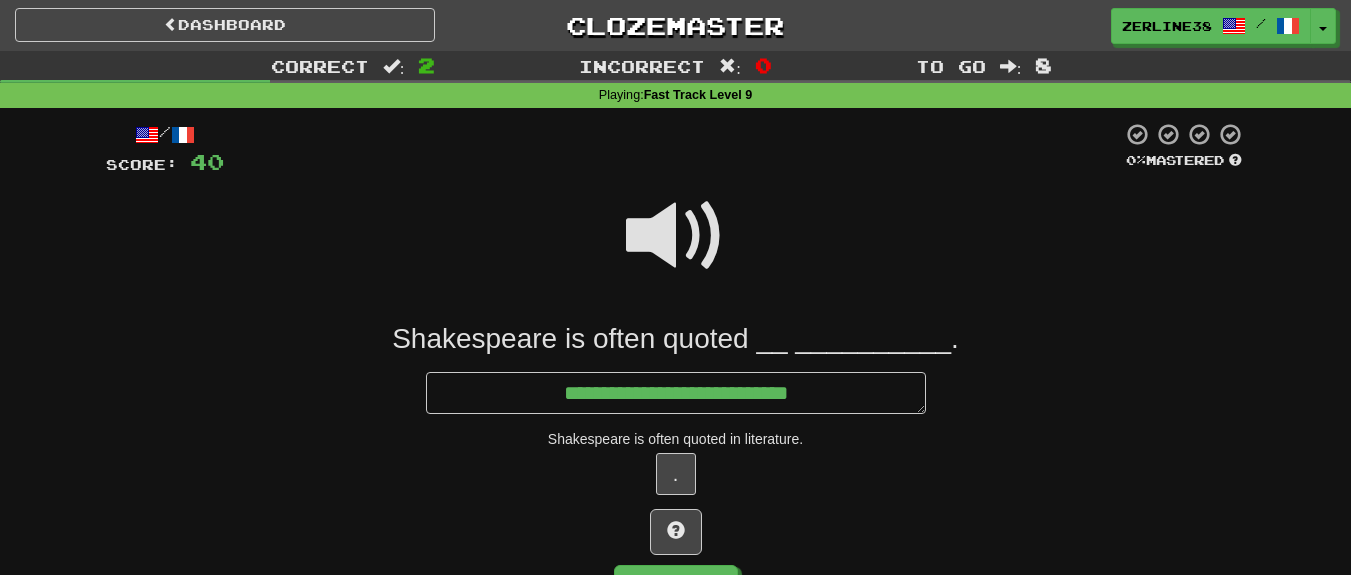 type on "*" 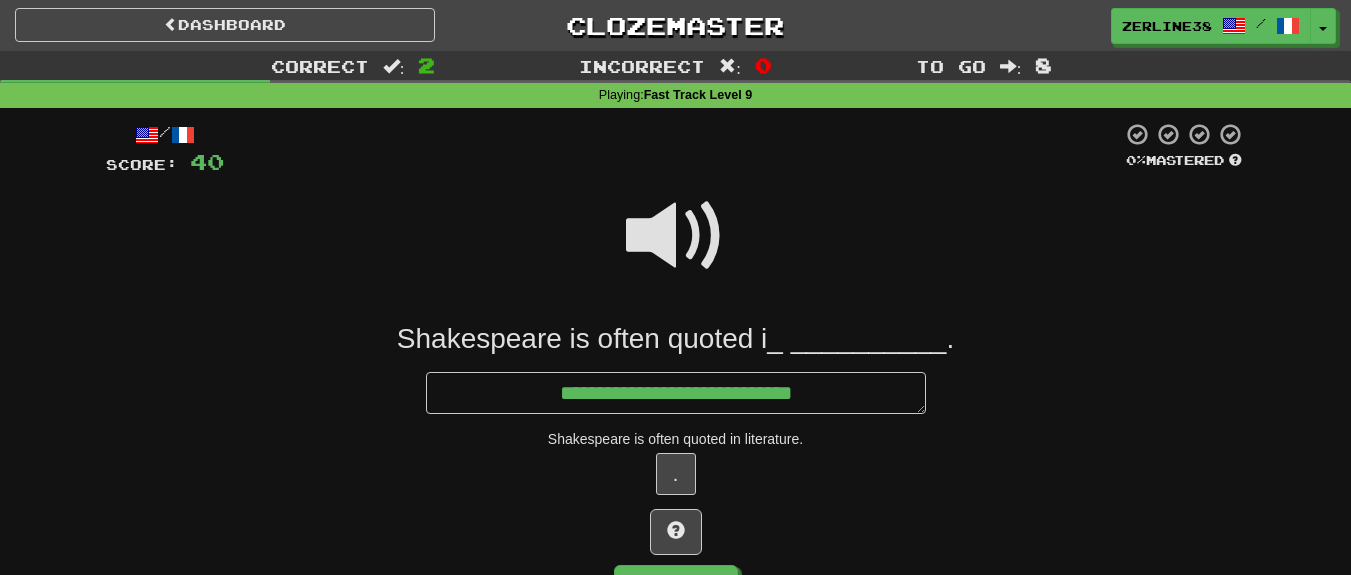 type on "*" 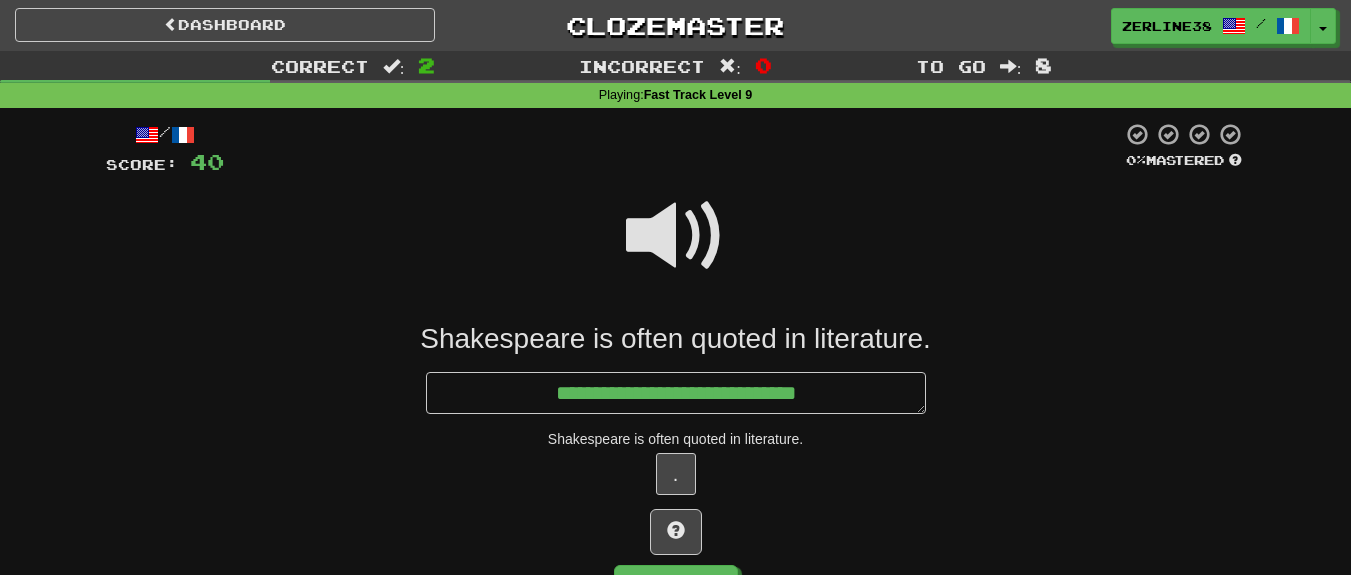 type on "*" 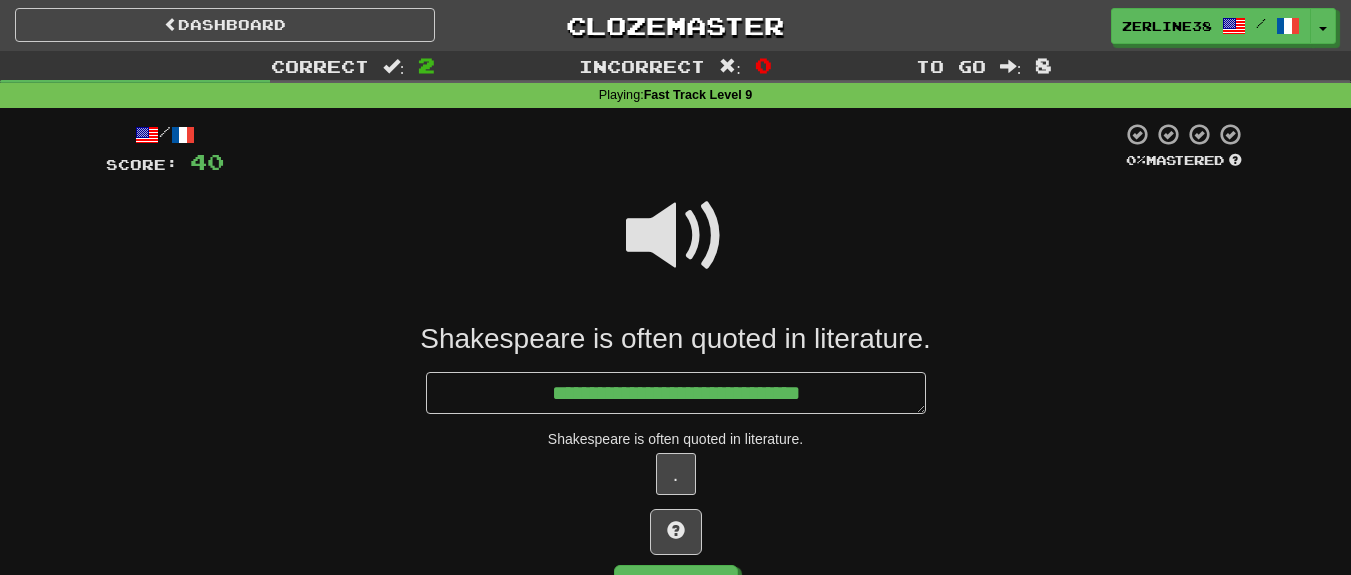 type on "*" 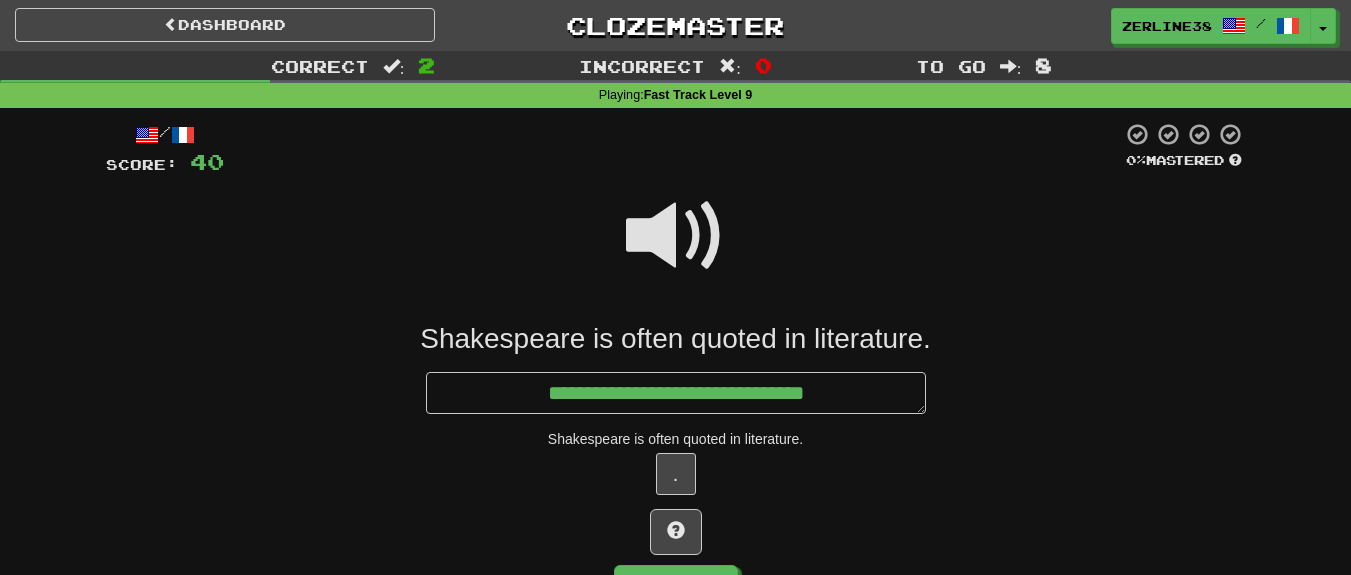 type on "*" 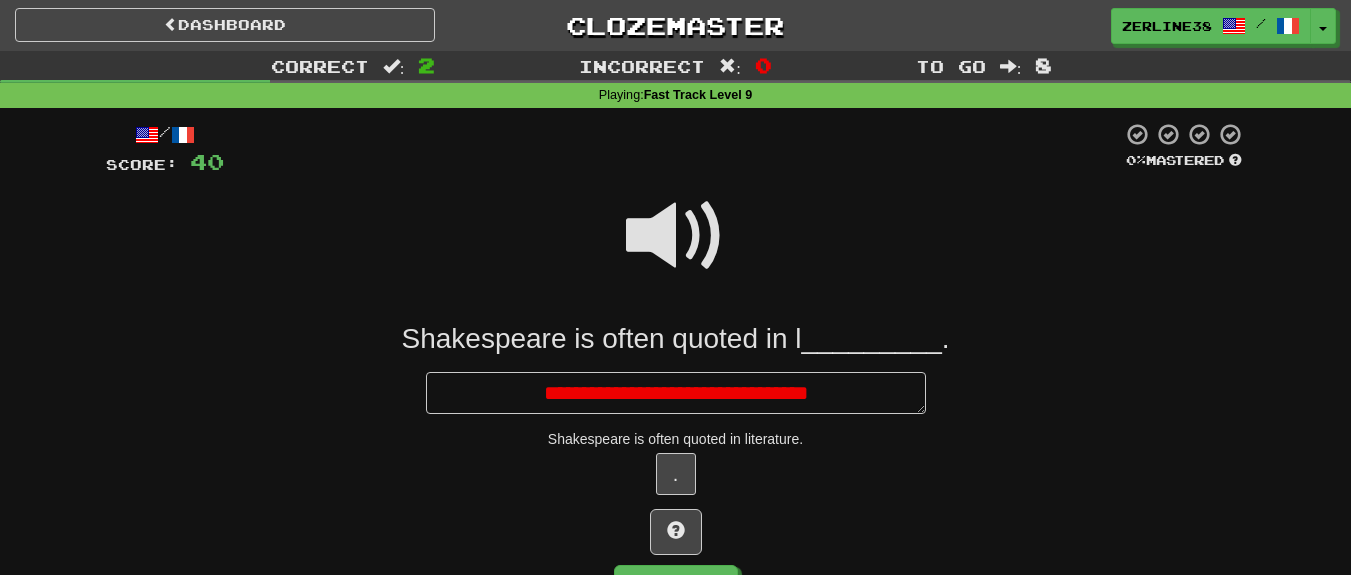 type on "*" 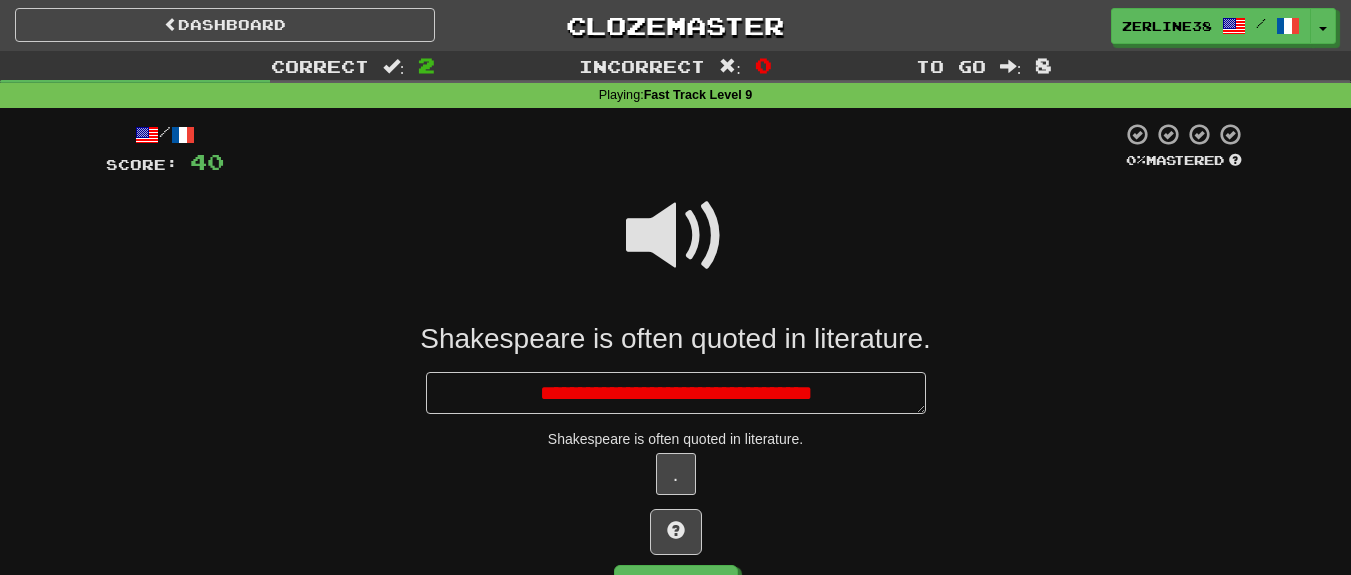 type on "*" 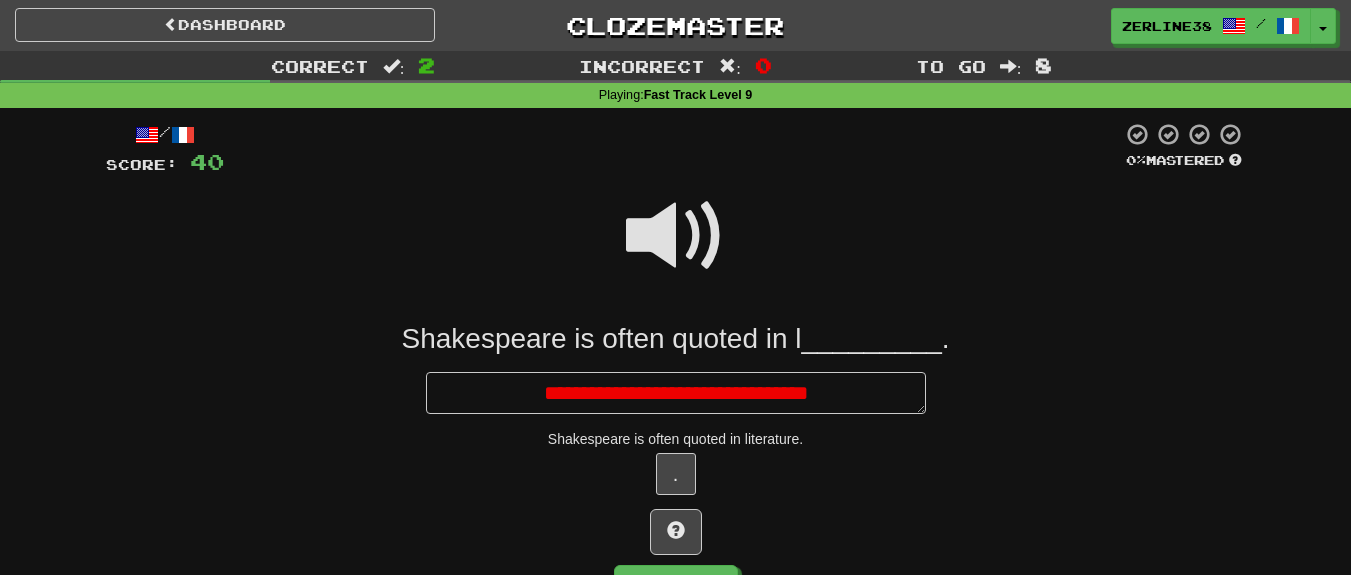 type on "*" 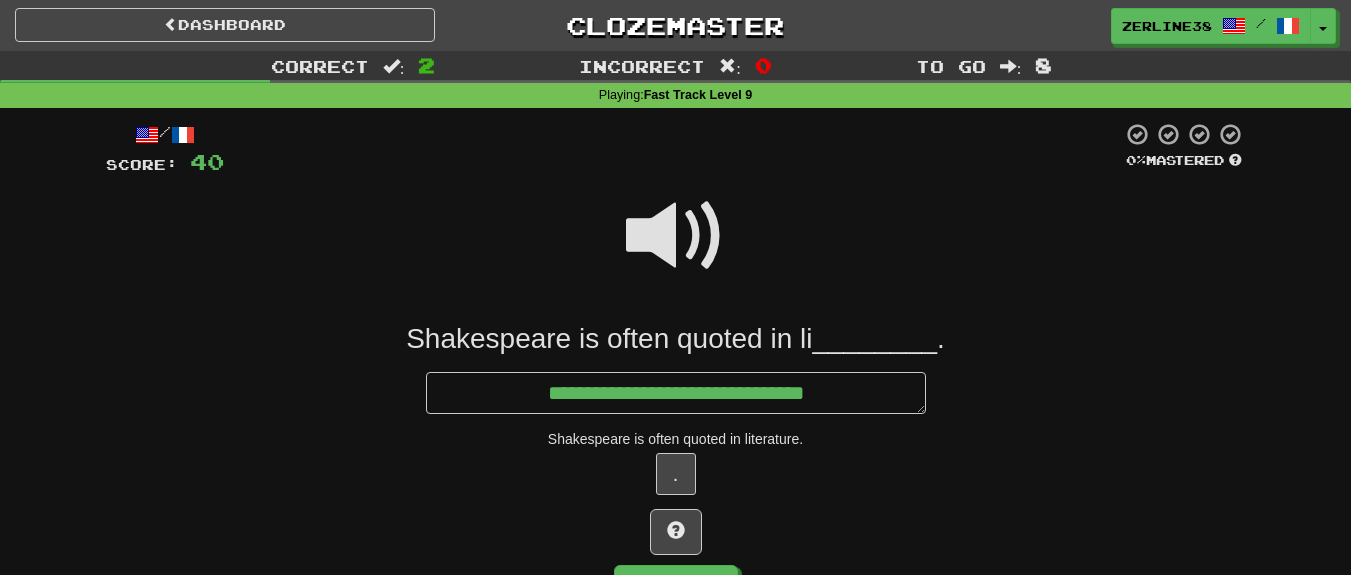 type on "*" 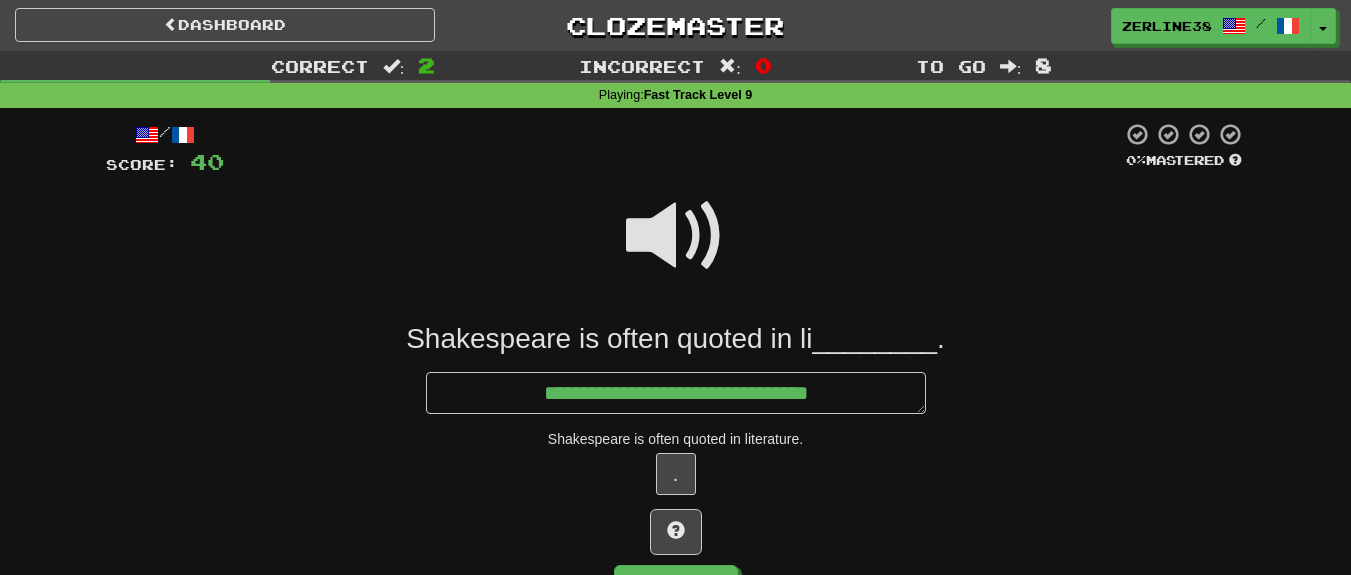 type on "*" 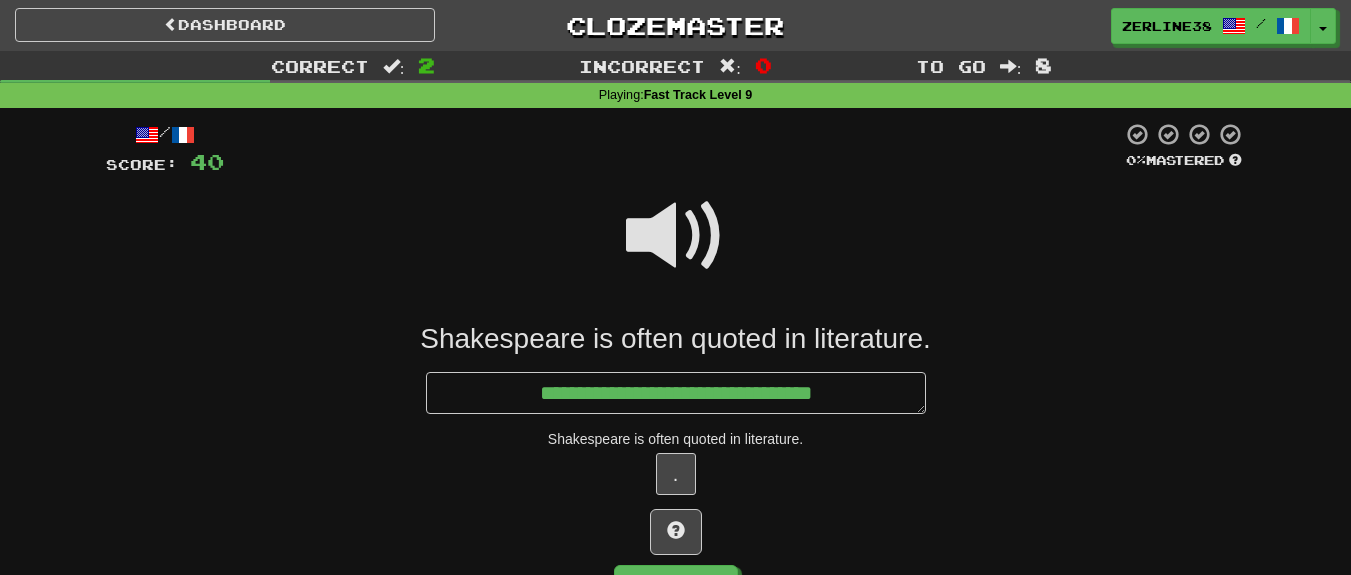 type on "*" 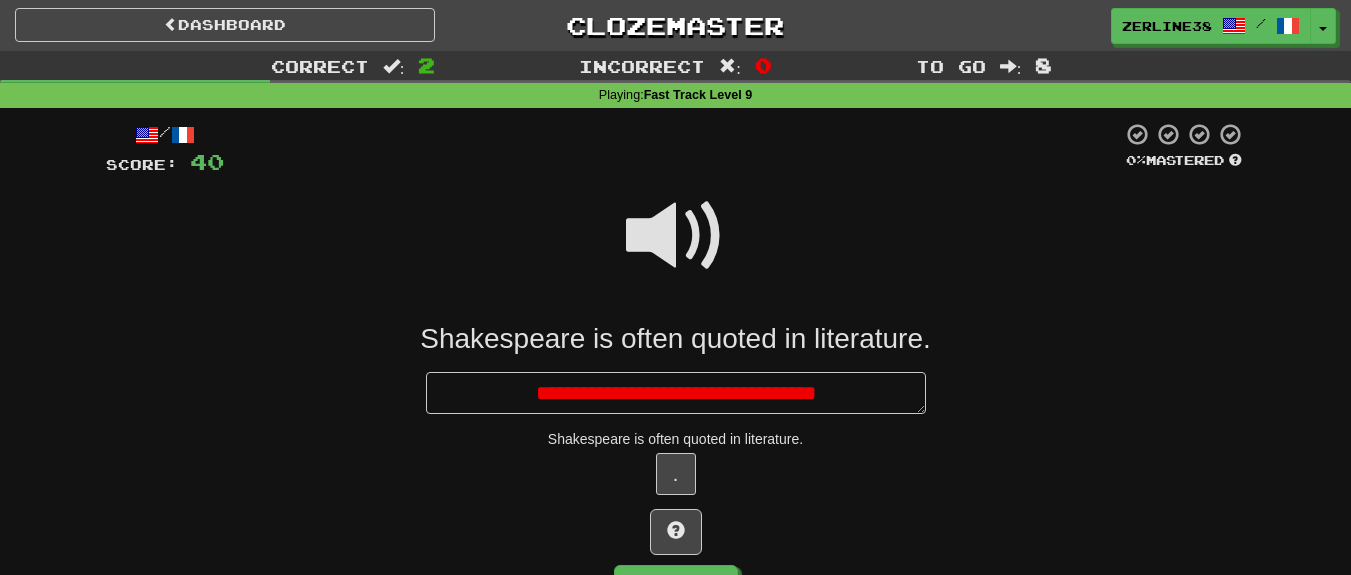type on "*" 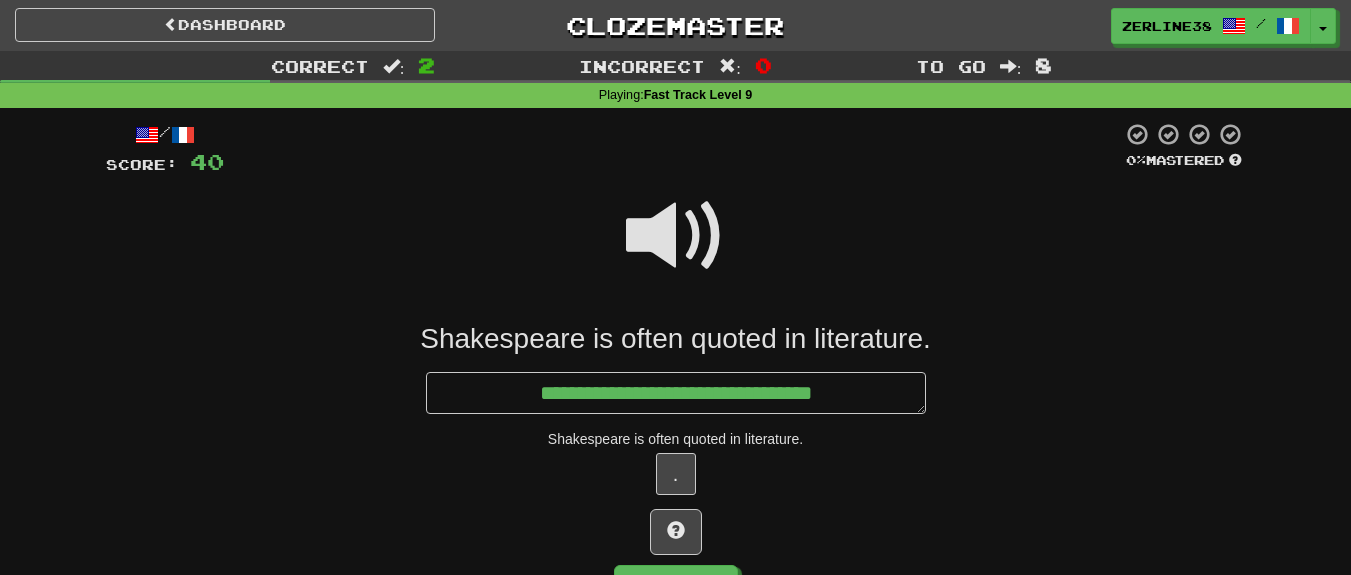 type on "*" 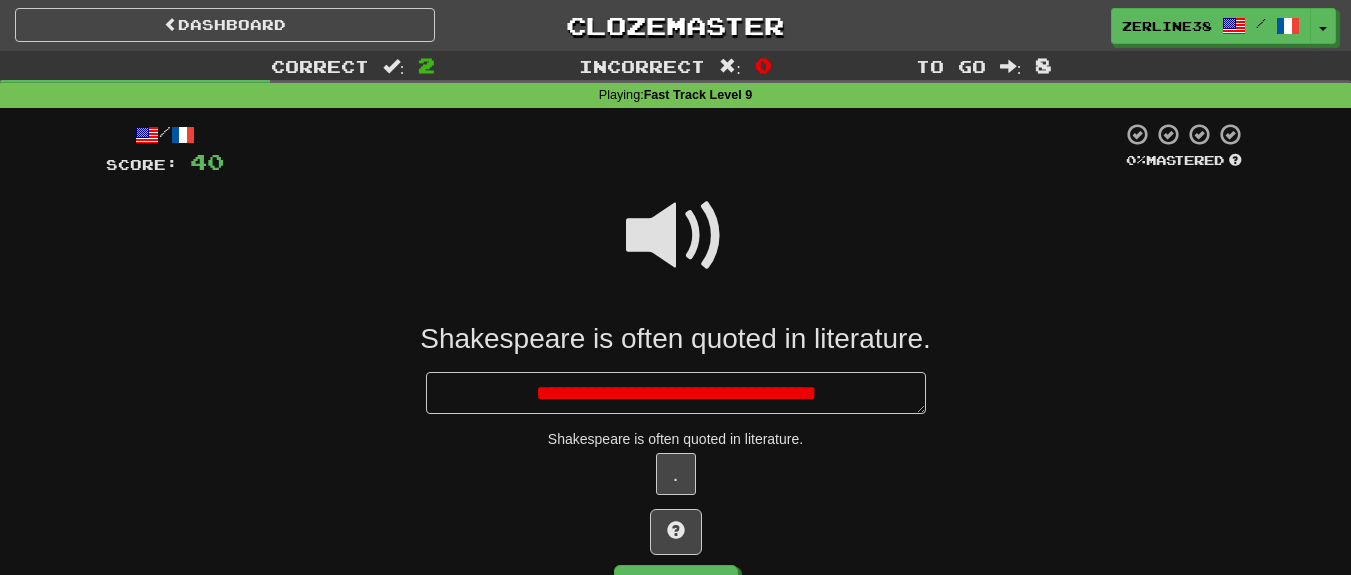 type on "*" 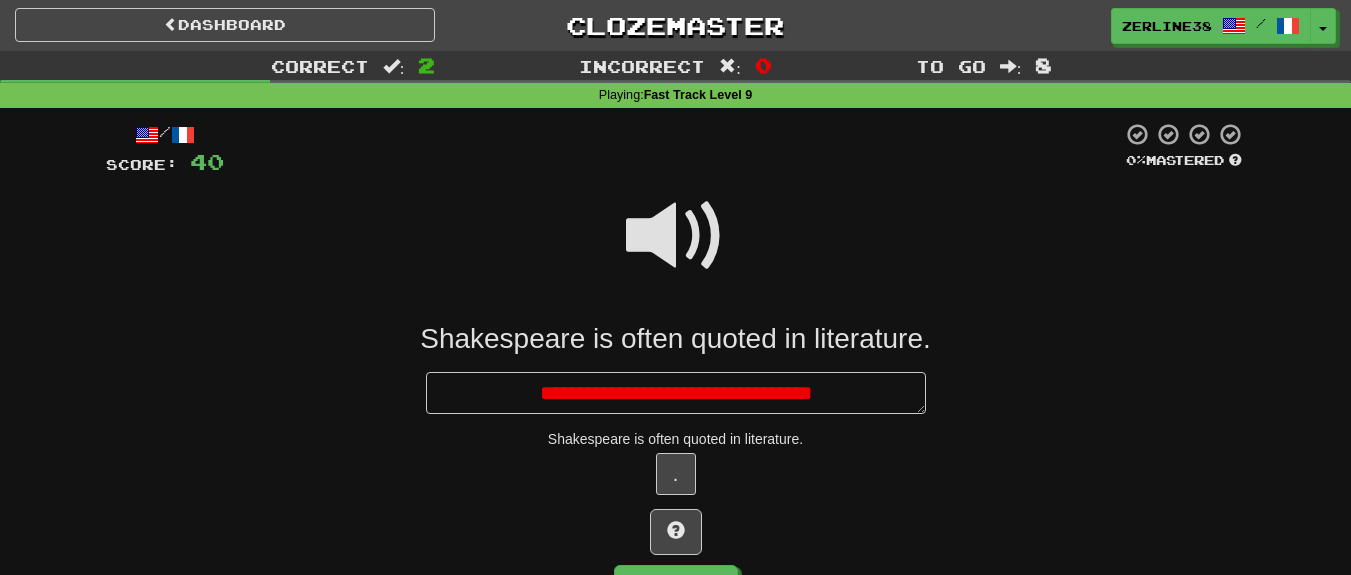 type on "*" 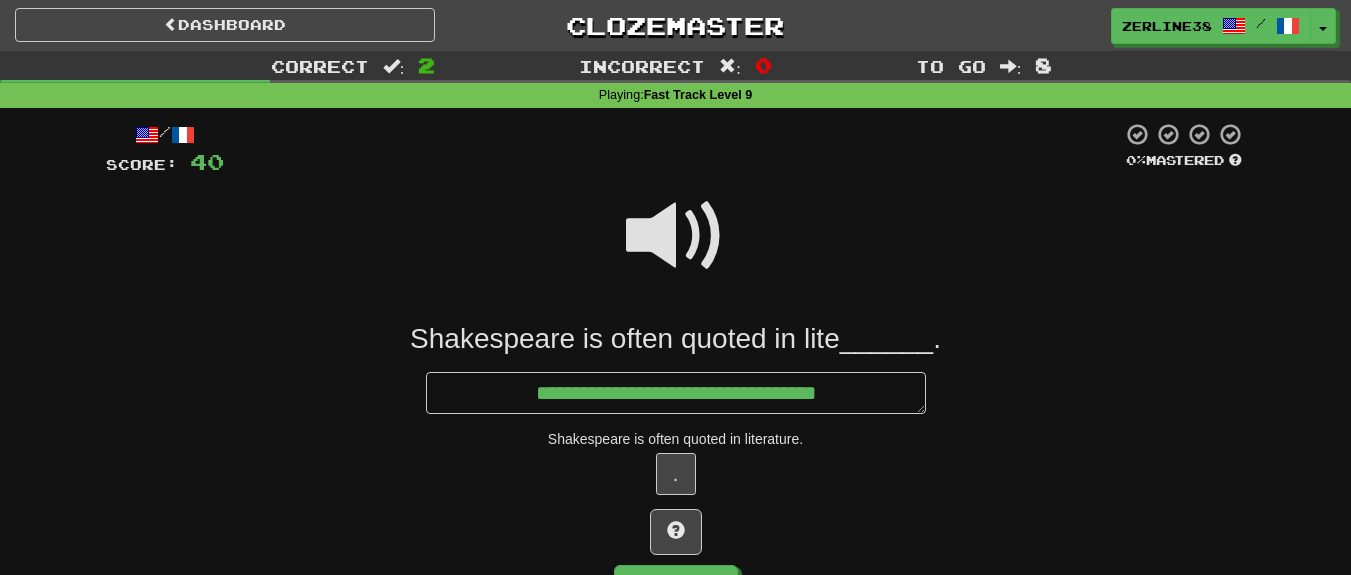 type on "*" 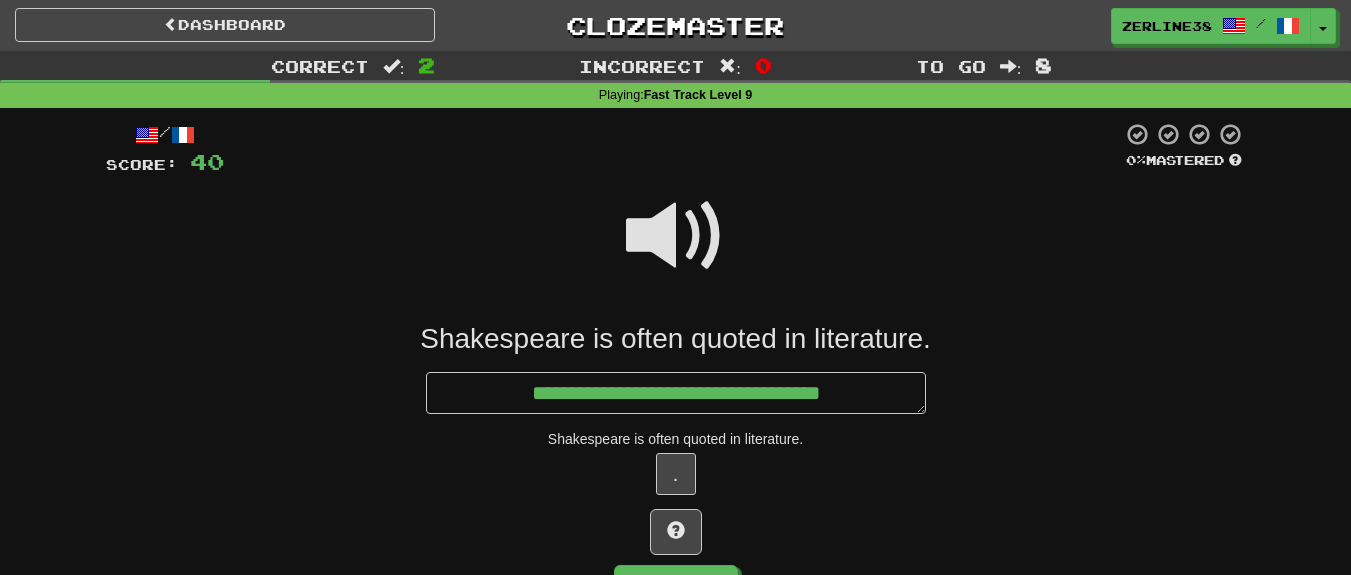type on "*" 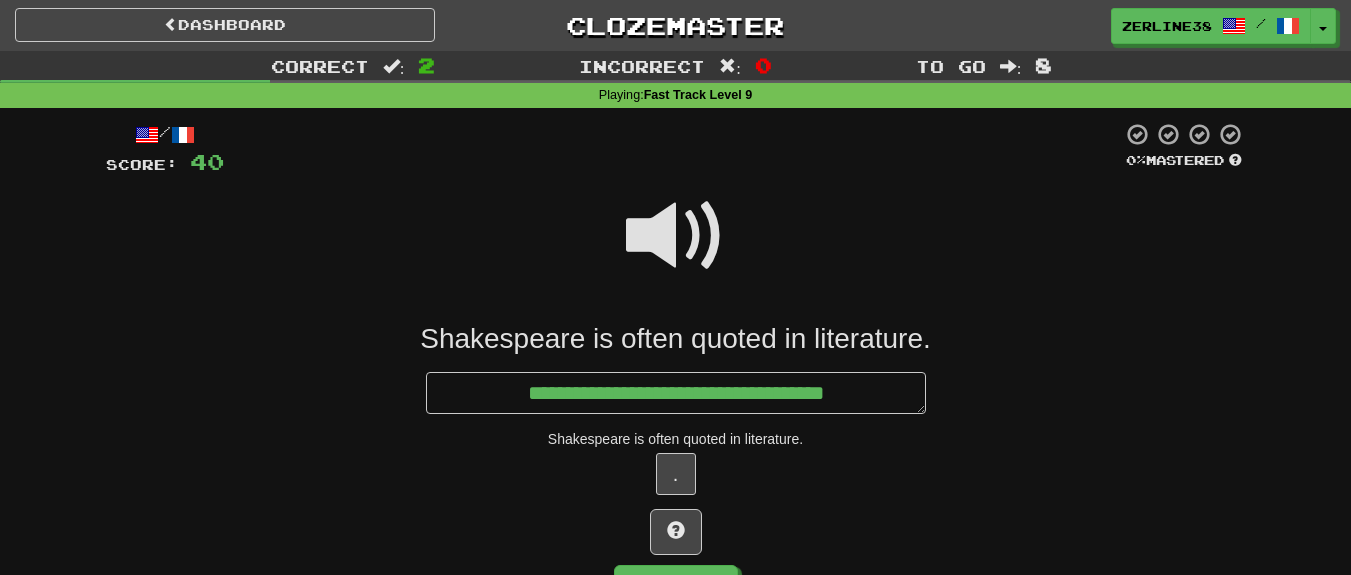 type on "*" 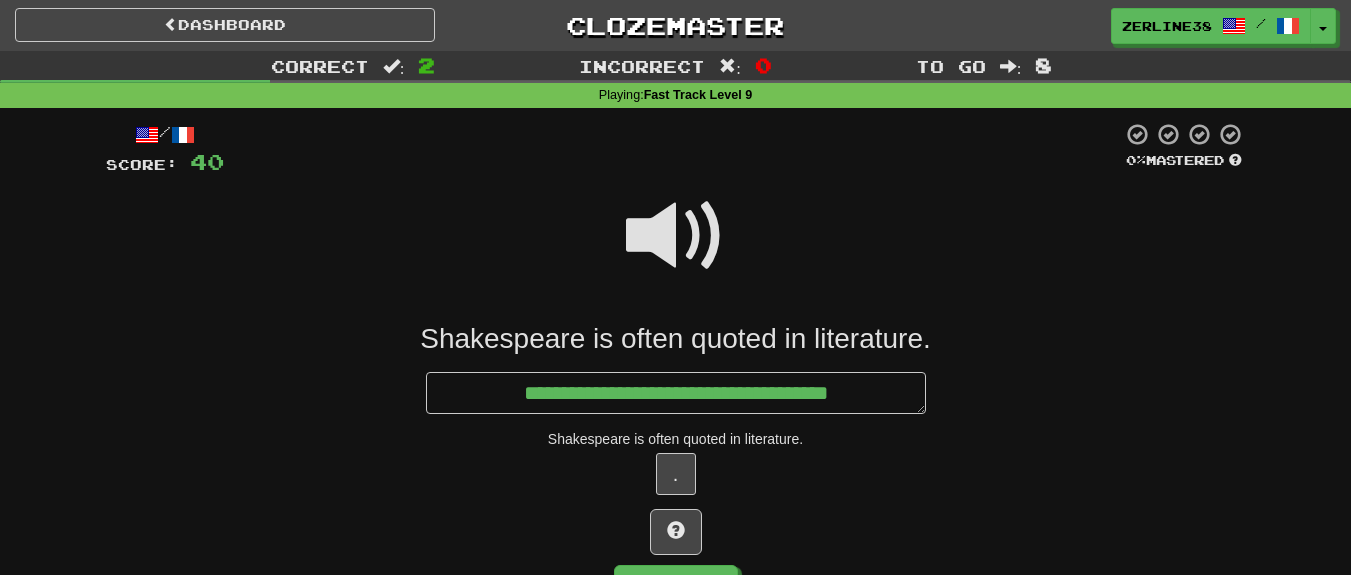 type on "*" 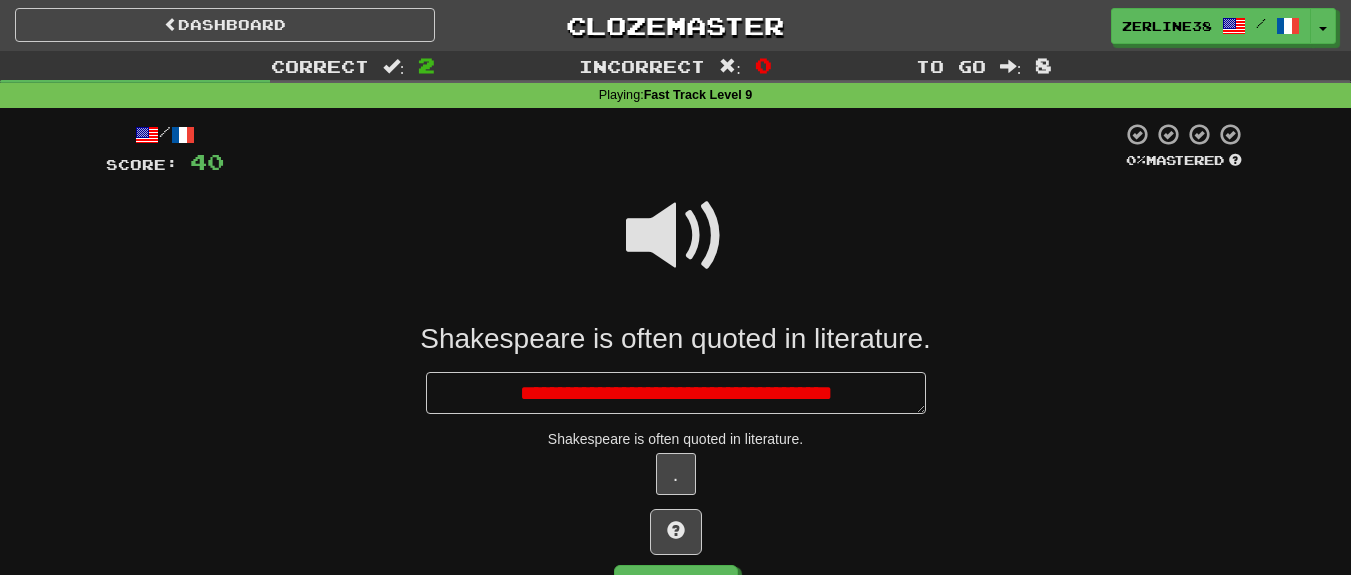 type on "**********" 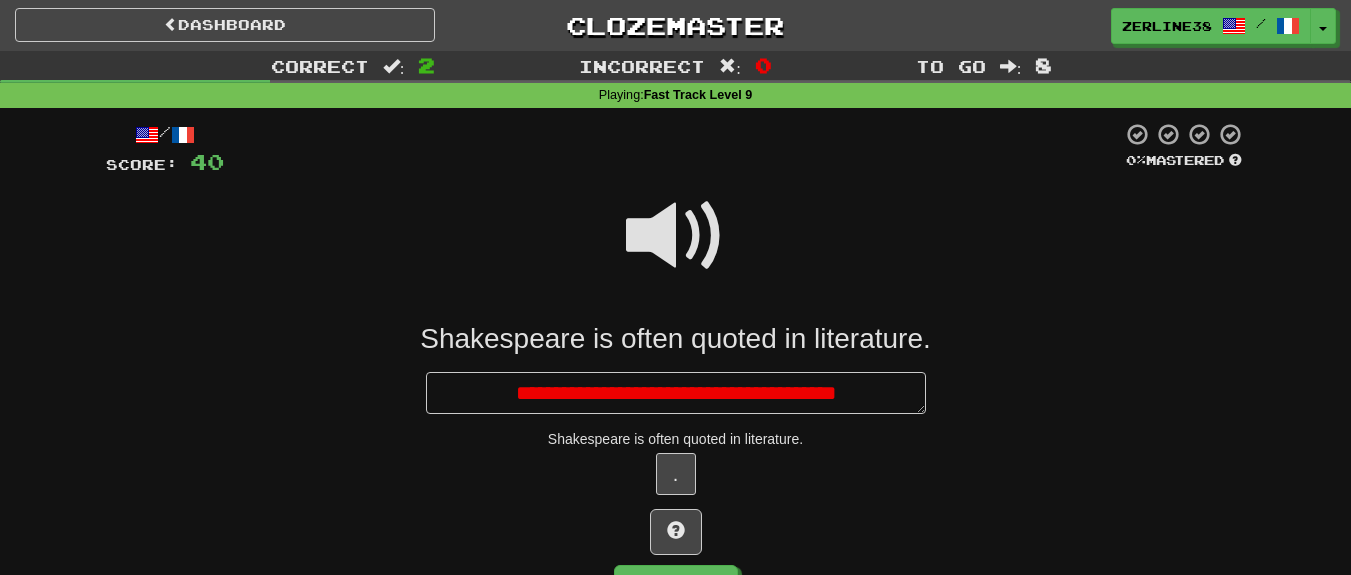 type on "*" 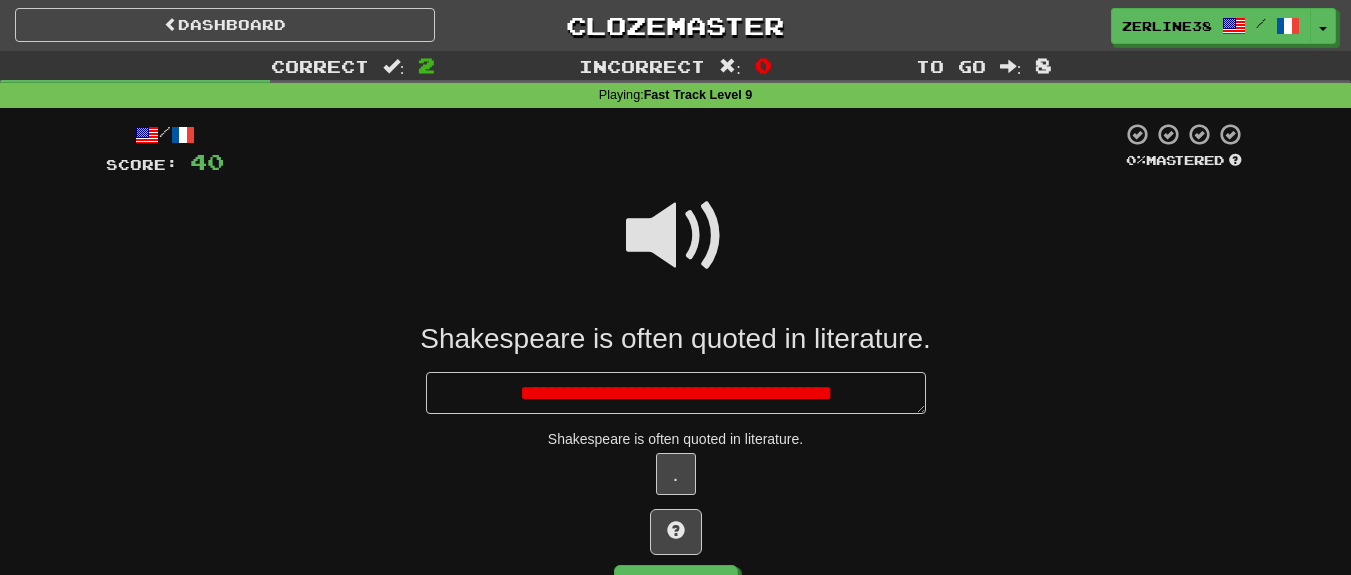 type on "*" 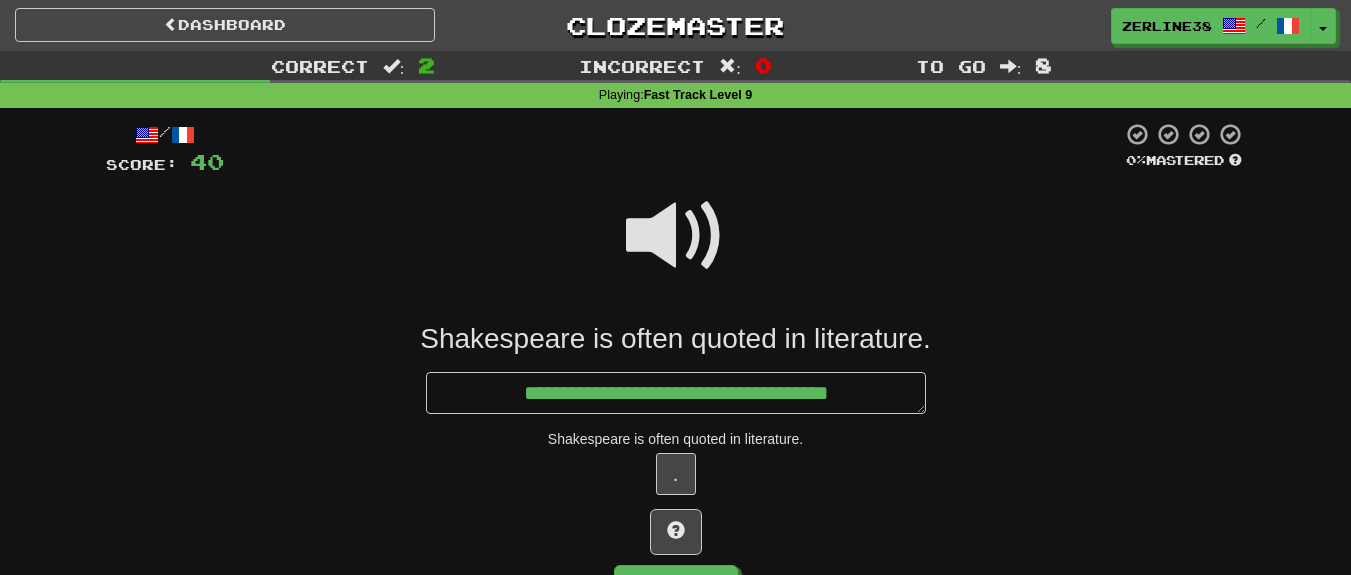 type on "*" 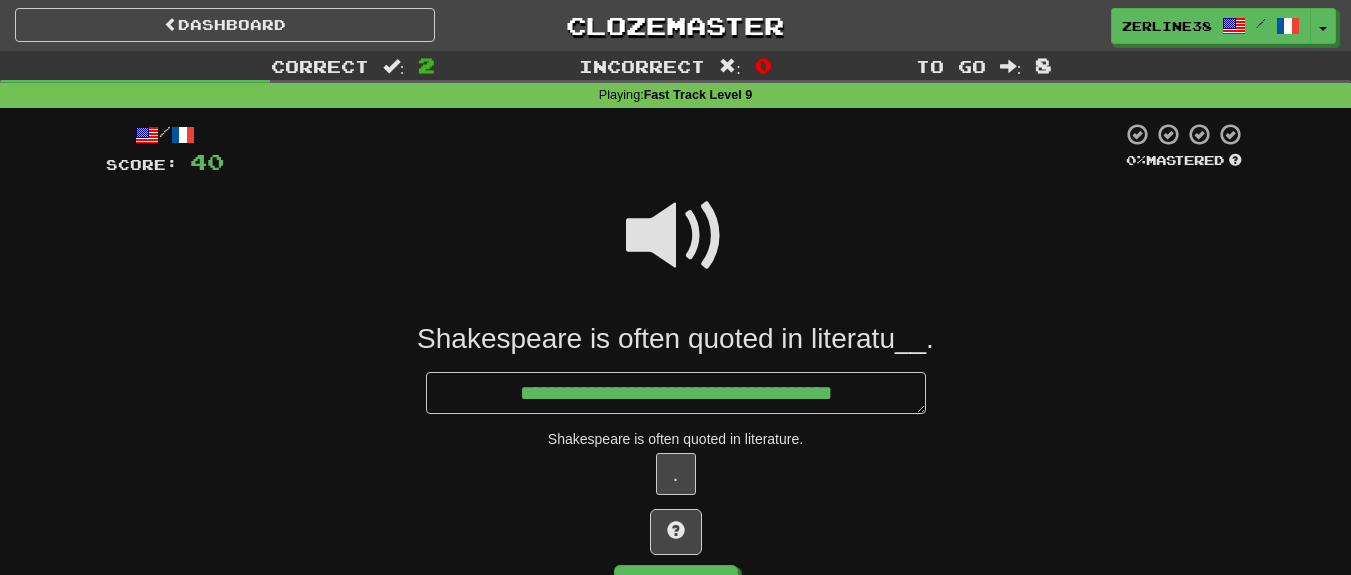 type on "*" 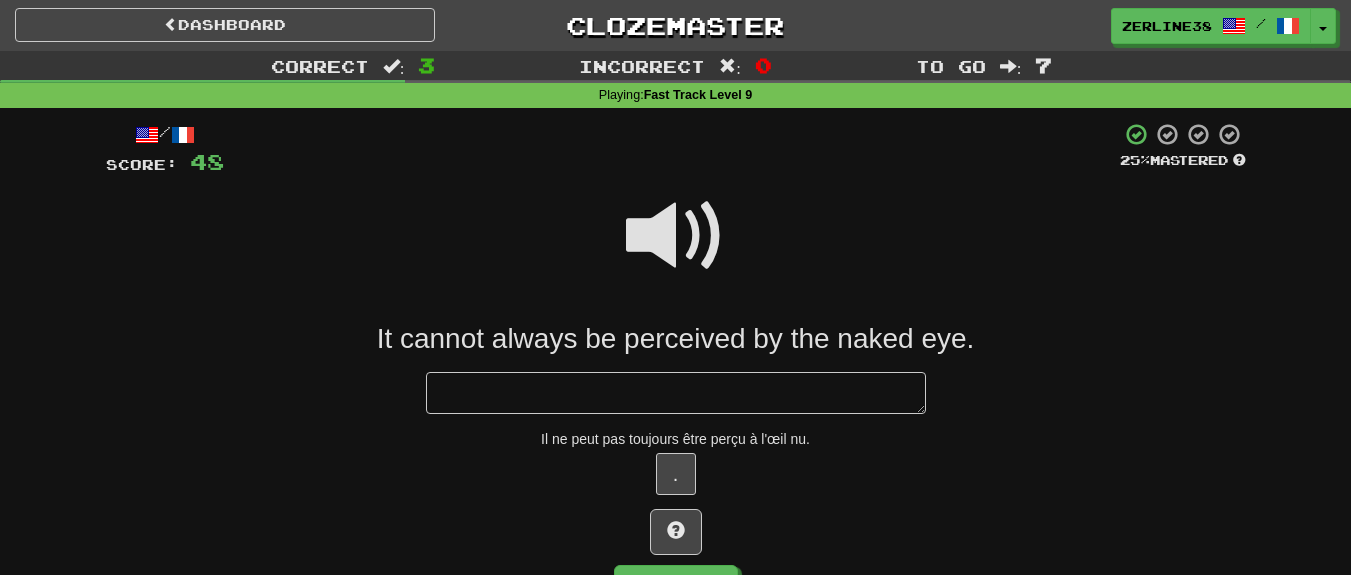 type on "*" 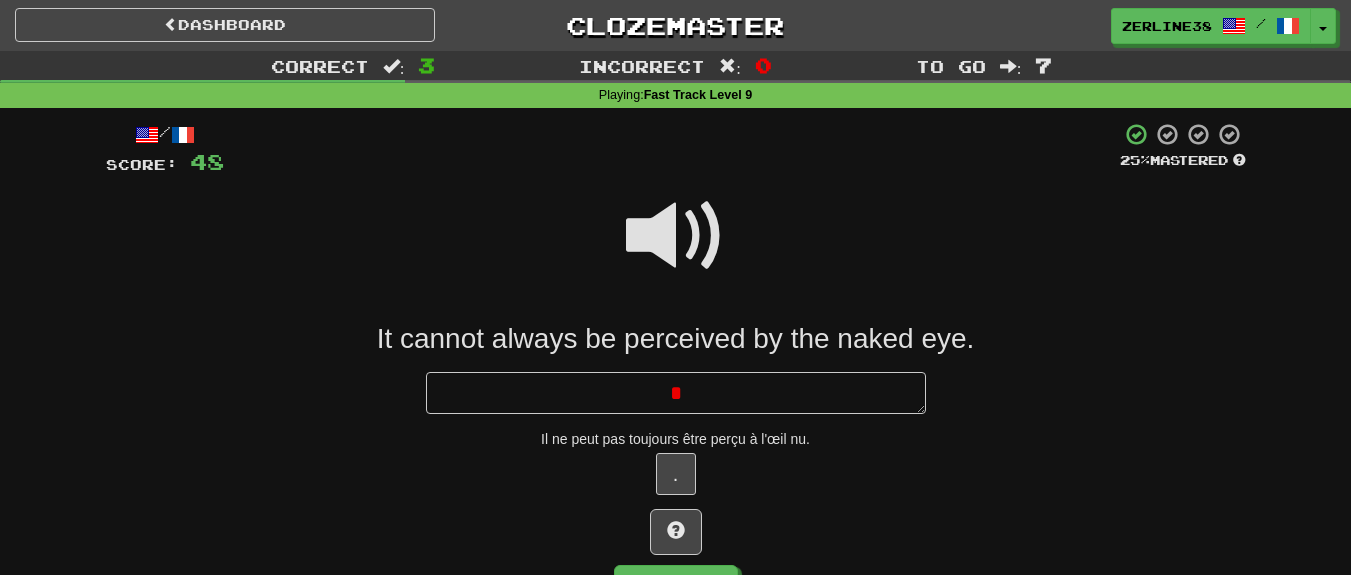 type on "*" 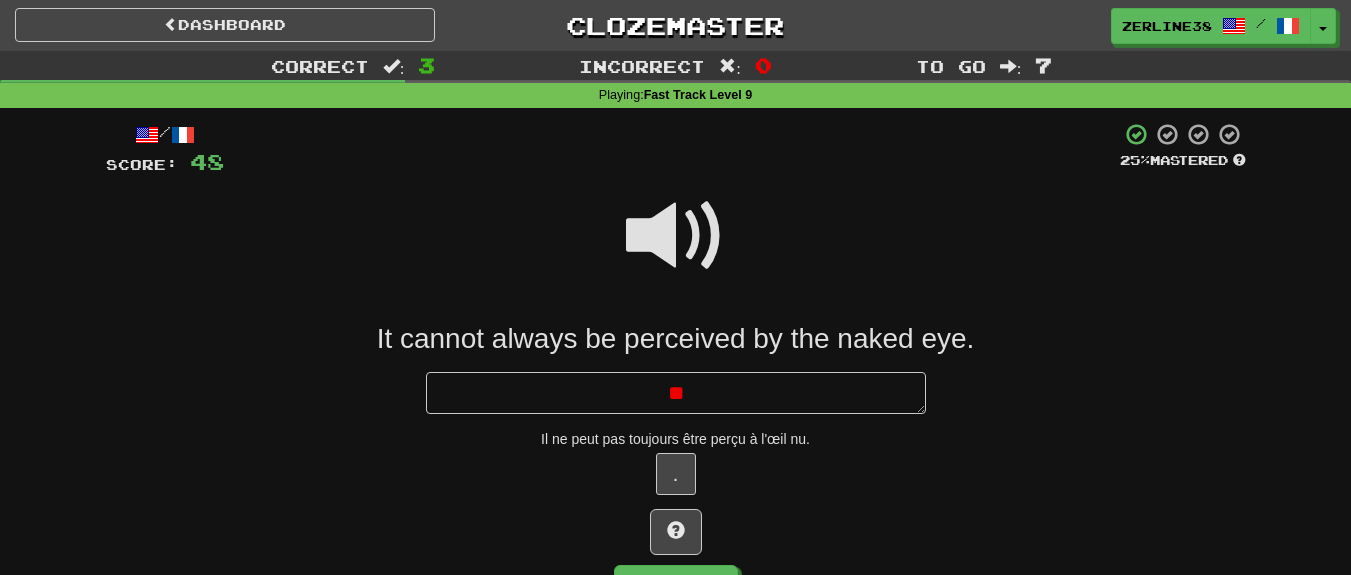 type on "*" 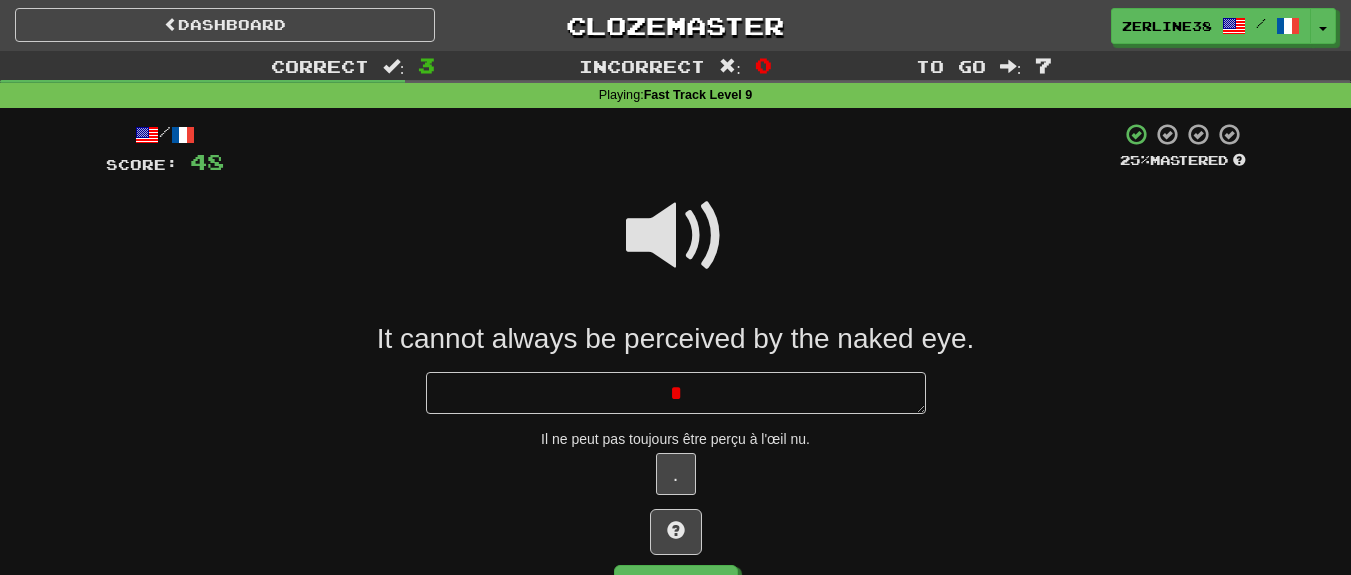 type 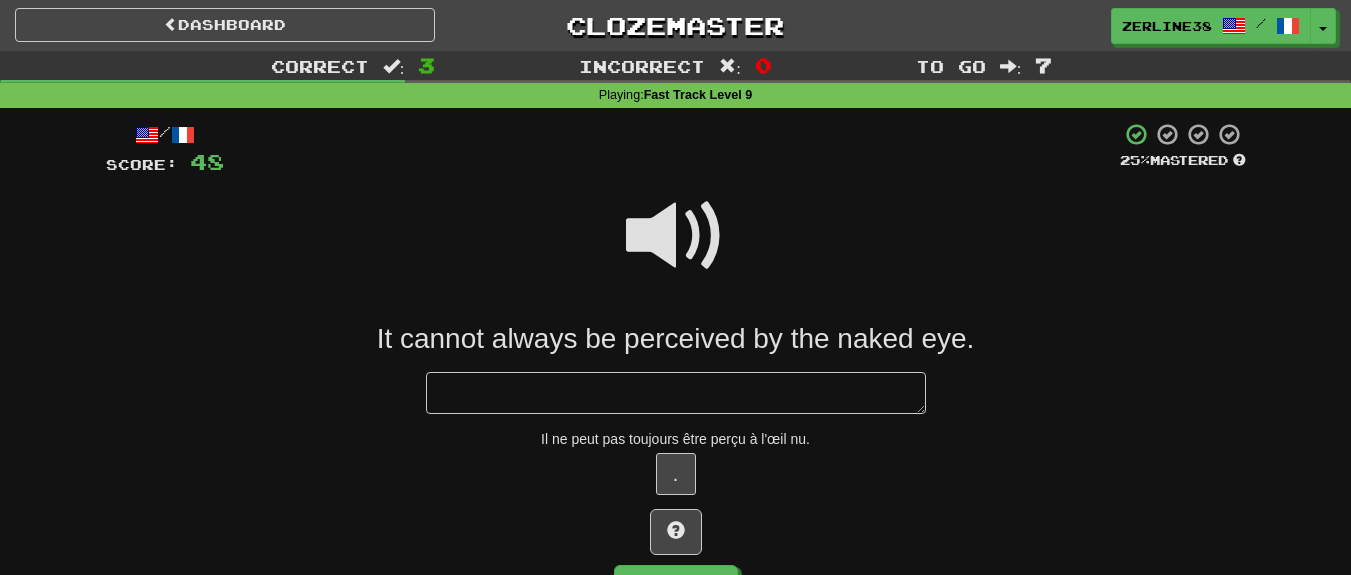 type on "*" 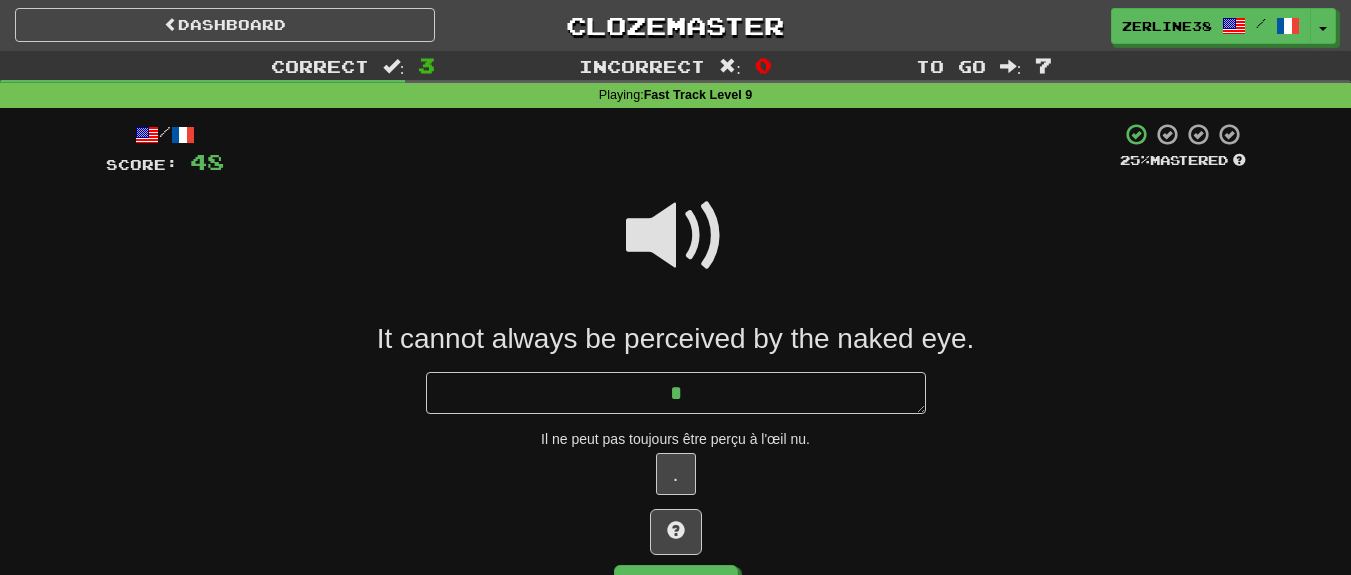type on "*" 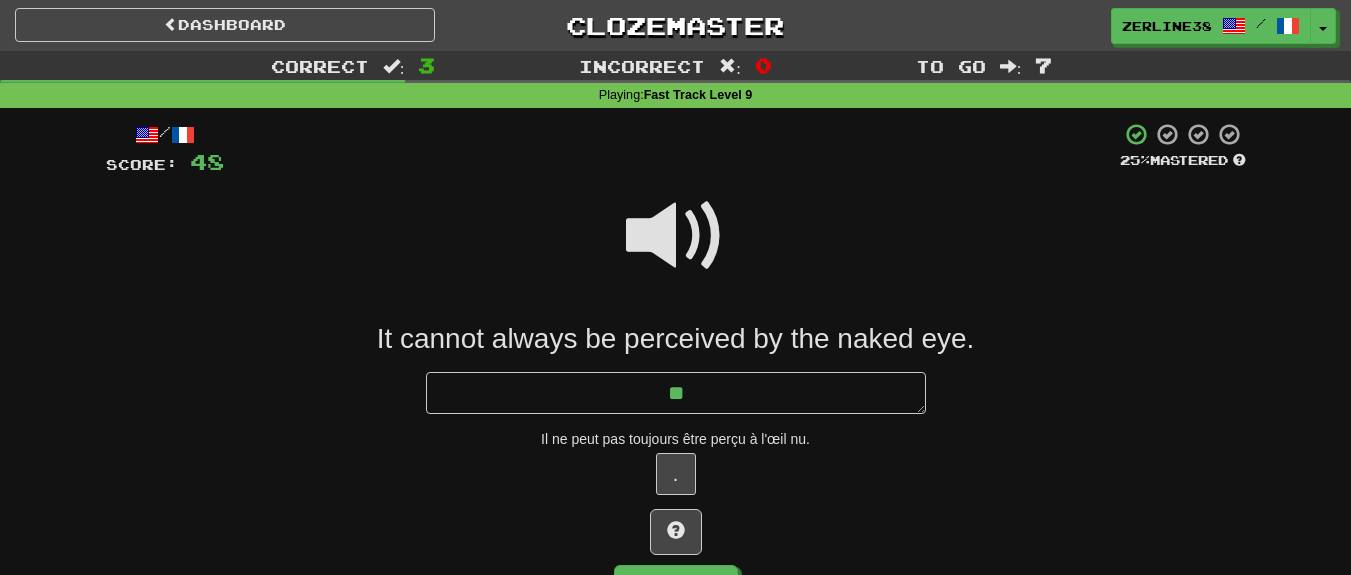 type on "*" 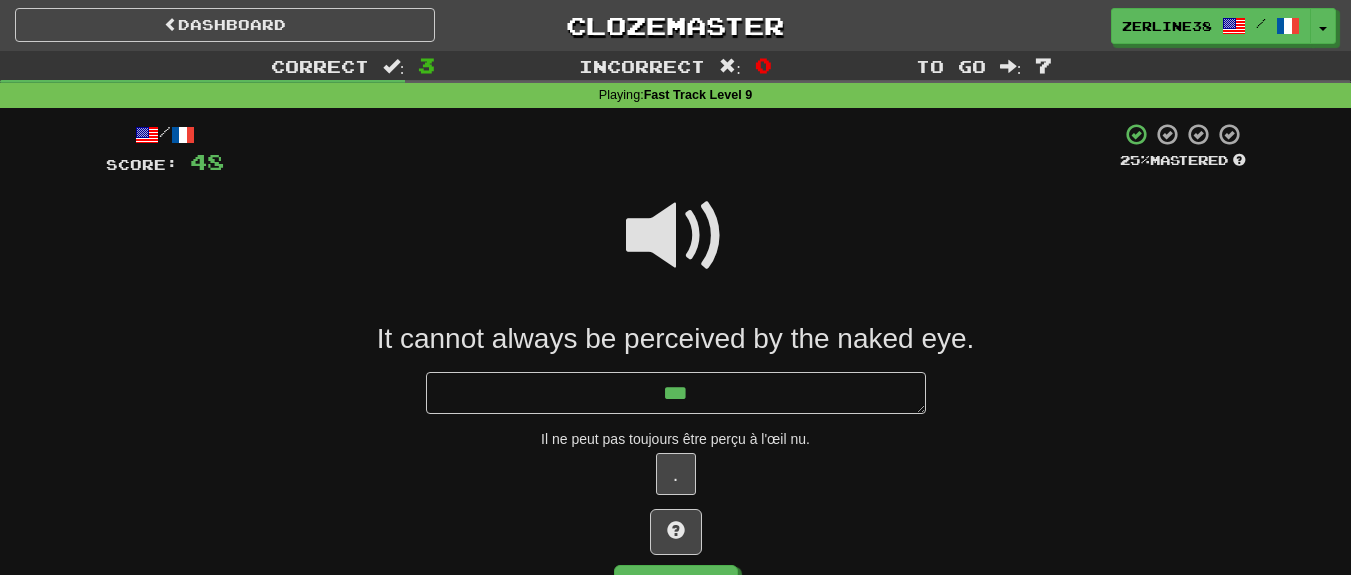 type on "*" 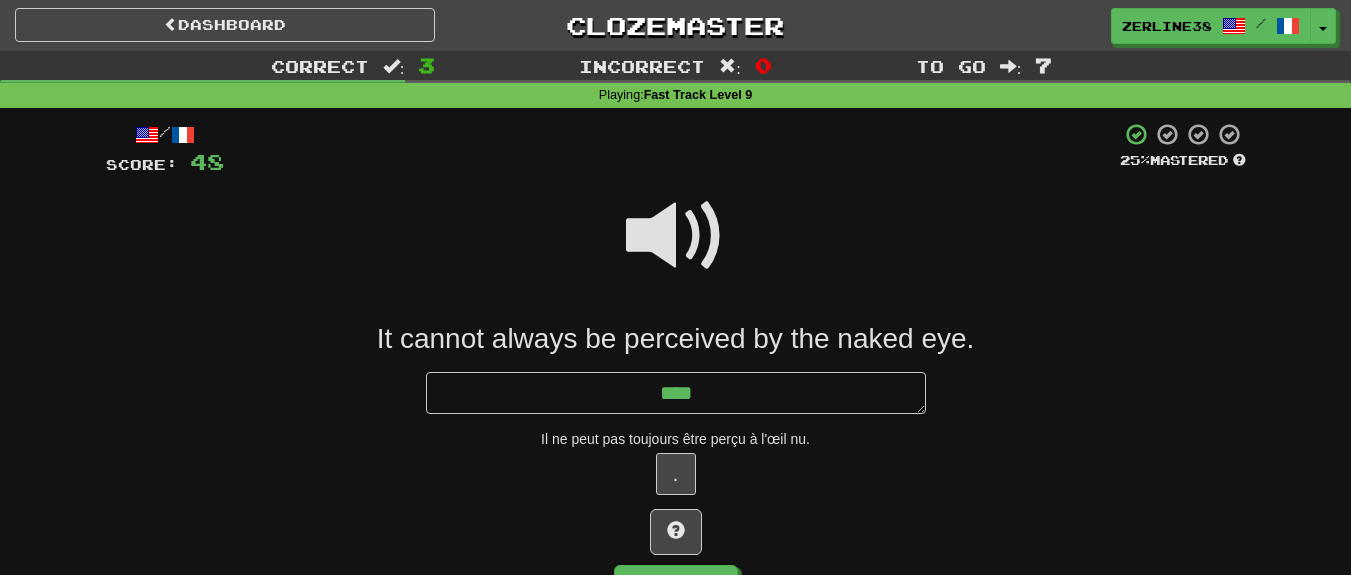 type on "*" 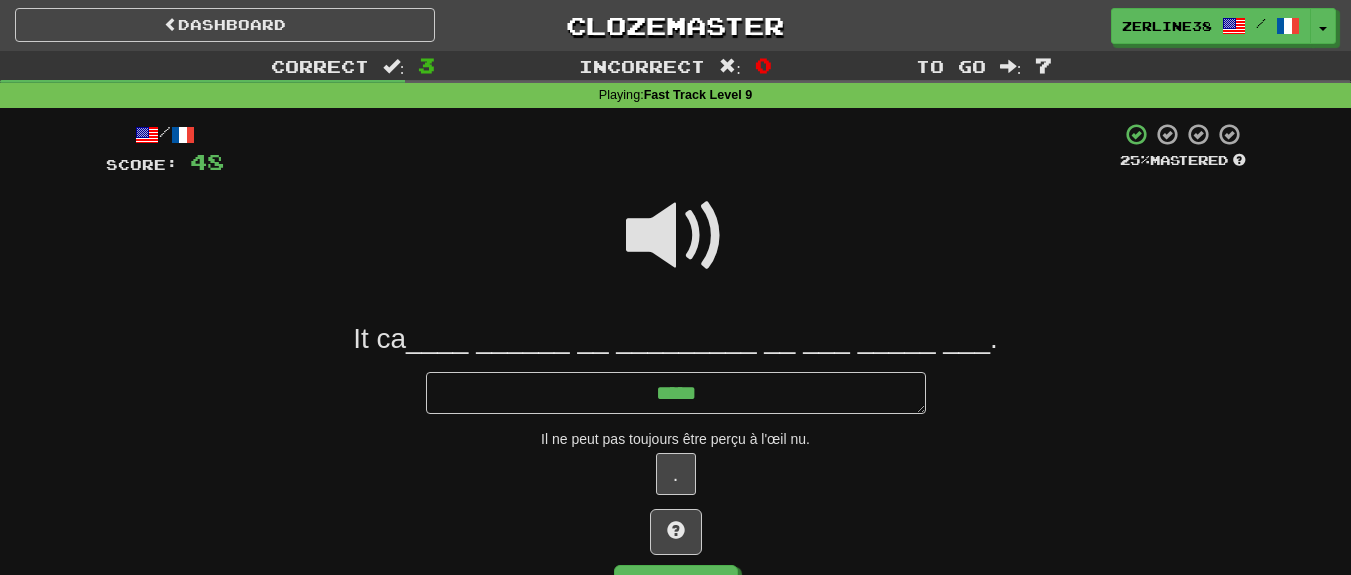 type on "*" 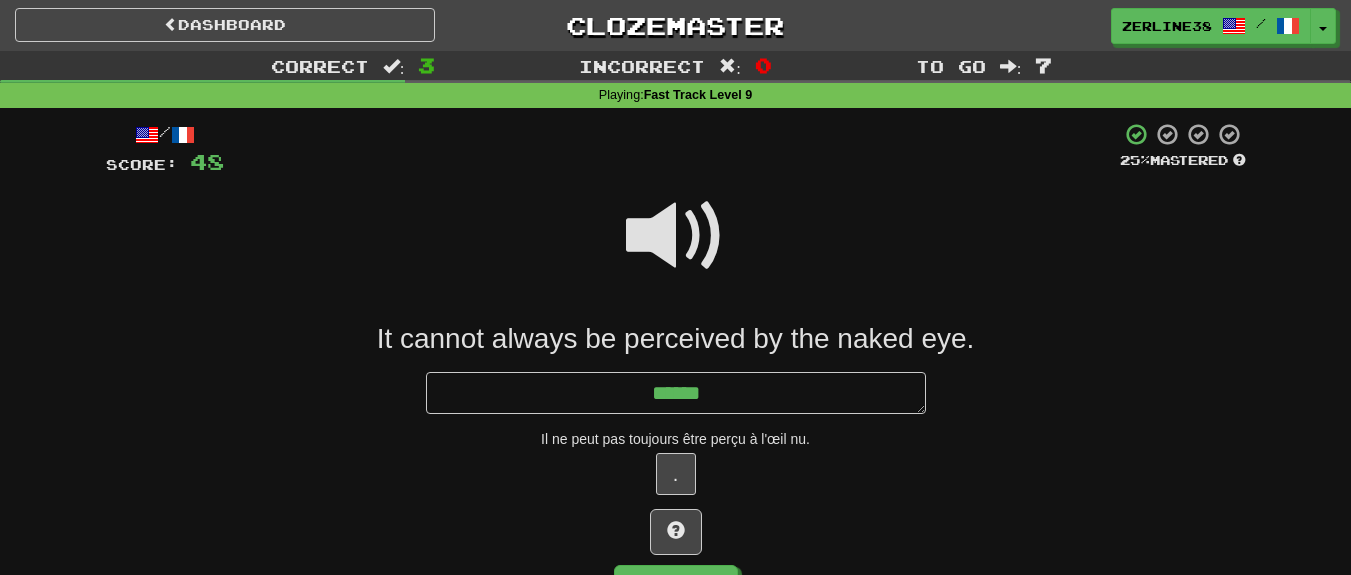 type on "*" 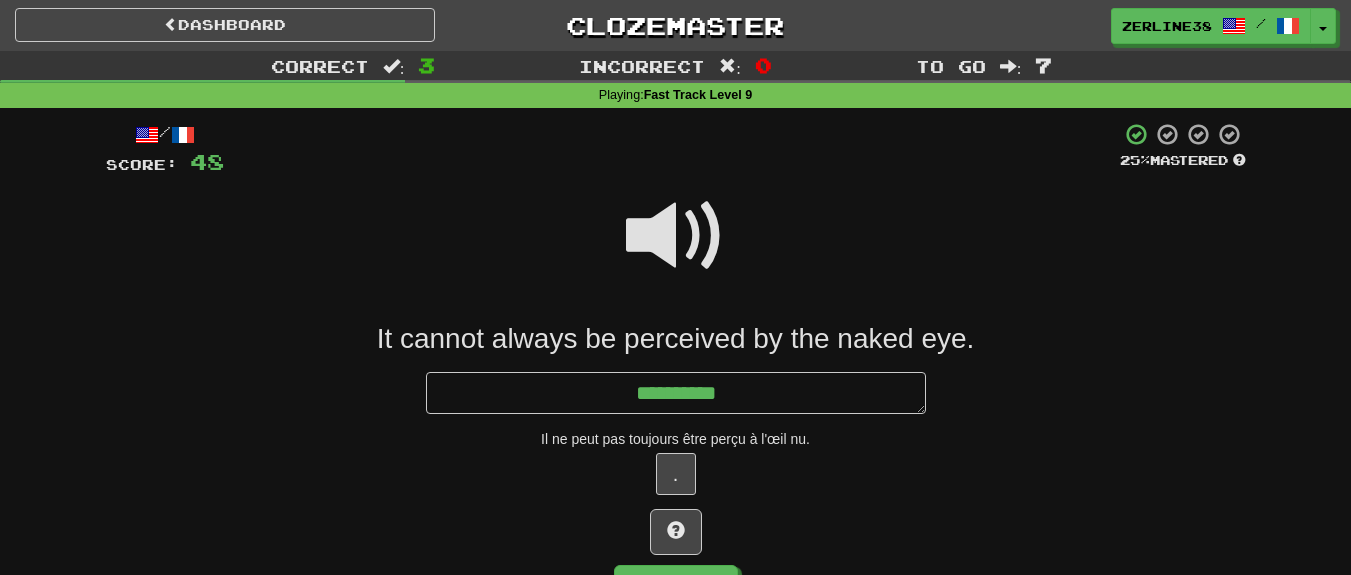 click at bounding box center [676, 236] 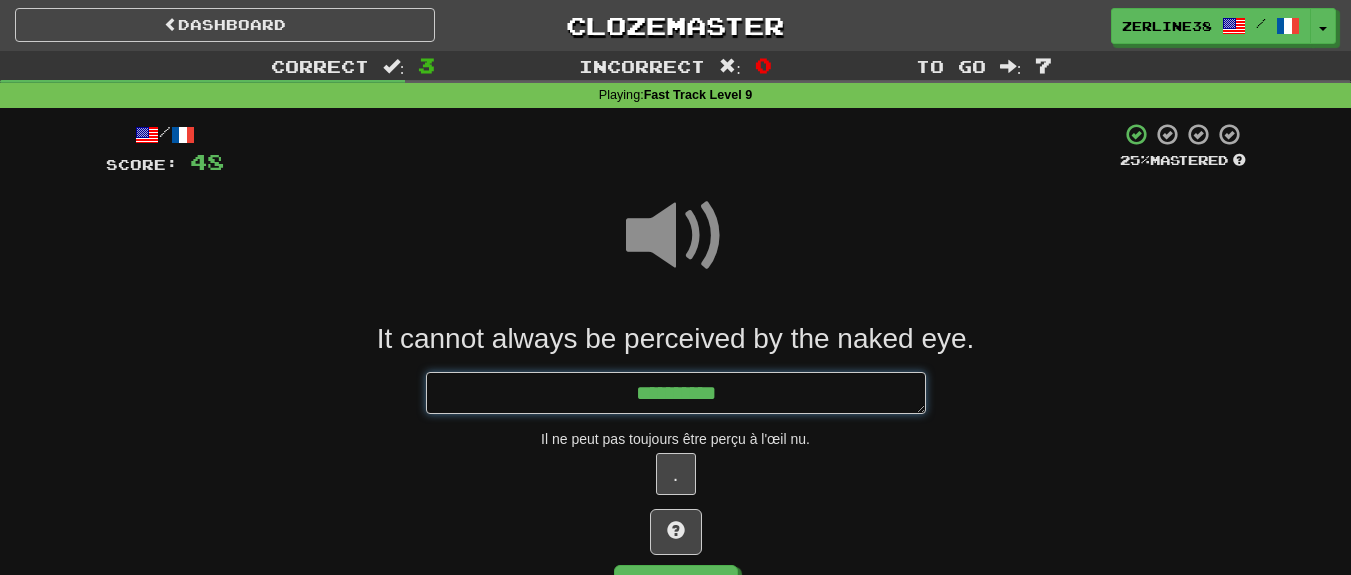 click on "*********" at bounding box center (676, 393) 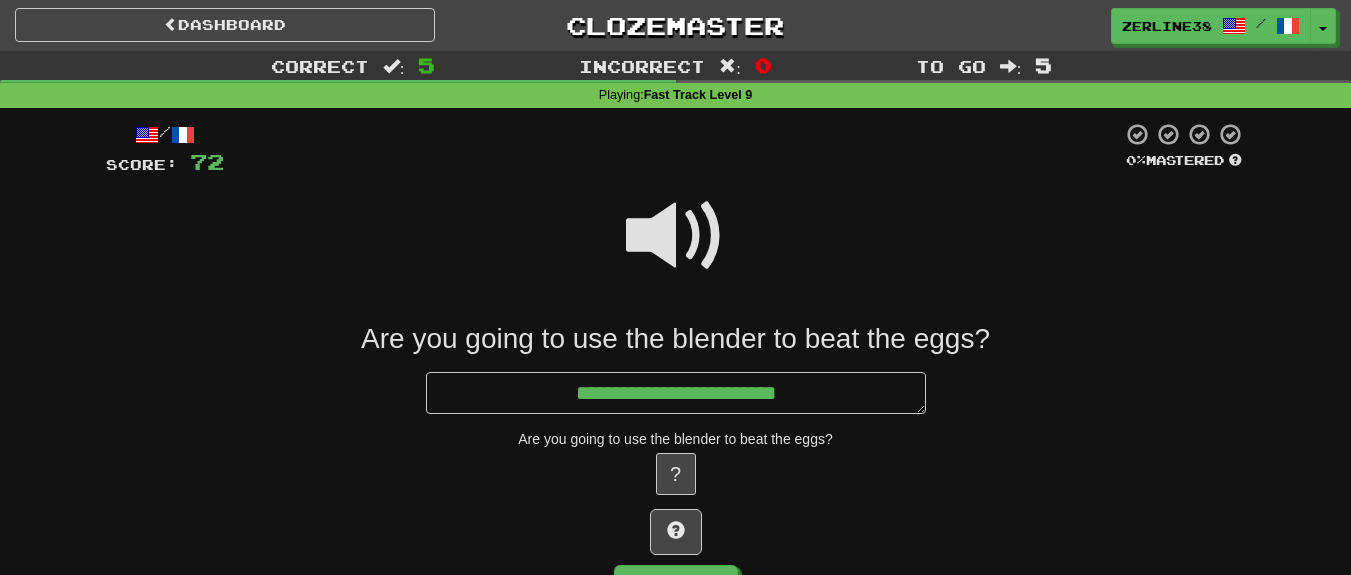 click at bounding box center [676, 236] 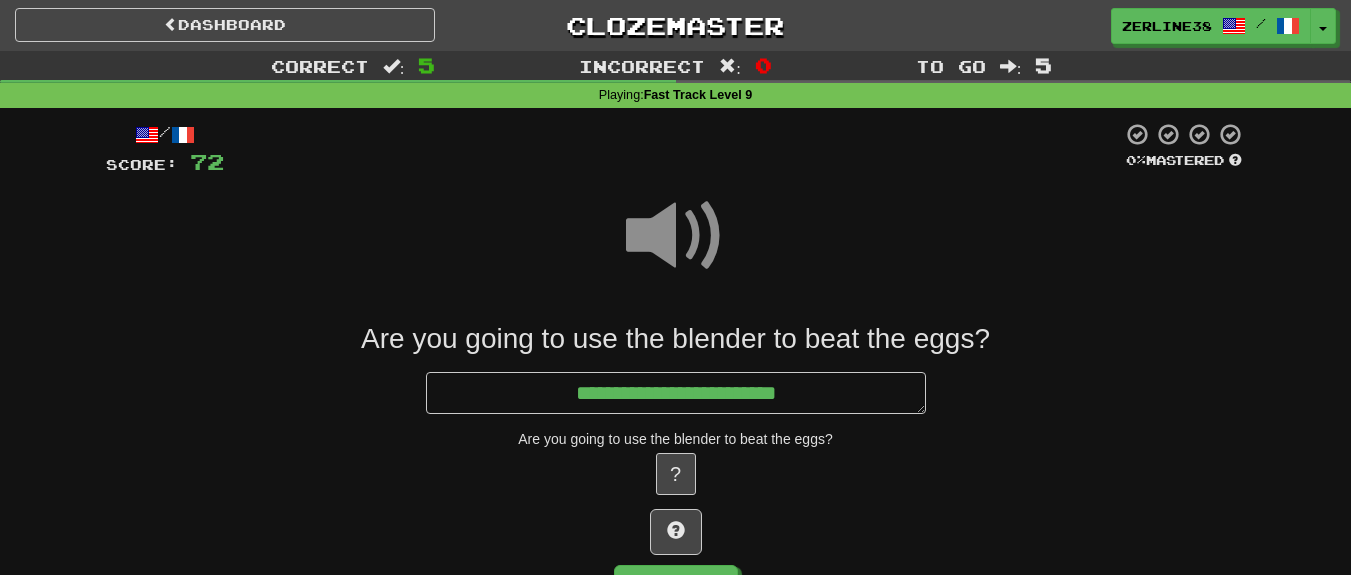 click at bounding box center [676, 236] 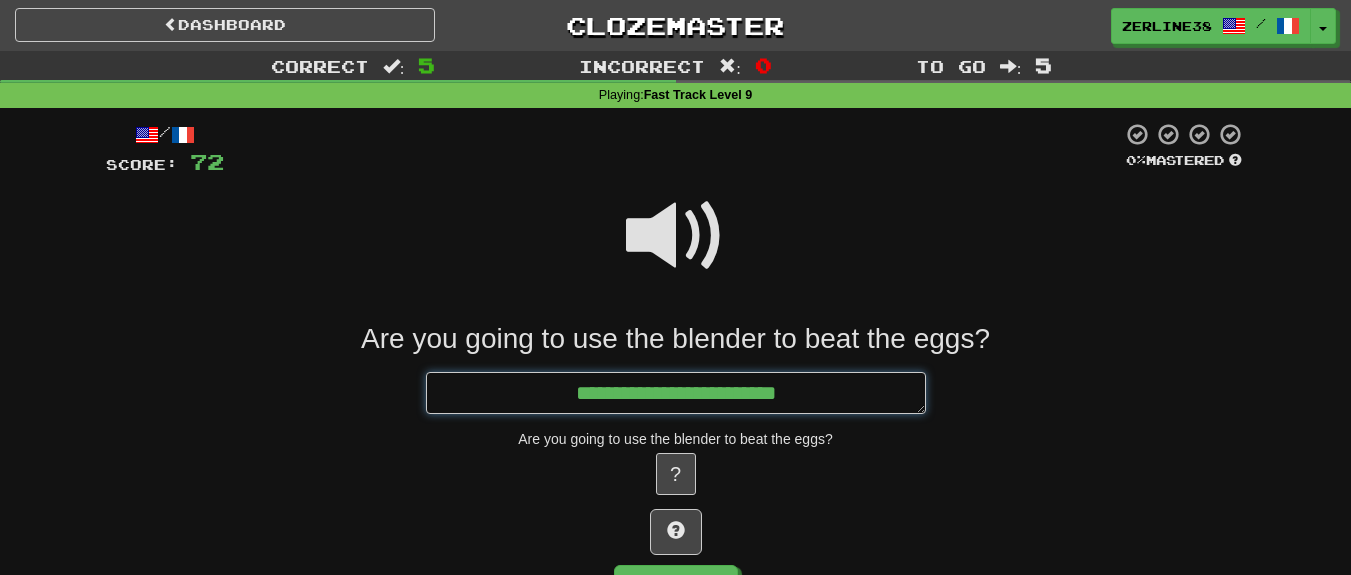 click on "**********" at bounding box center (676, 393) 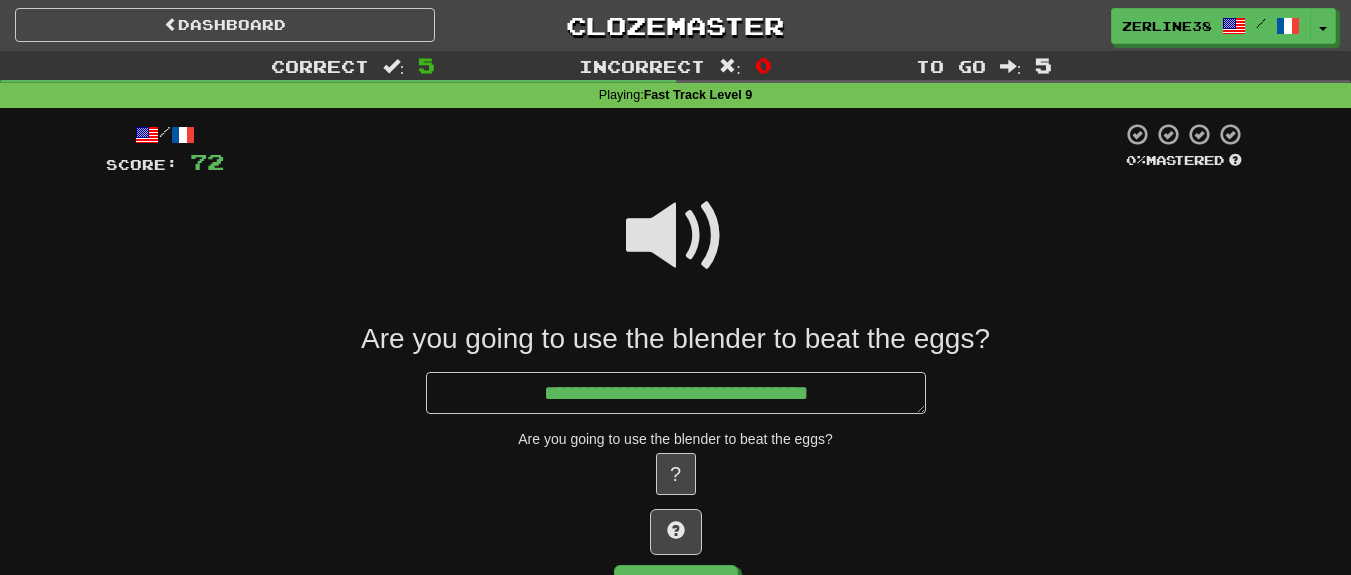 click at bounding box center [676, 236] 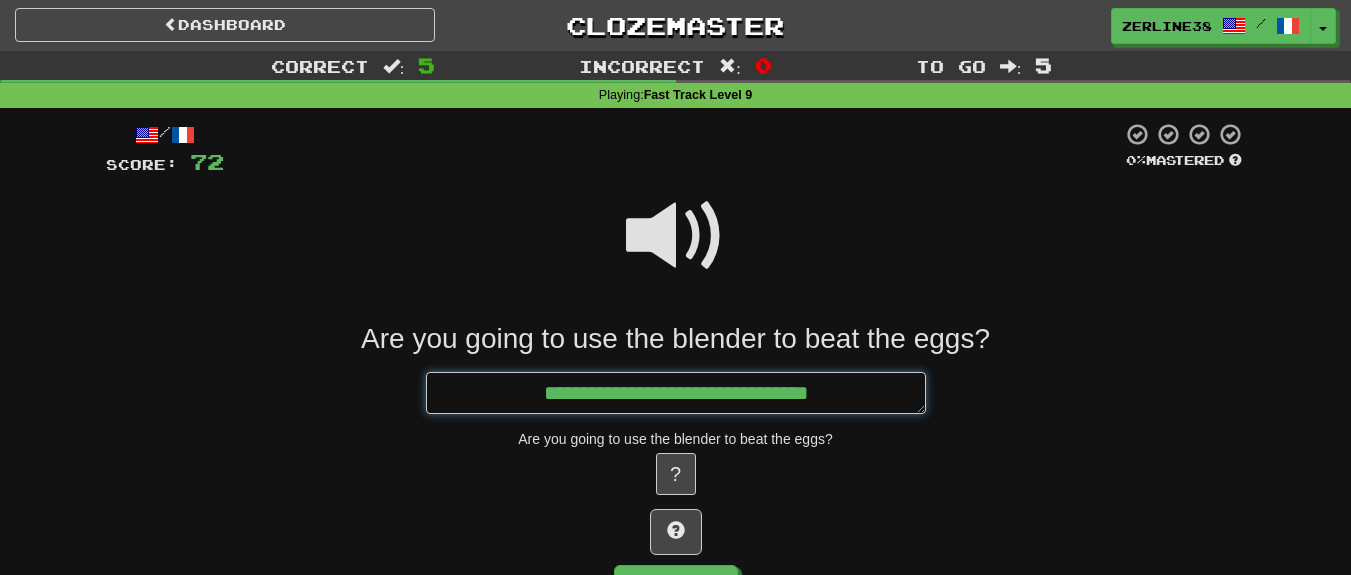 click on "**********" at bounding box center (676, 393) 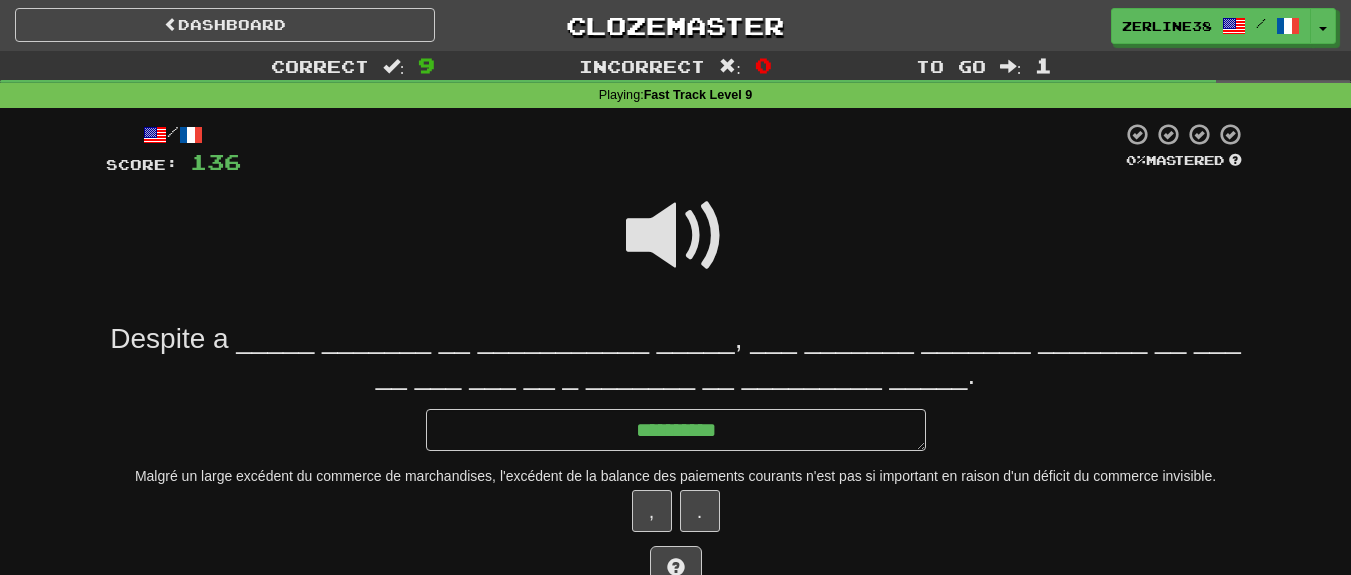 click at bounding box center [676, 236] 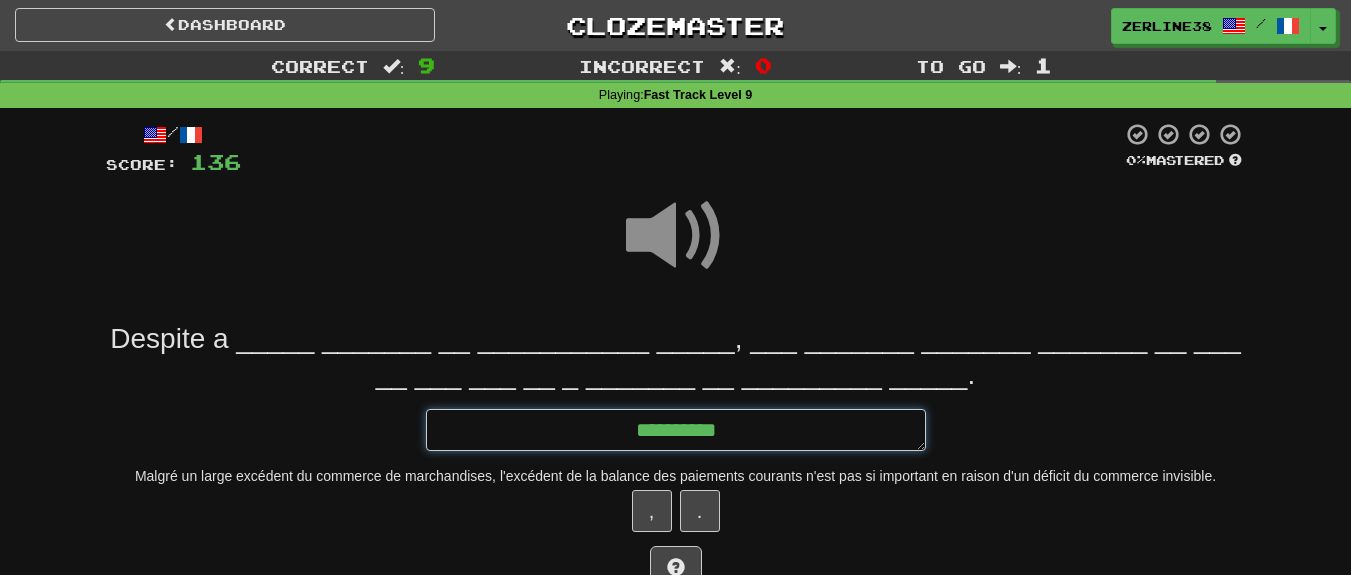 click on "*********" at bounding box center (676, 430) 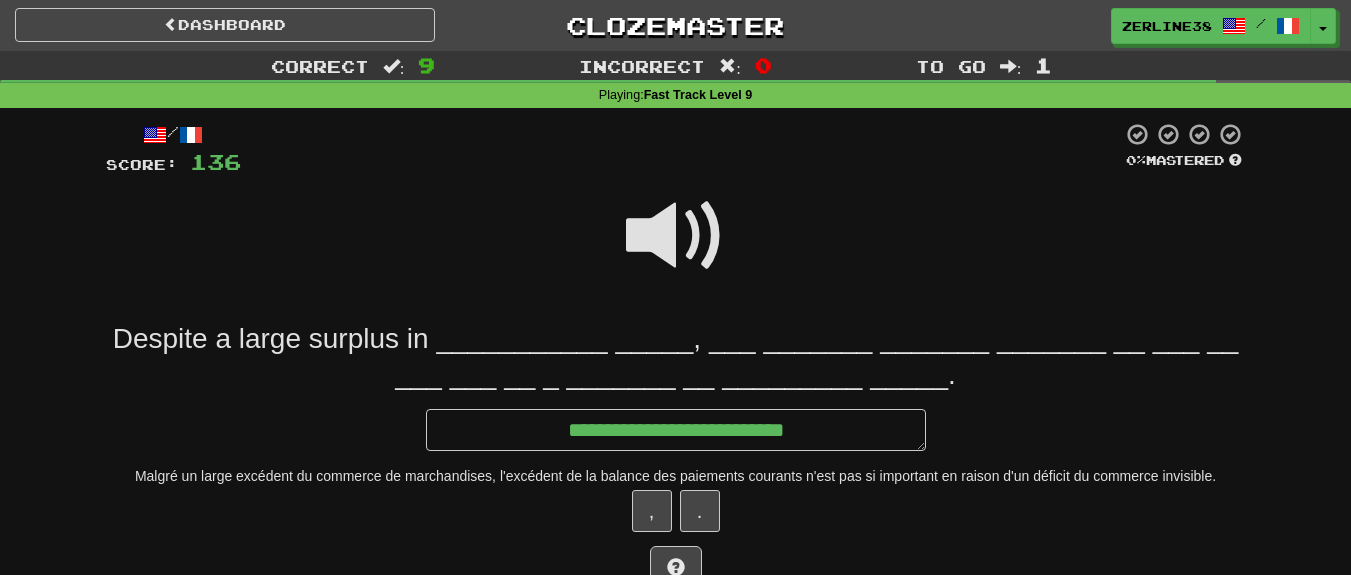 click at bounding box center [676, 236] 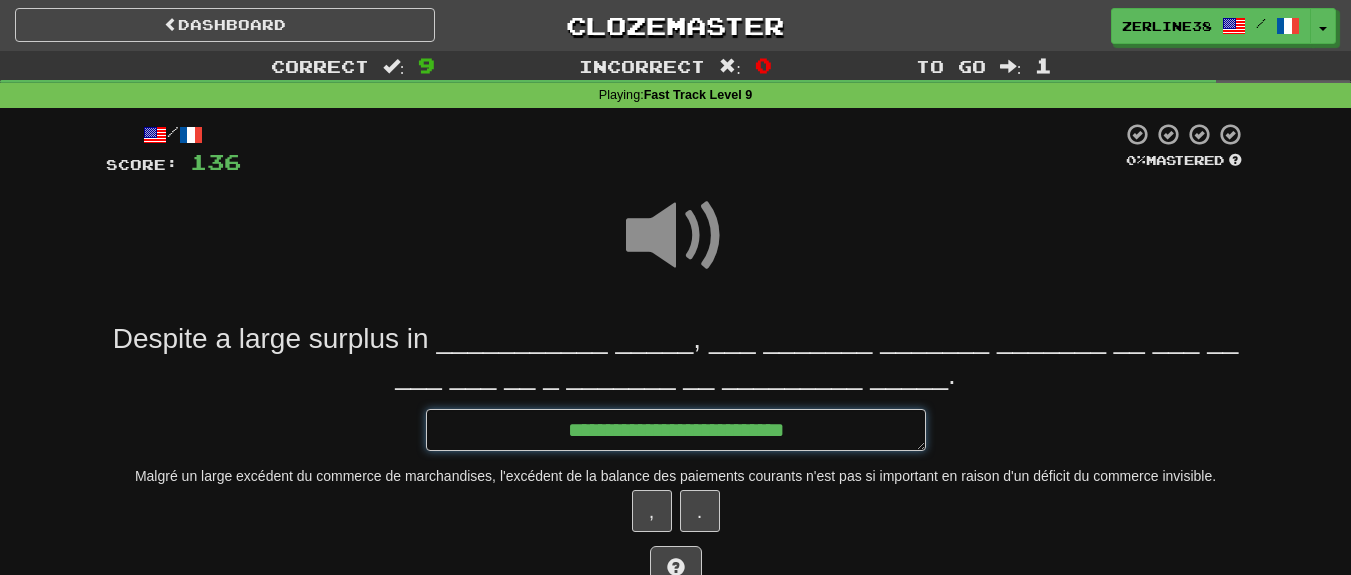 click on "**********" at bounding box center [676, 430] 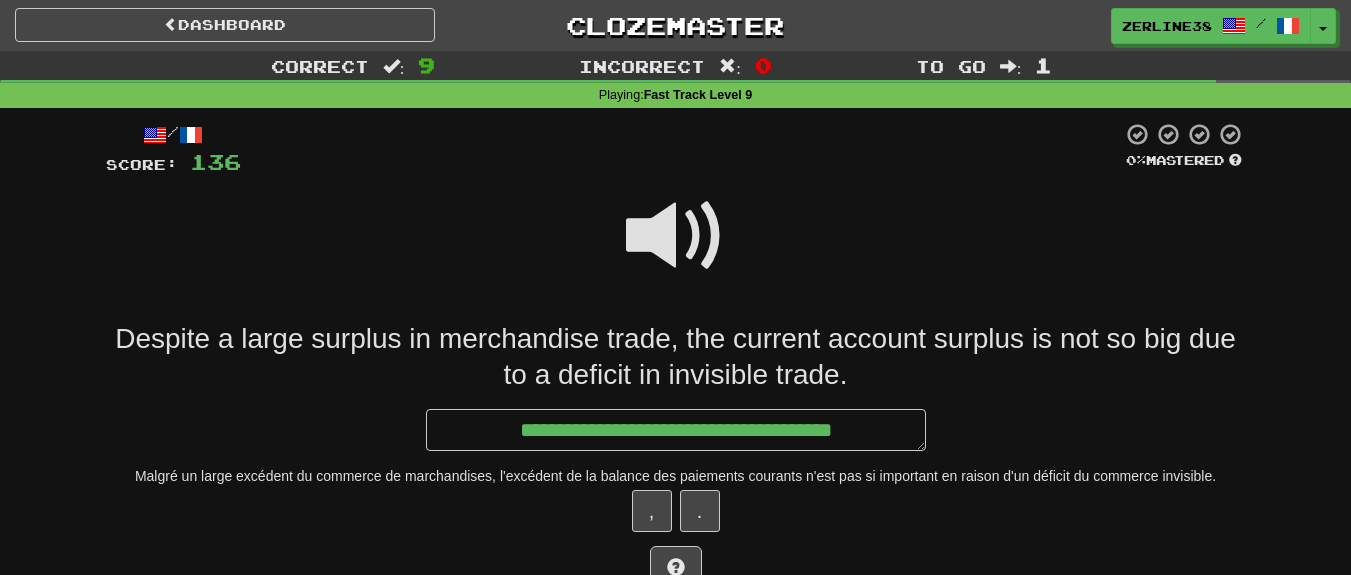 click at bounding box center [676, 236] 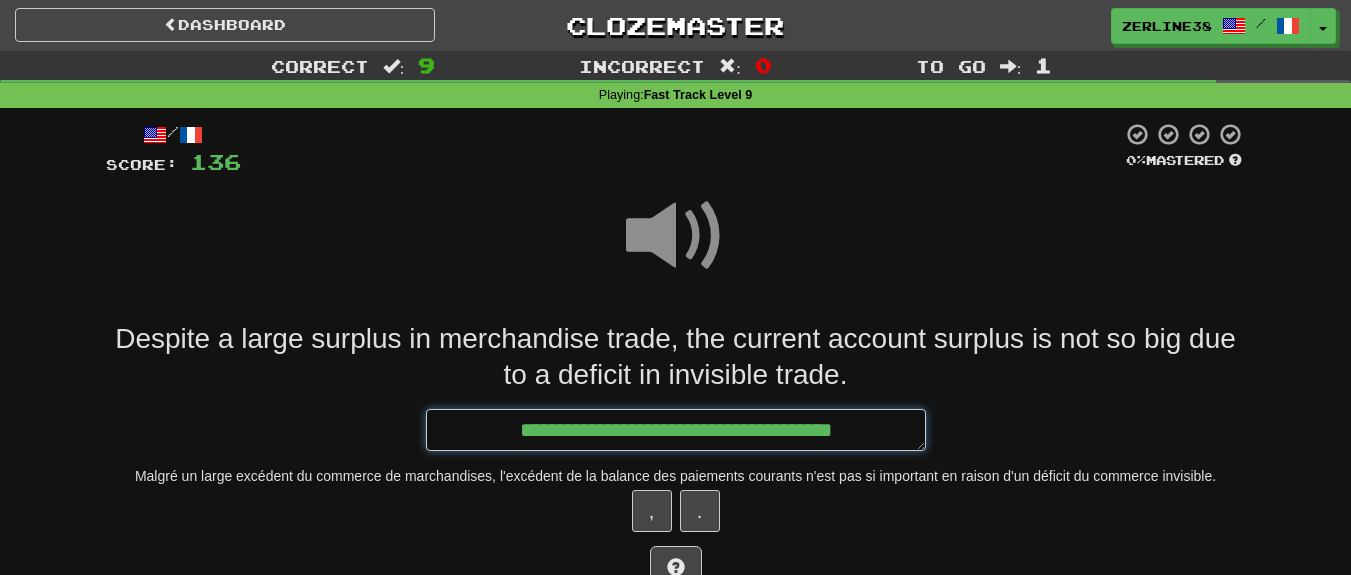 click on "**********" at bounding box center (676, 430) 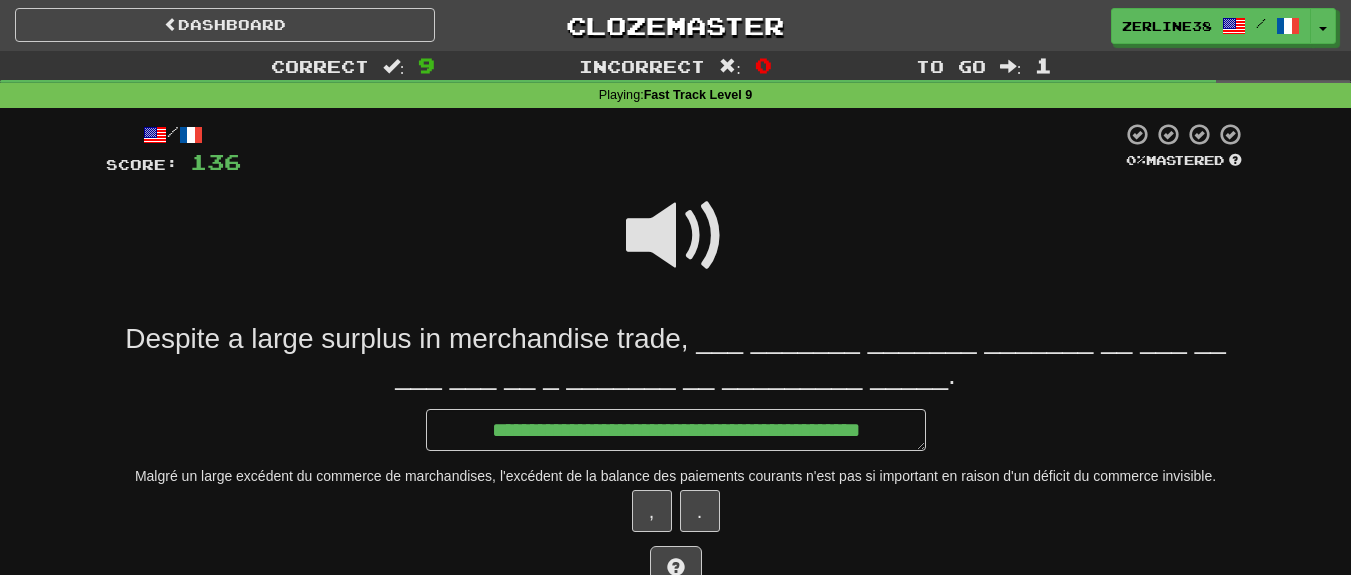 click at bounding box center [676, 236] 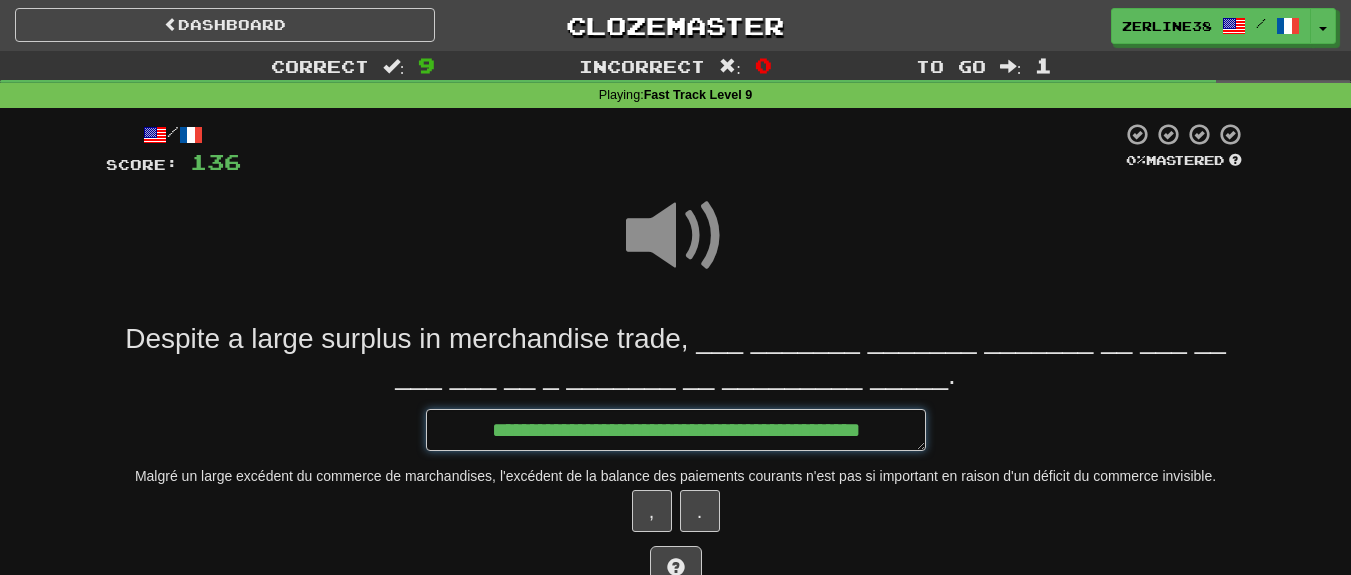 click on "**********" at bounding box center (676, 430) 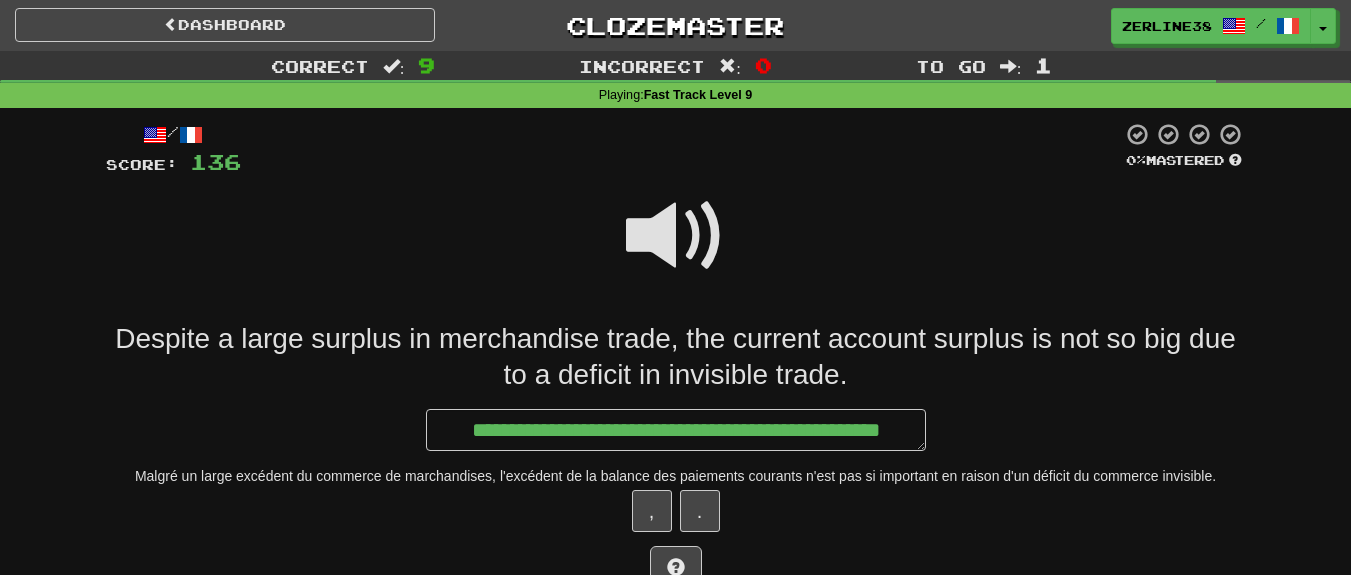 click at bounding box center (676, 236) 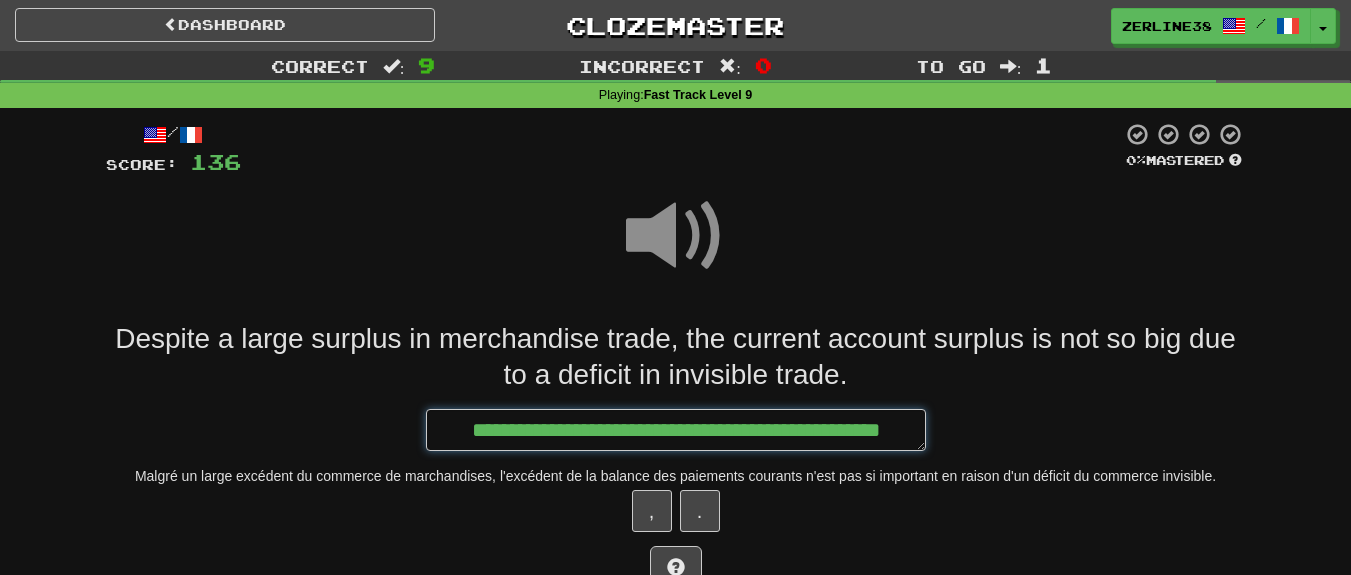 click on "**********" at bounding box center (676, 430) 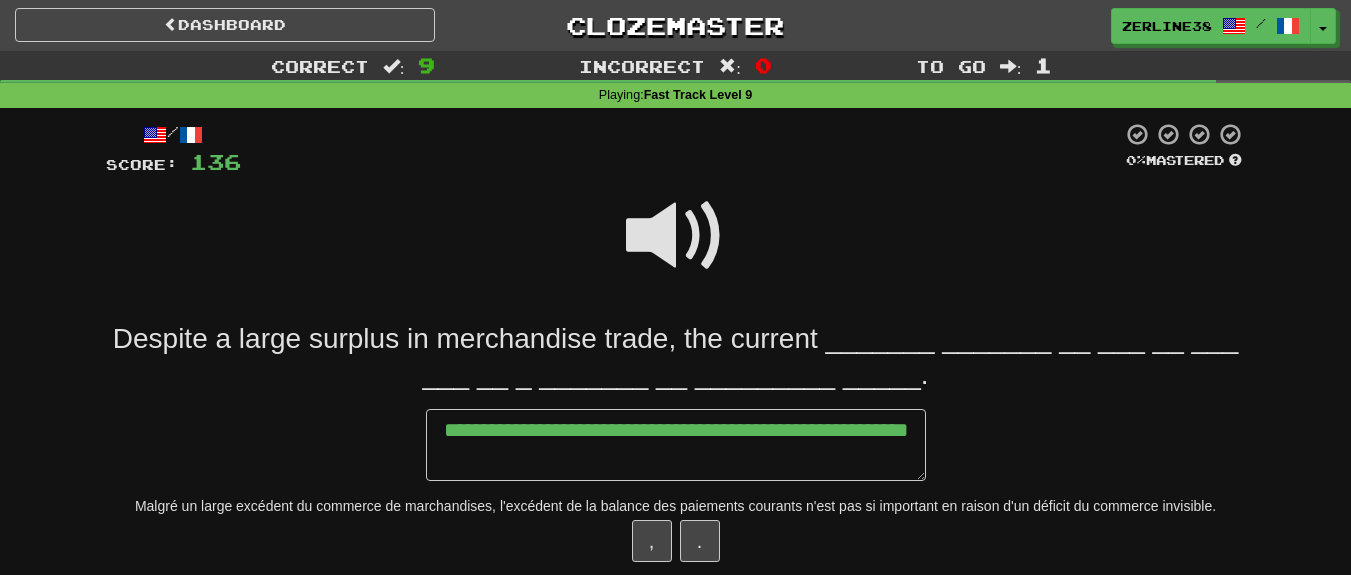 click at bounding box center (676, 236) 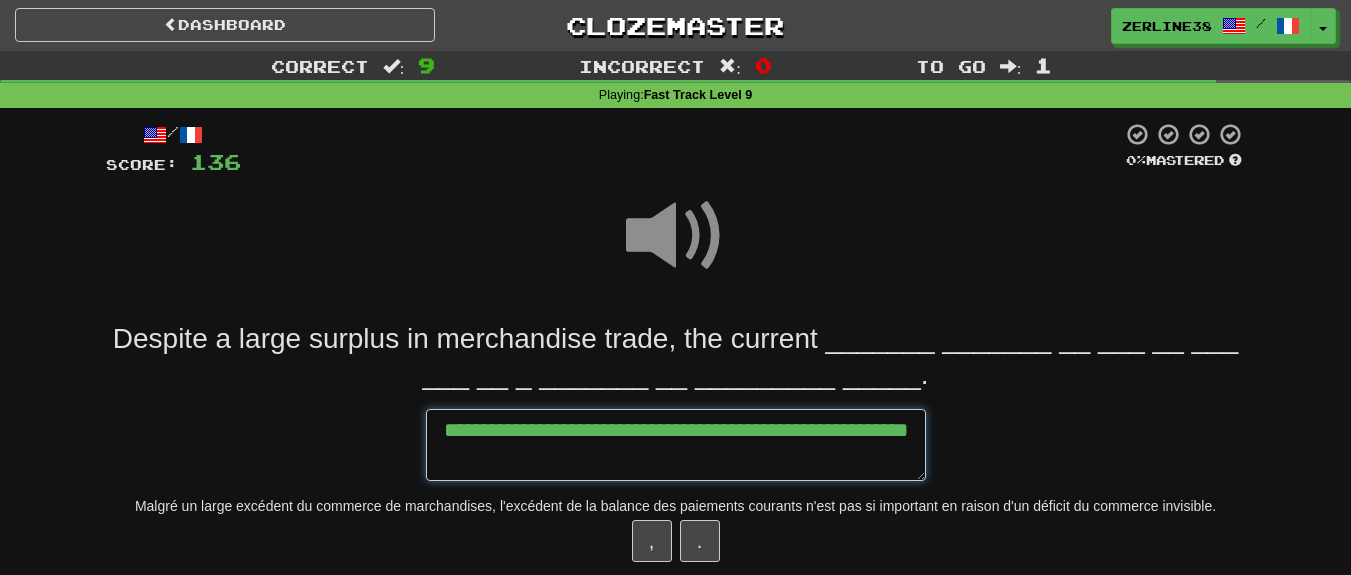 click on "**********" at bounding box center (676, 445) 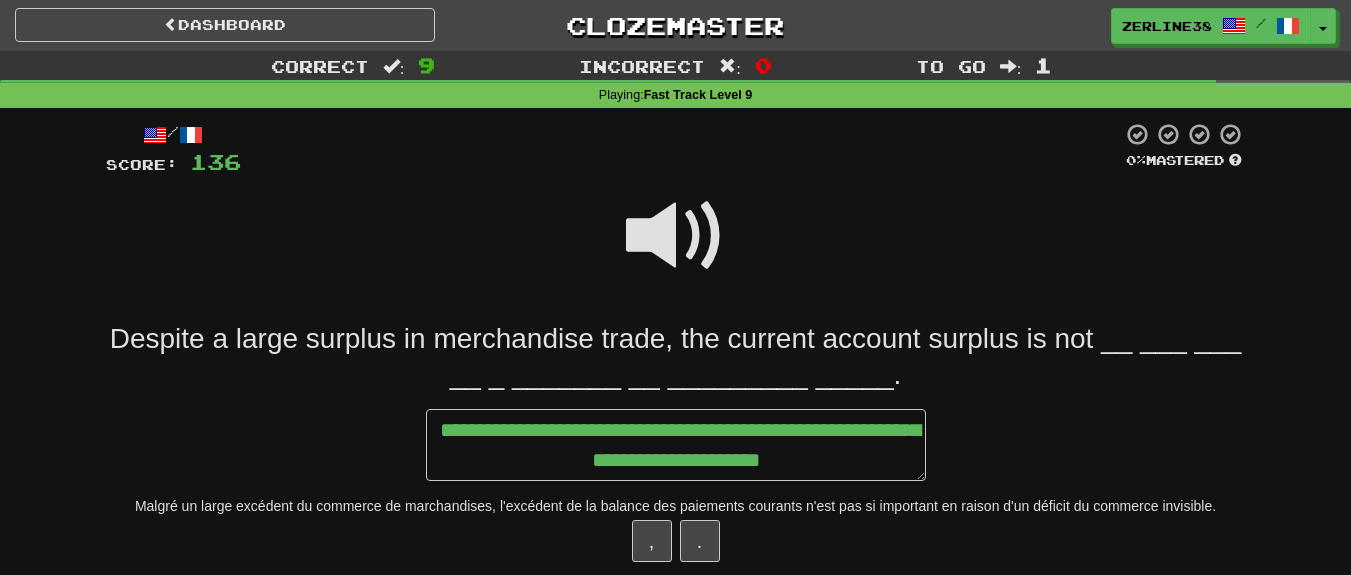 click at bounding box center [676, 236] 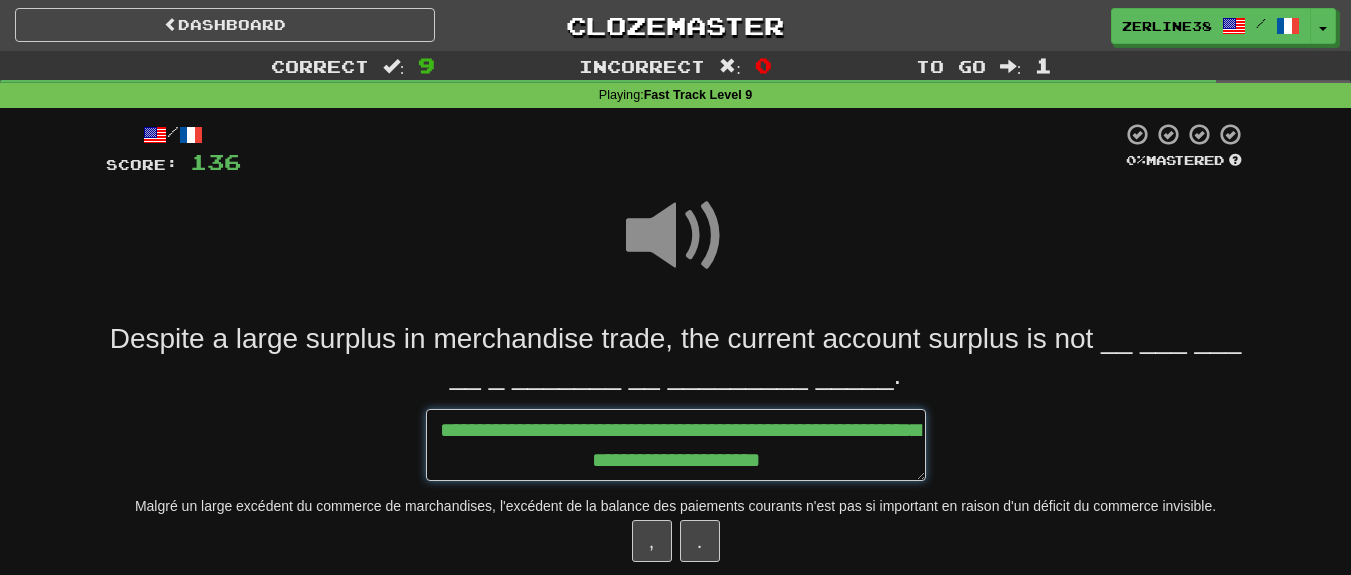 click on "**********" at bounding box center [676, 445] 